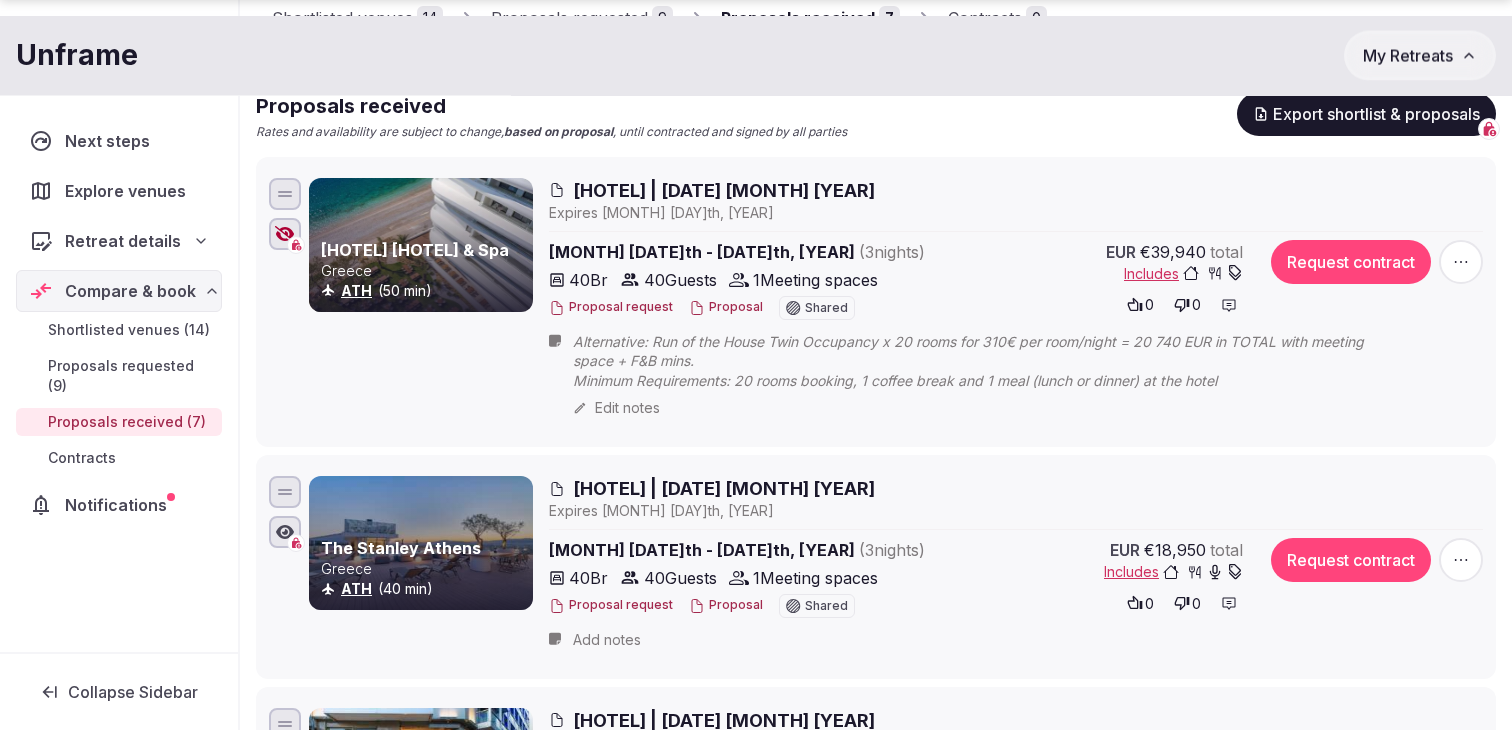 scroll, scrollTop: 205, scrollLeft: 0, axis: vertical 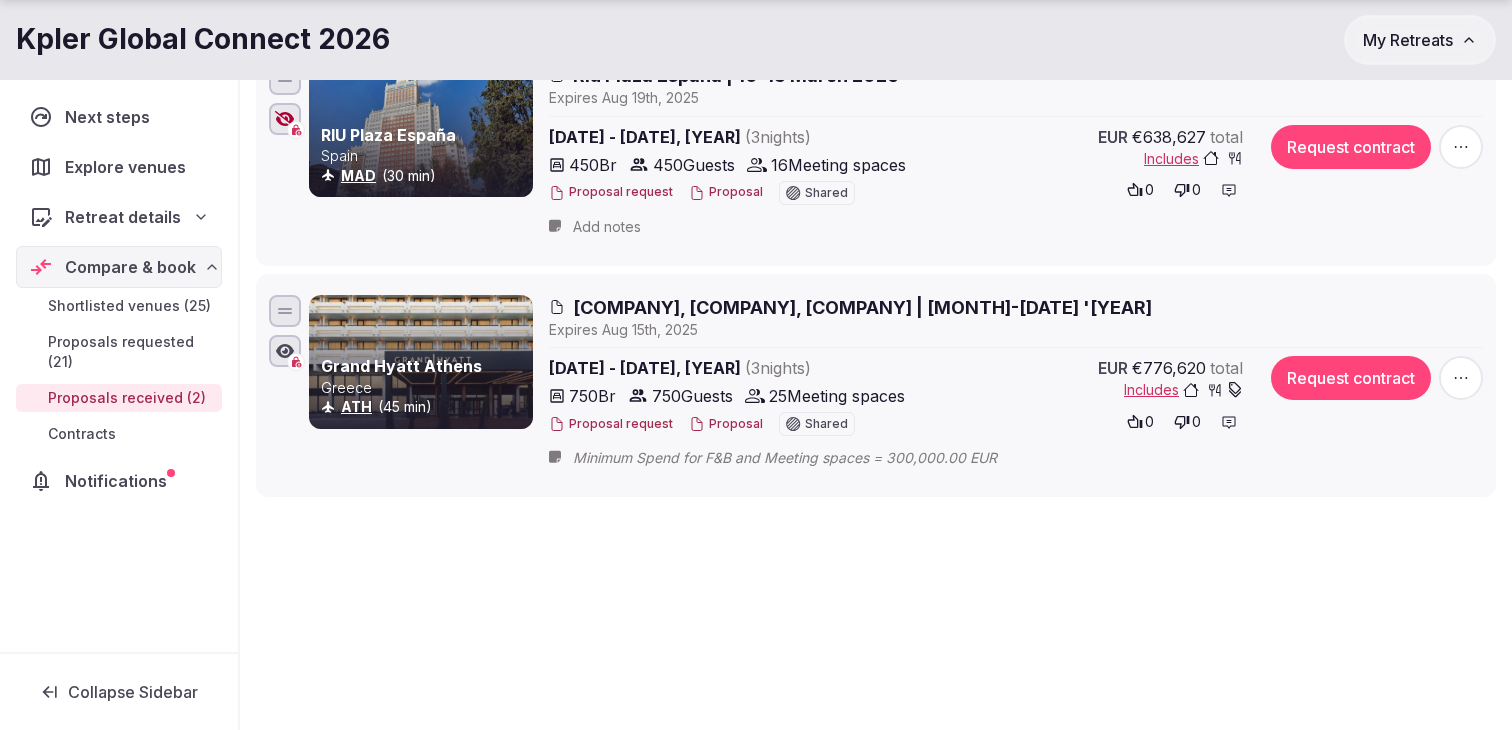 click on "[COMPANY], [COMPANY], [COMPANY] | [MONTH]-[DATE] '[YEAR]" at bounding box center (862, 307) 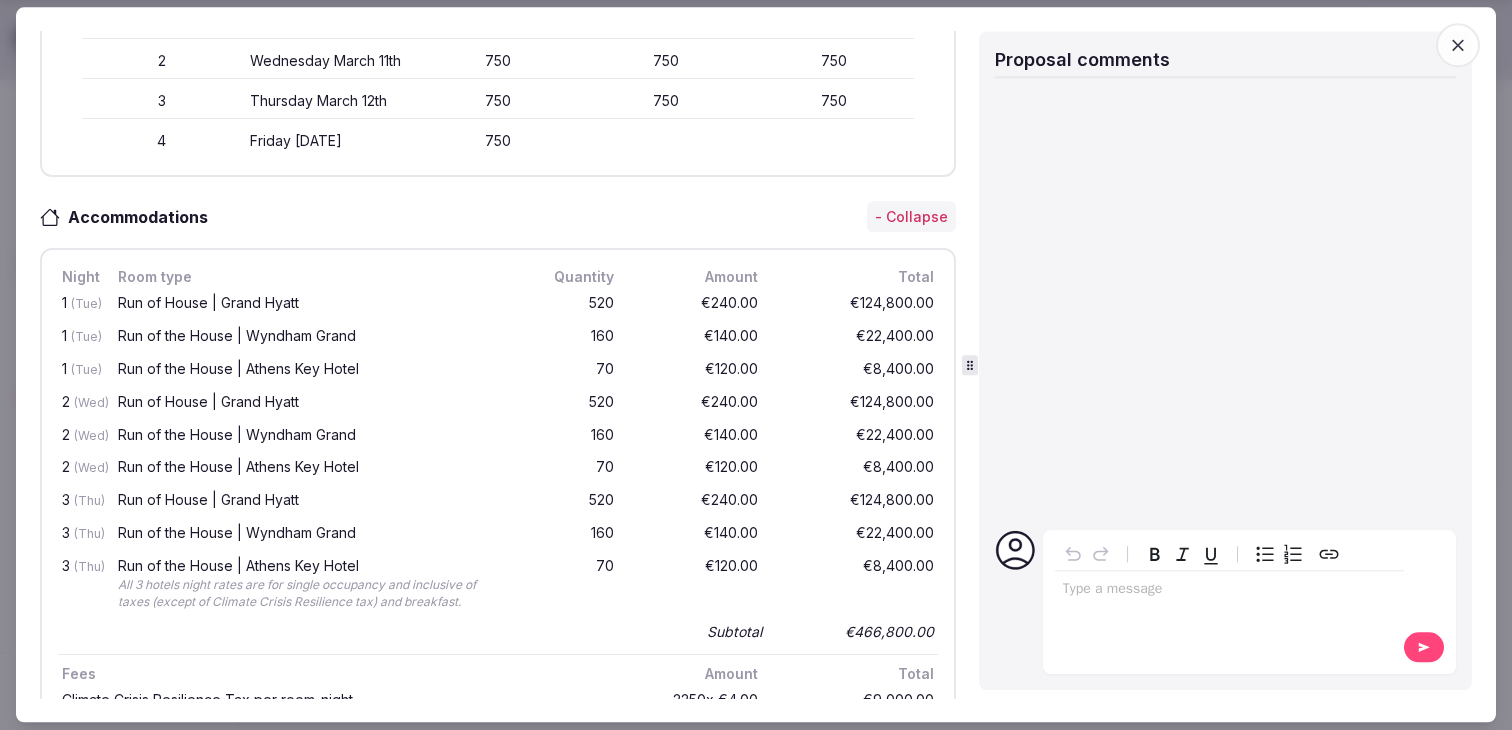 scroll, scrollTop: 655, scrollLeft: 0, axis: vertical 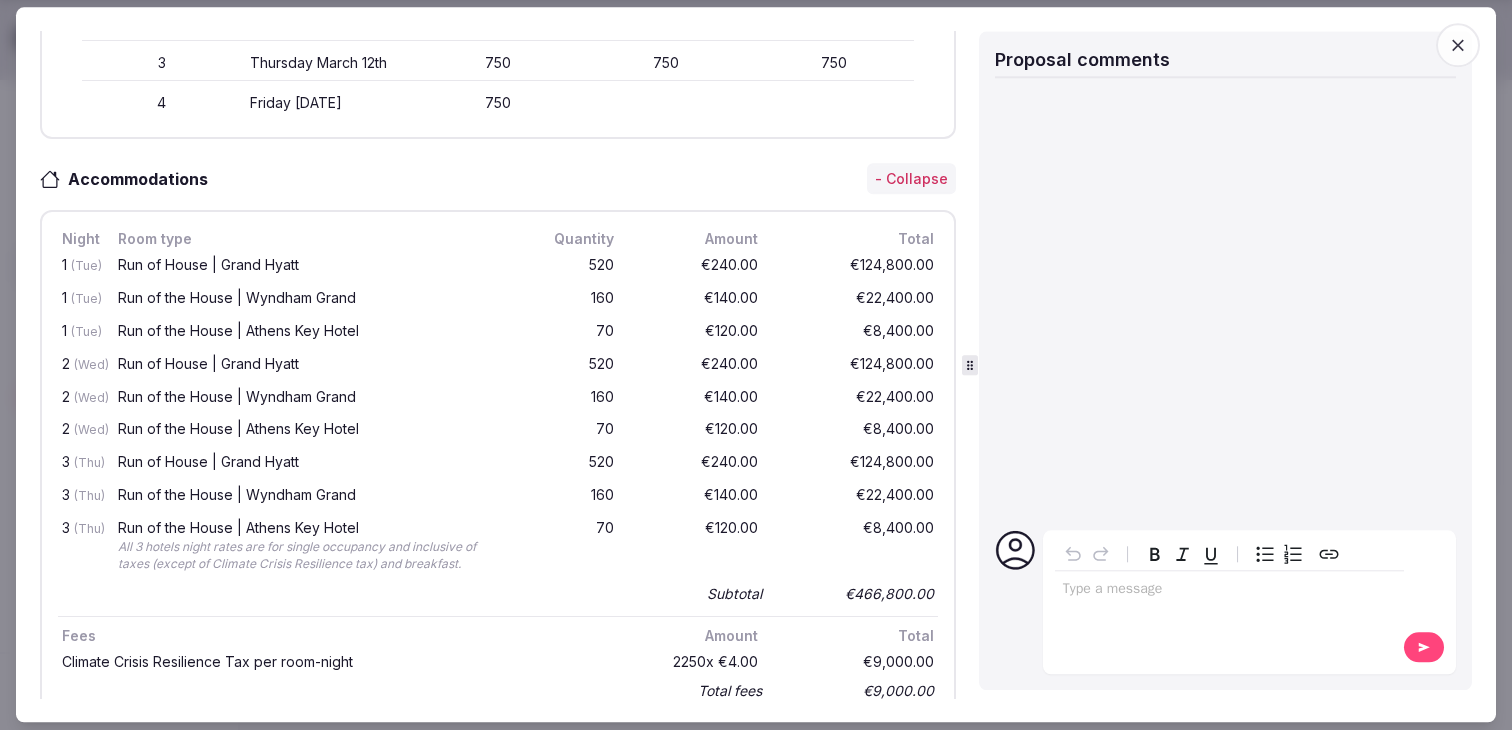 click on "3 (Thu) Run of the House | Wyndham Grand 160 €140.00 €22,400.00" at bounding box center [498, 496] 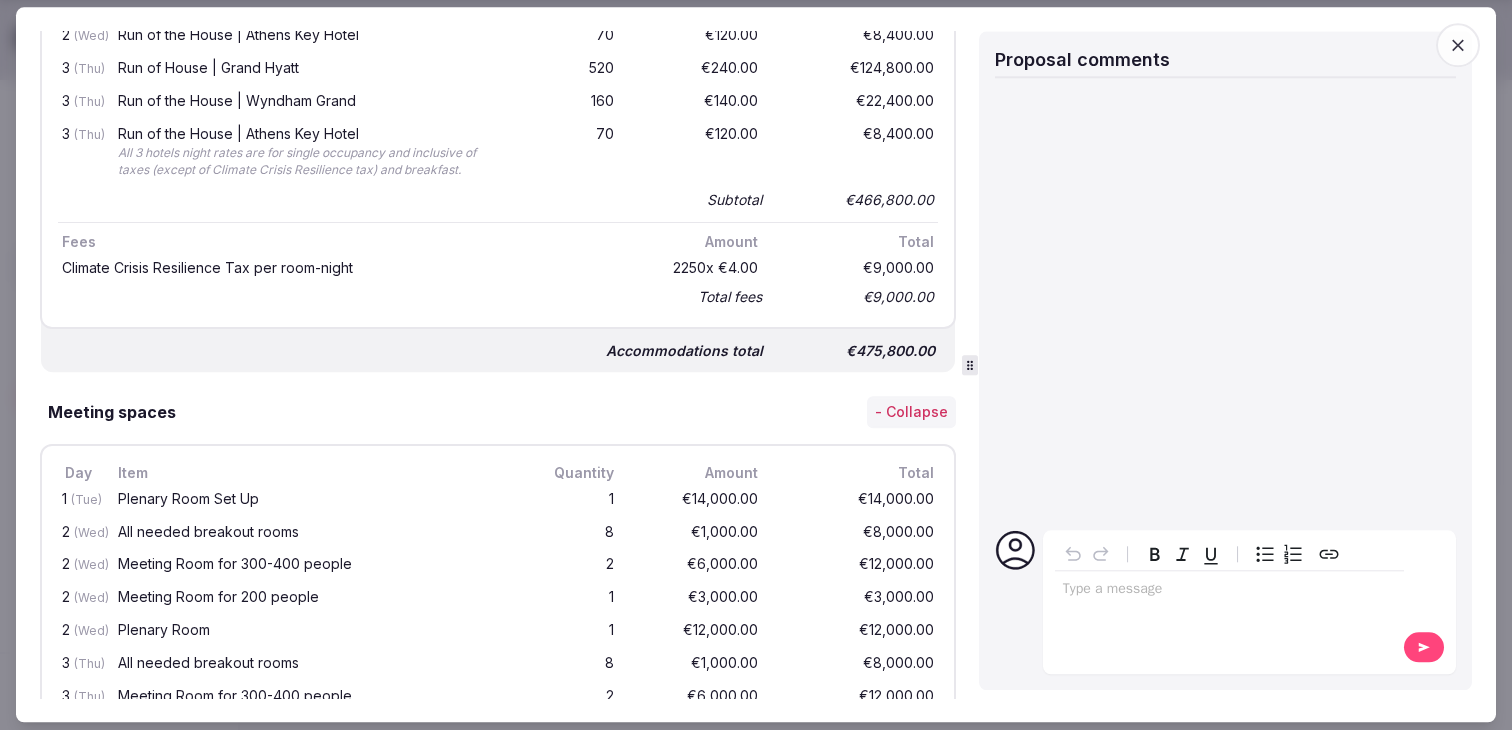 scroll, scrollTop: 1100, scrollLeft: 0, axis: vertical 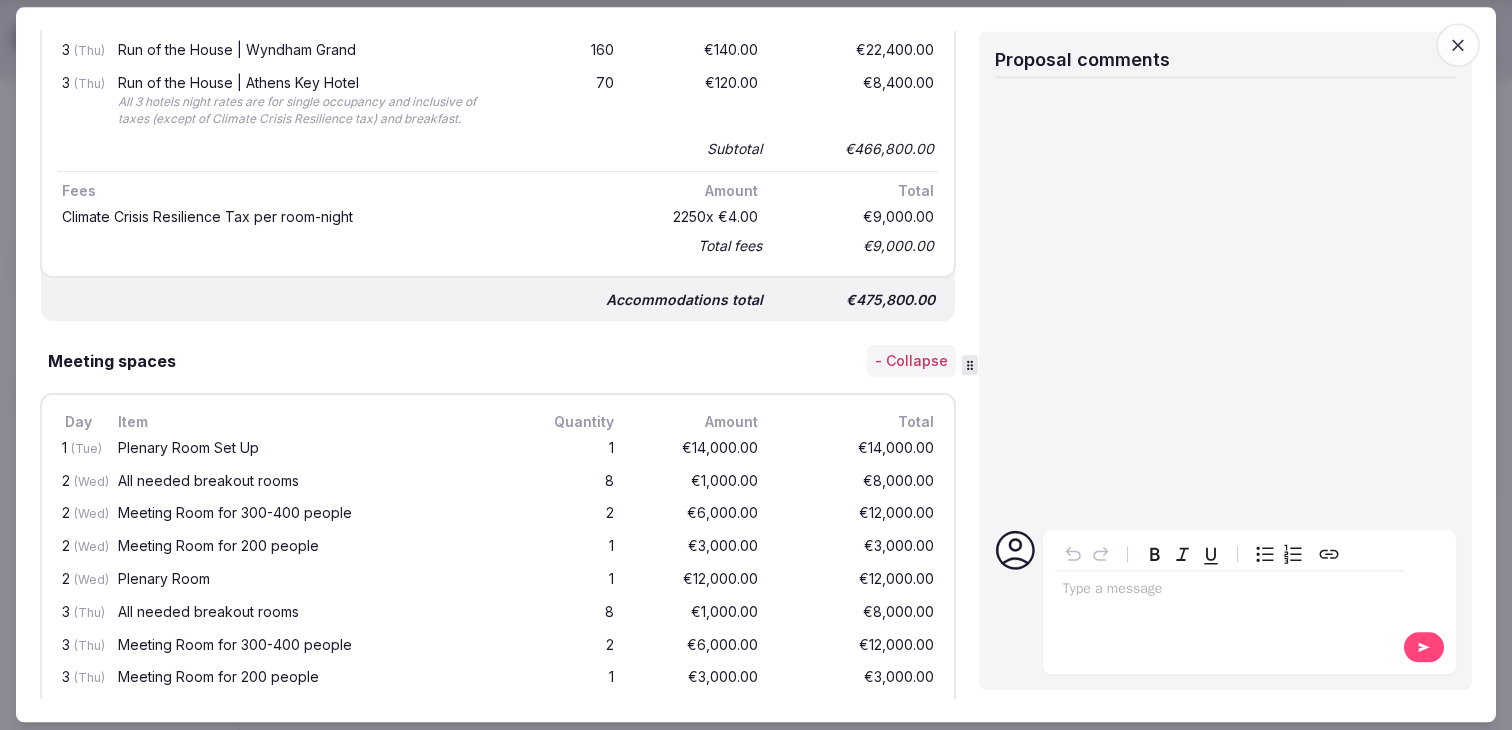 click at bounding box center [1458, 45] 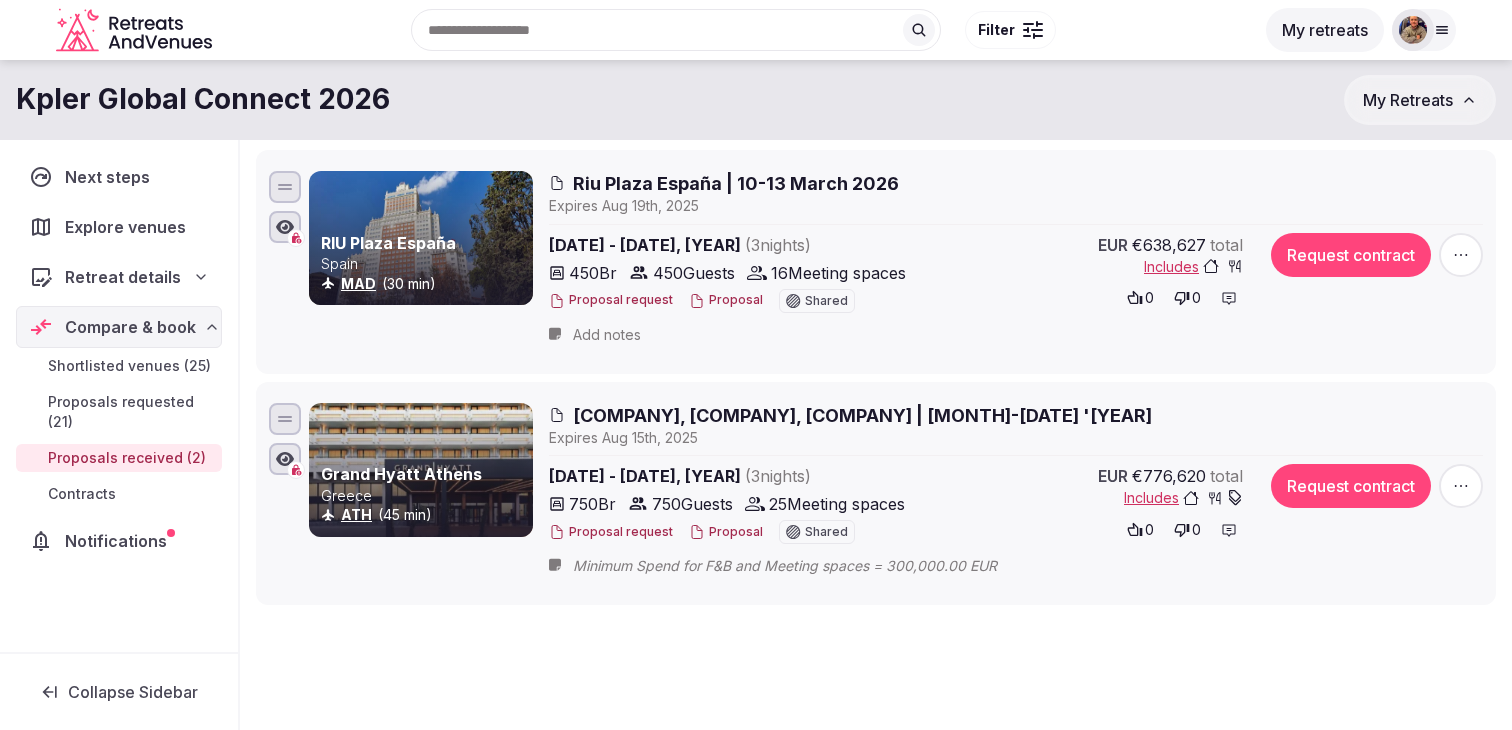 scroll, scrollTop: 228, scrollLeft: 0, axis: vertical 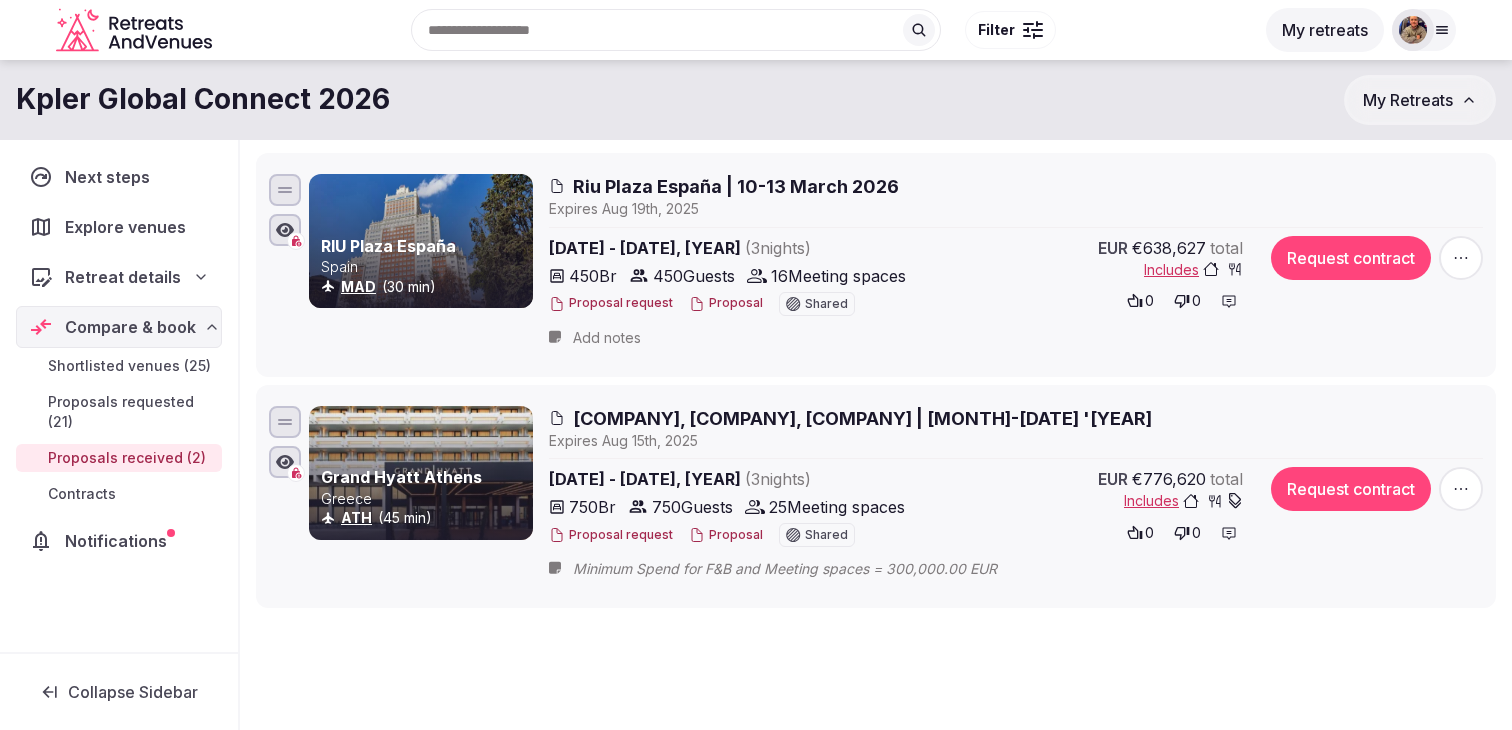 click 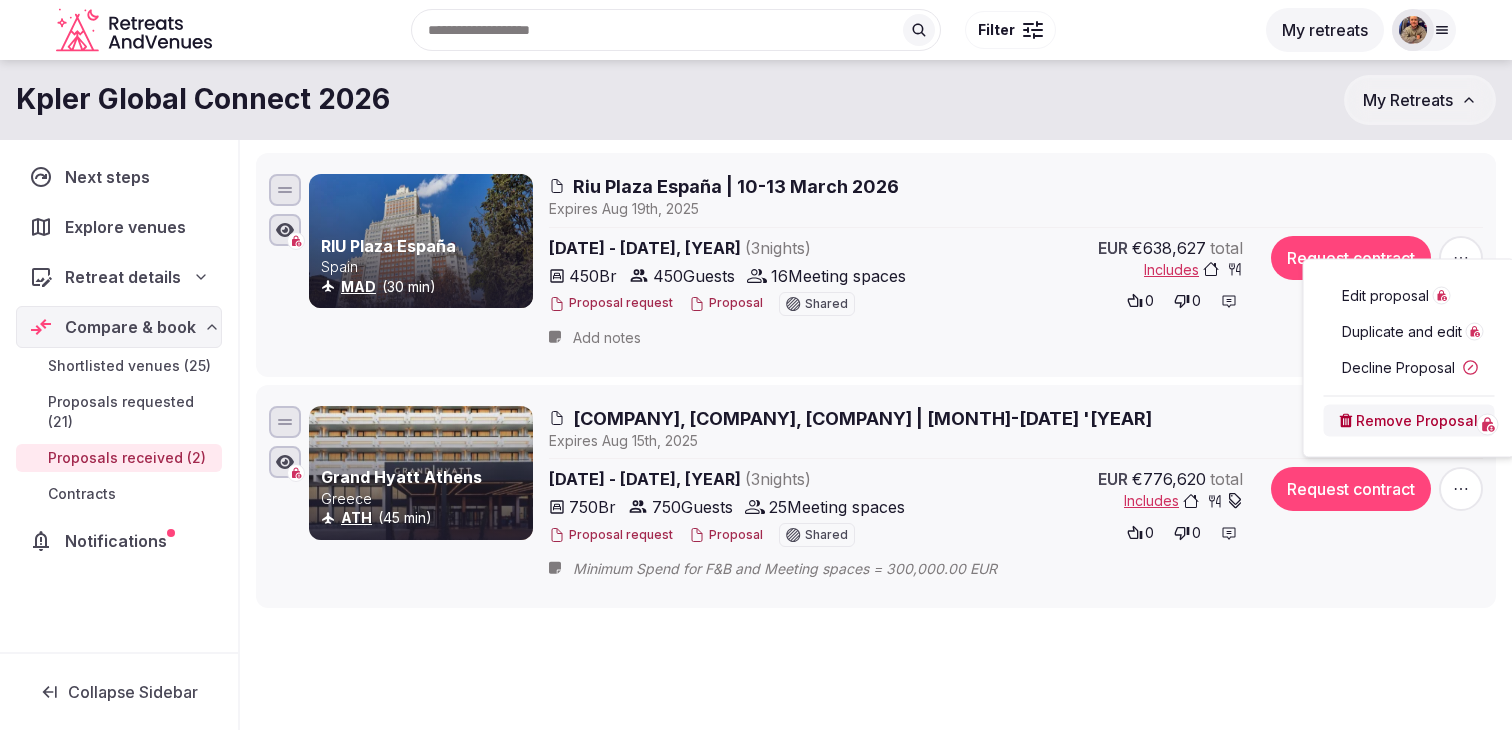 click on "Duplicate and edit" at bounding box center [1402, 332] 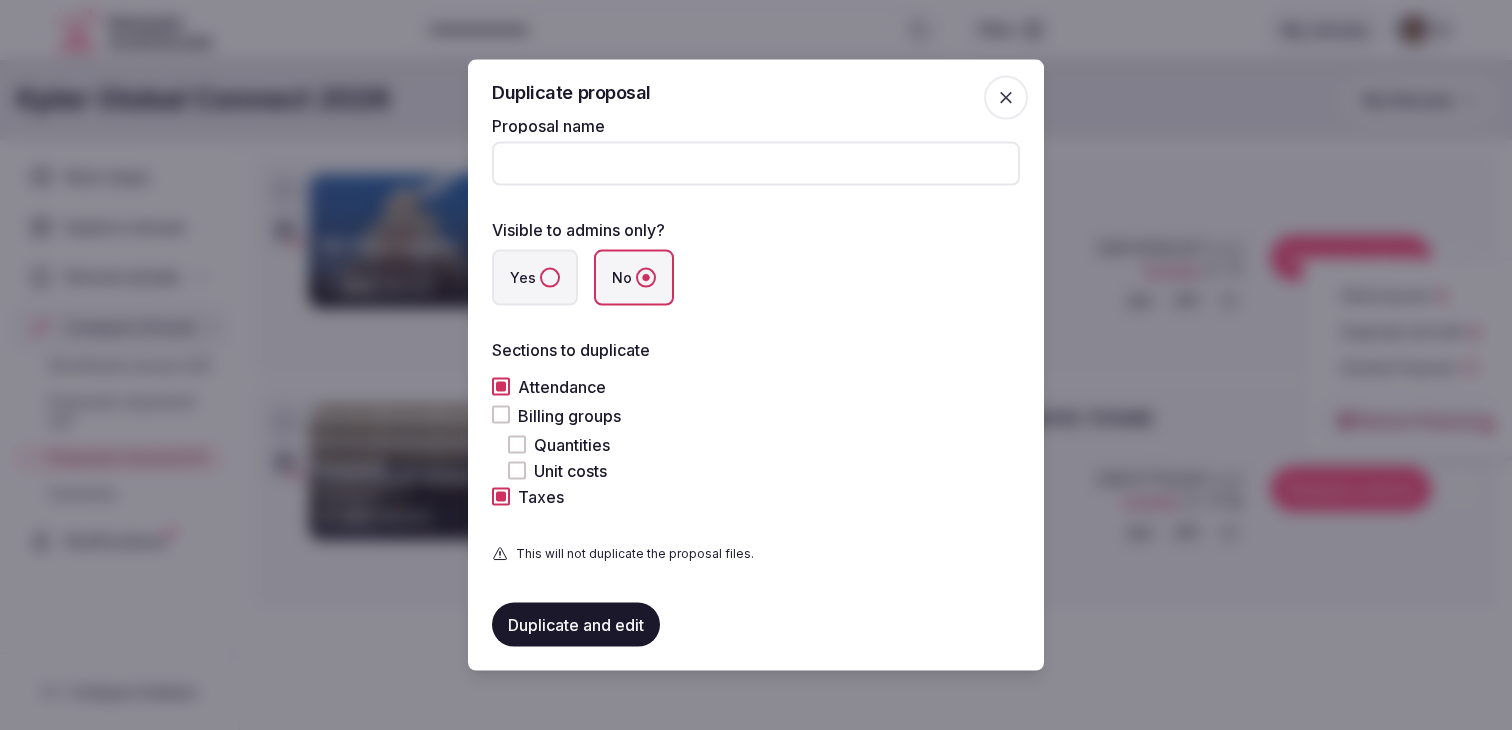 click on "Billing groups" at bounding box center [501, 415] 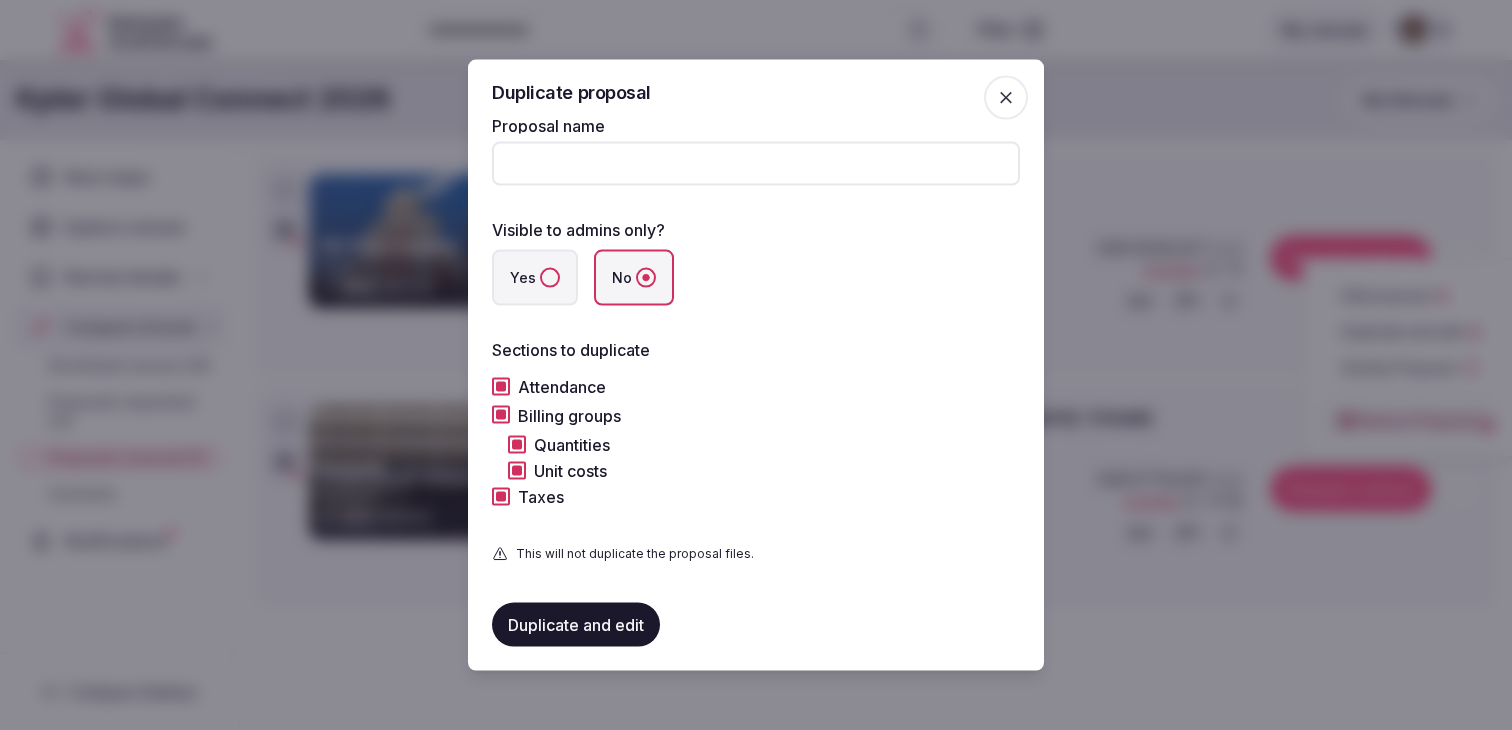 click on "Proposal name" at bounding box center [756, 164] 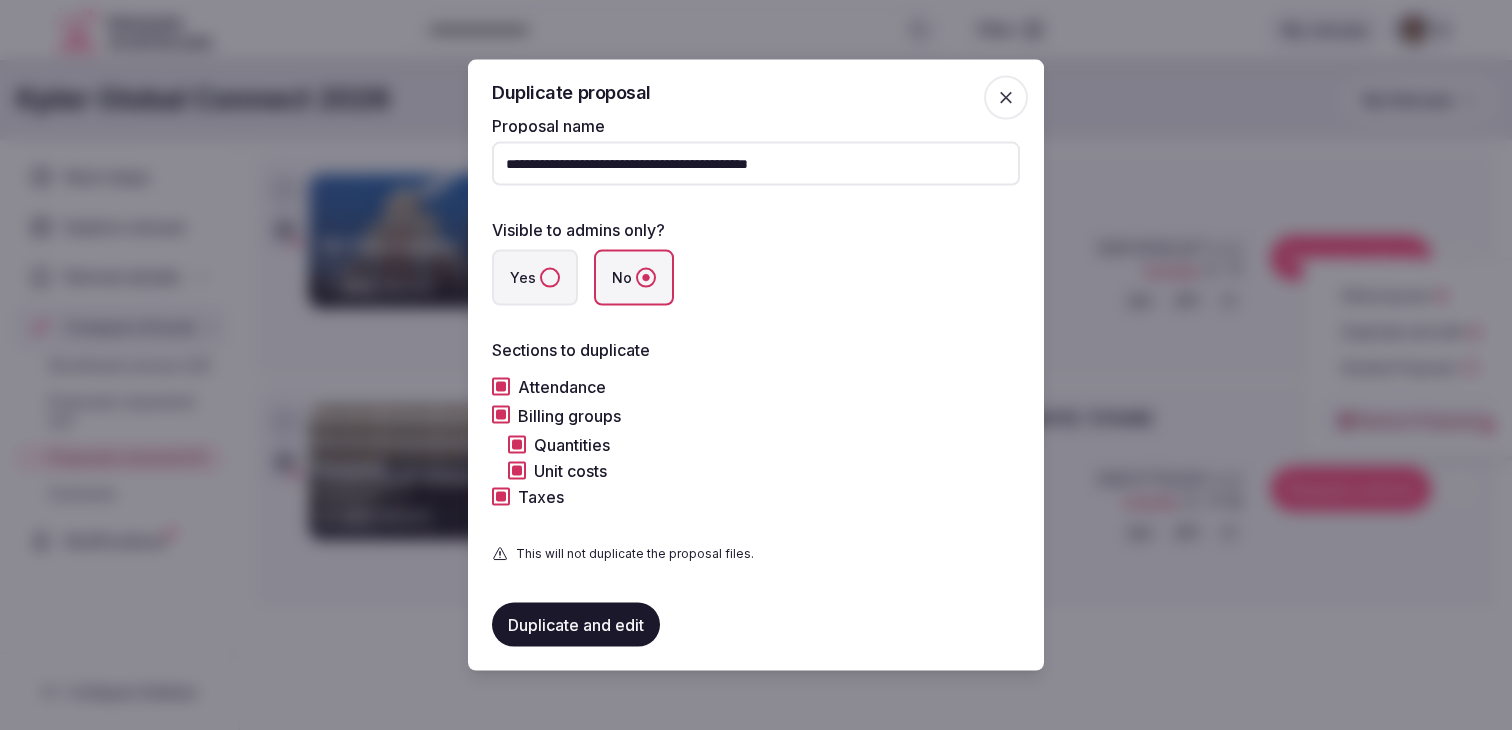 type on "**********" 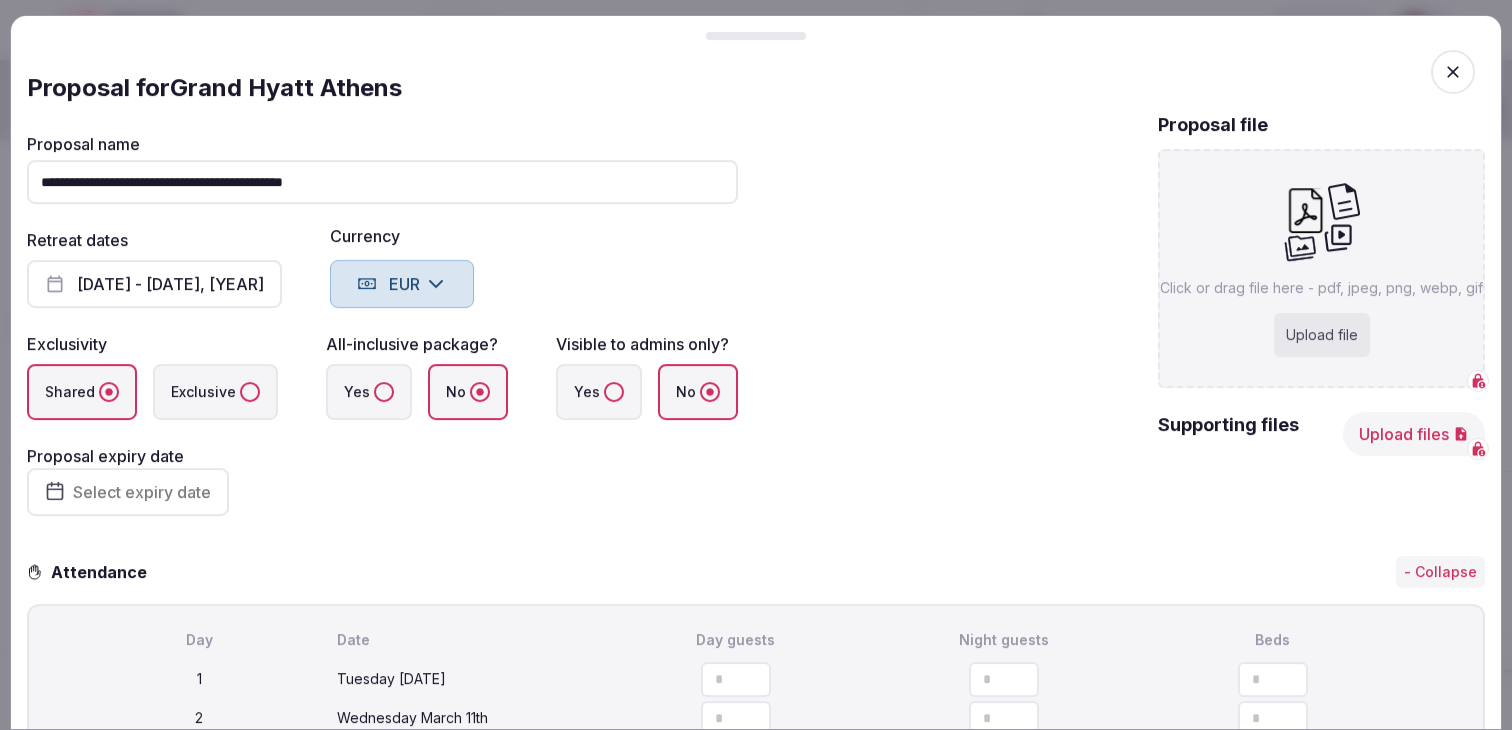 click on "Yes" at bounding box center (614, 392) 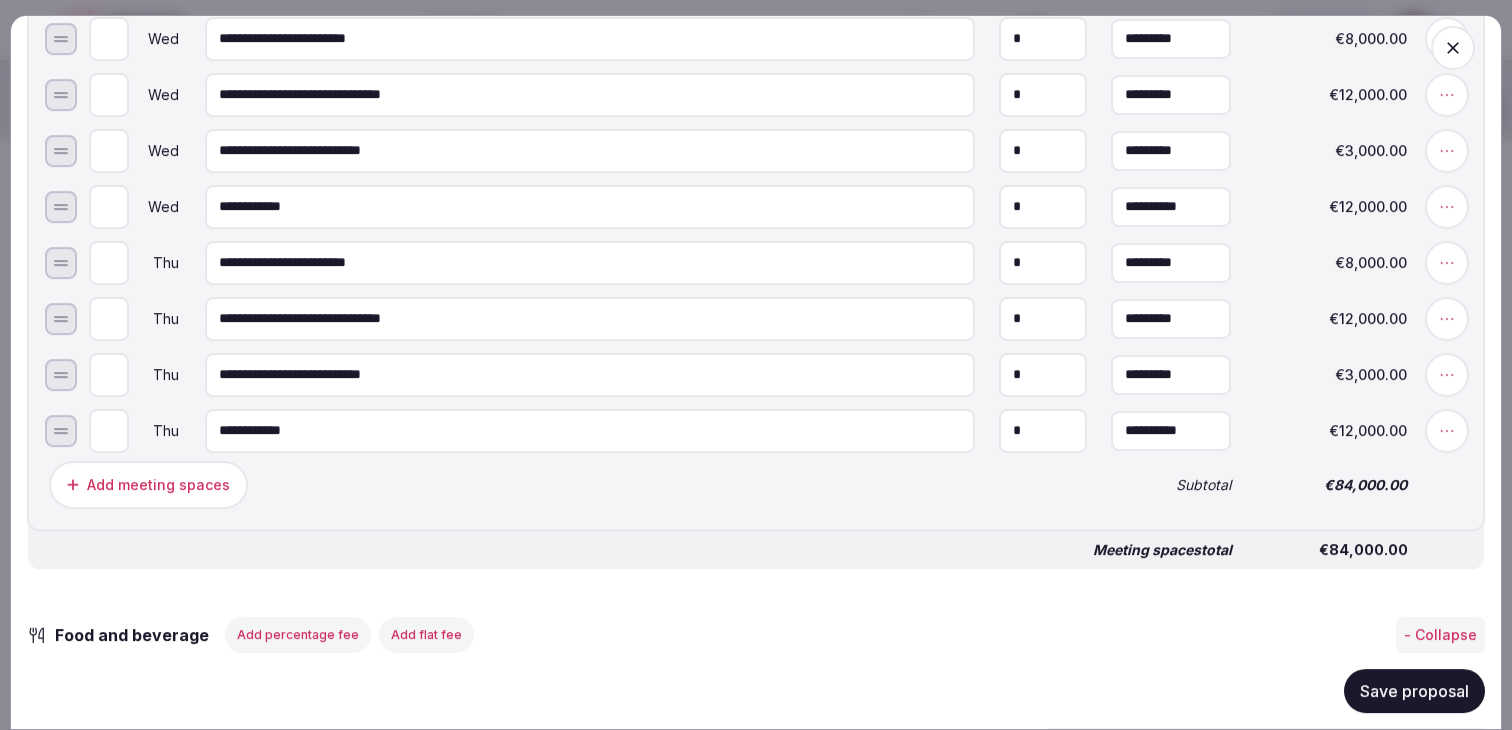 scroll, scrollTop: 2587, scrollLeft: 0, axis: vertical 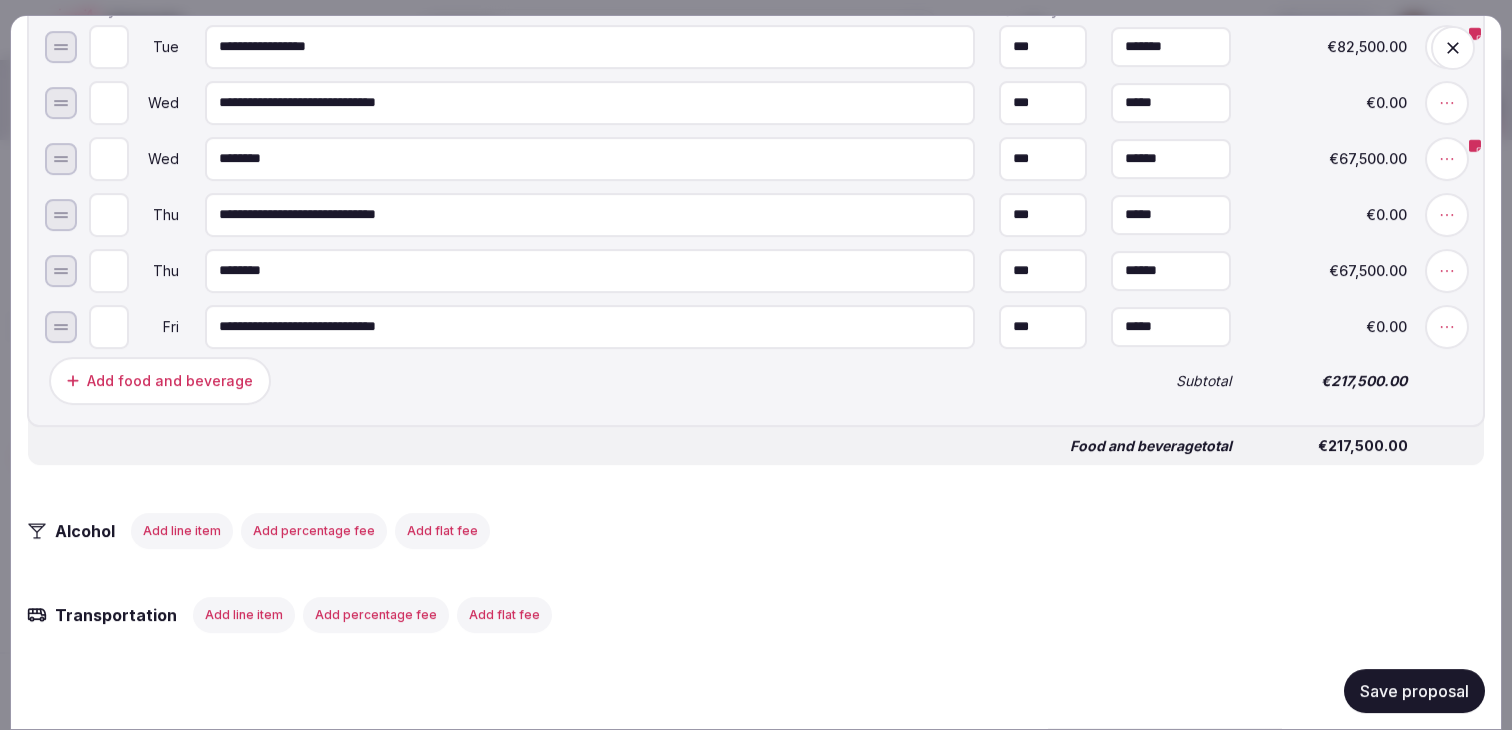 click on "Save proposal" at bounding box center (1414, 691) 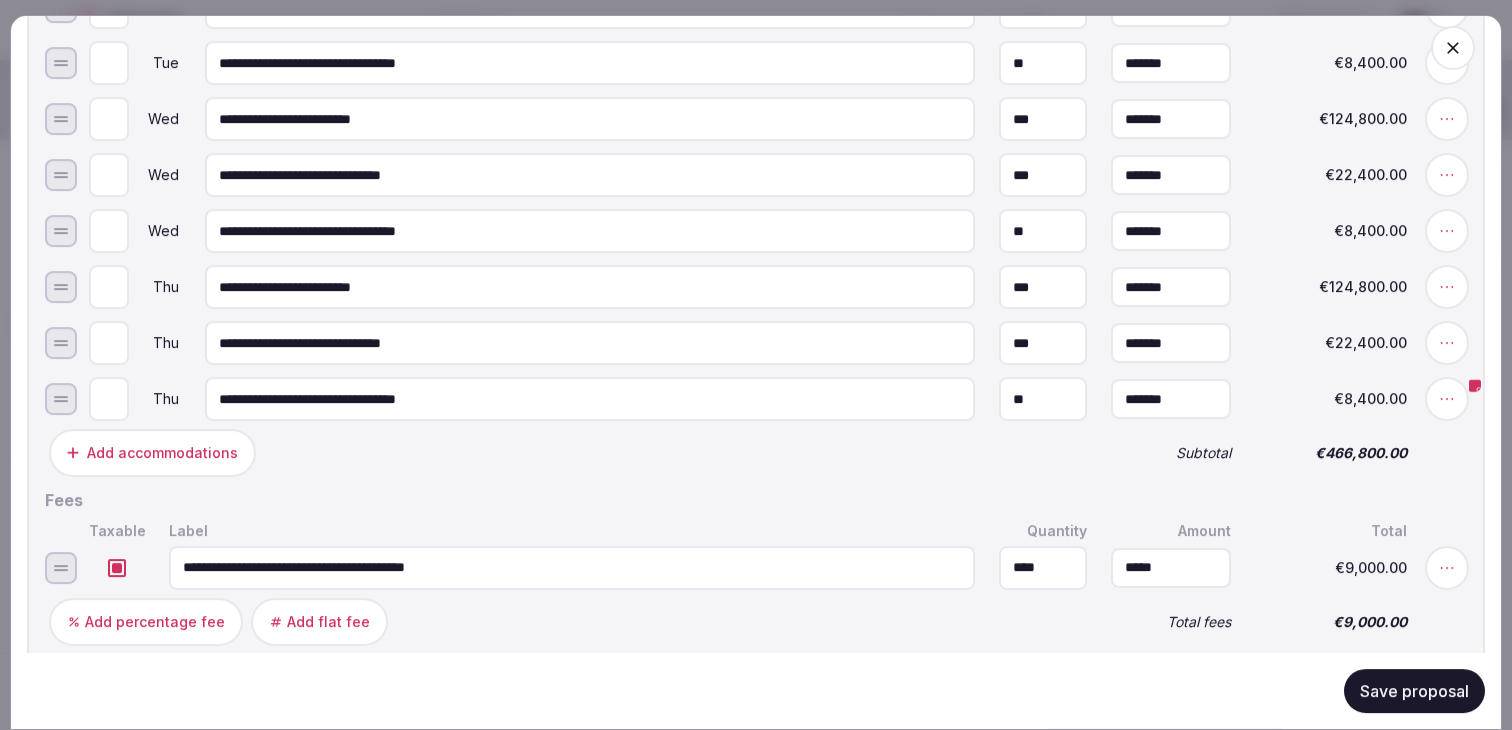 scroll, scrollTop: 973, scrollLeft: 0, axis: vertical 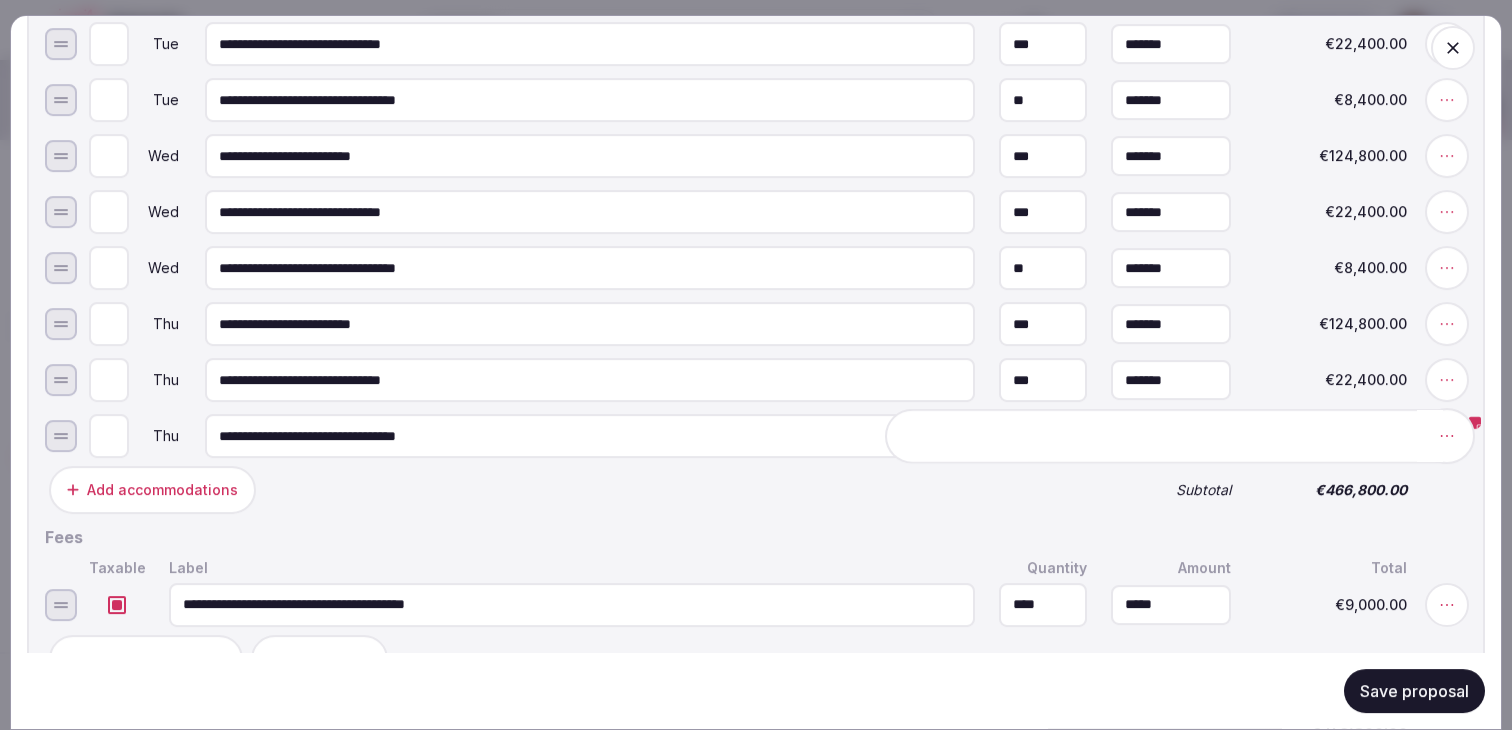 click 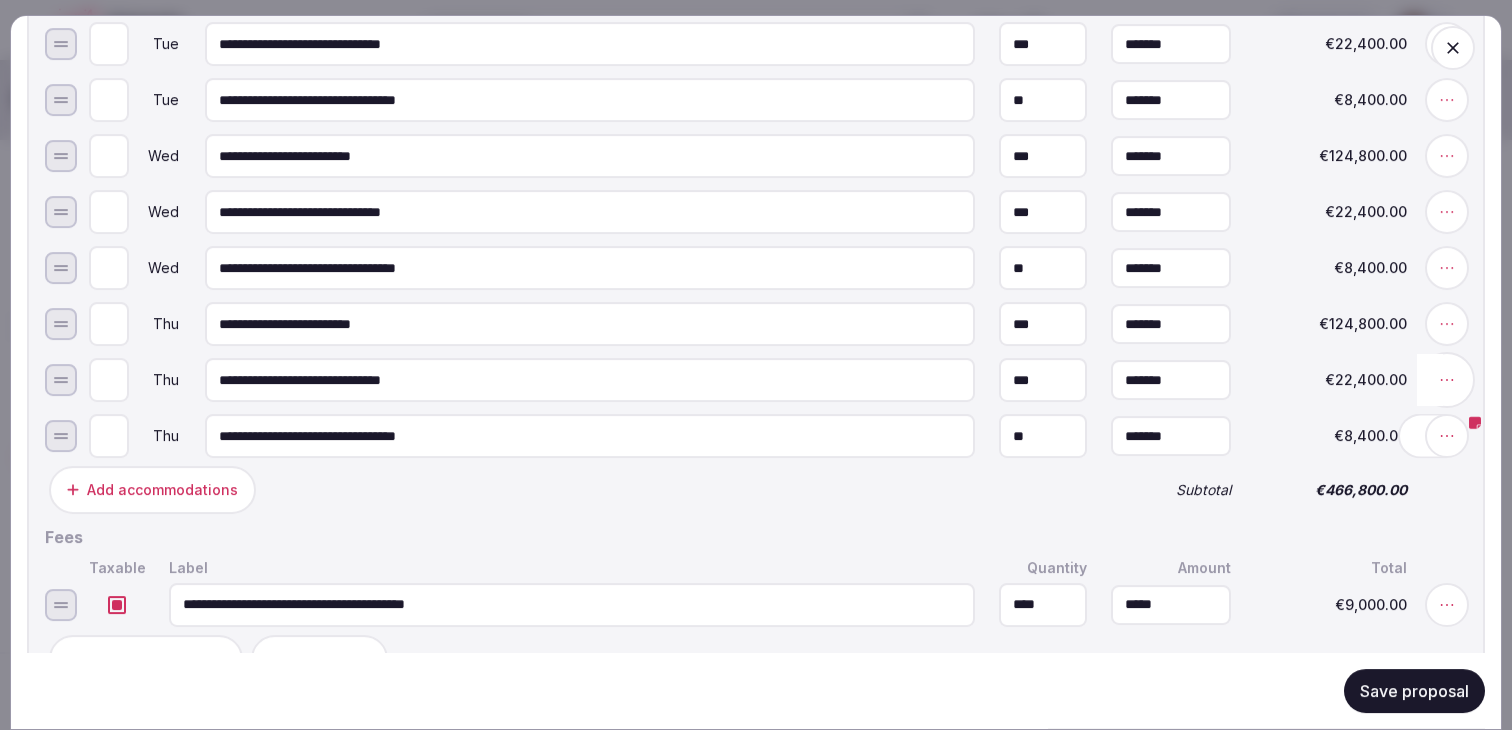 click at bounding box center (1447, 380) 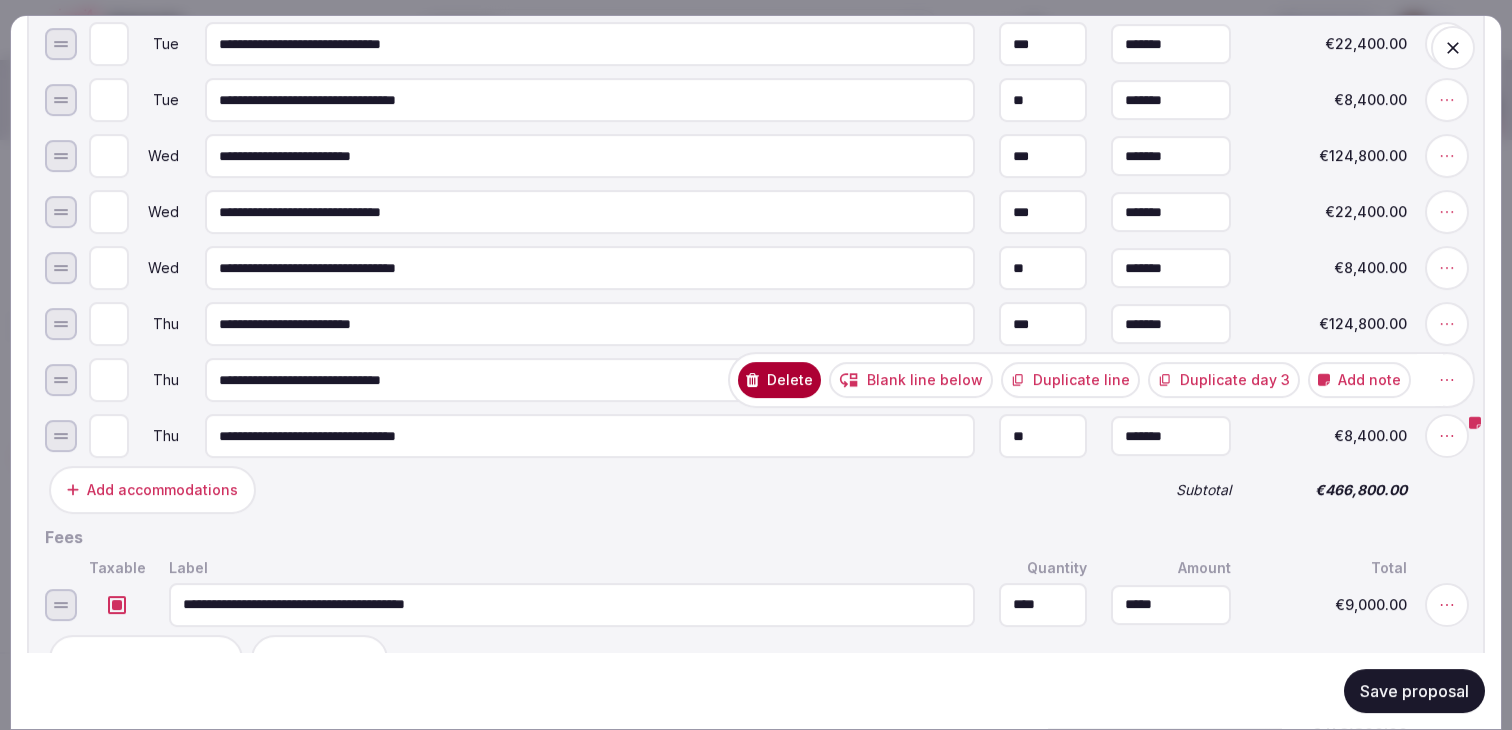 click on "Delete" at bounding box center (779, 380) 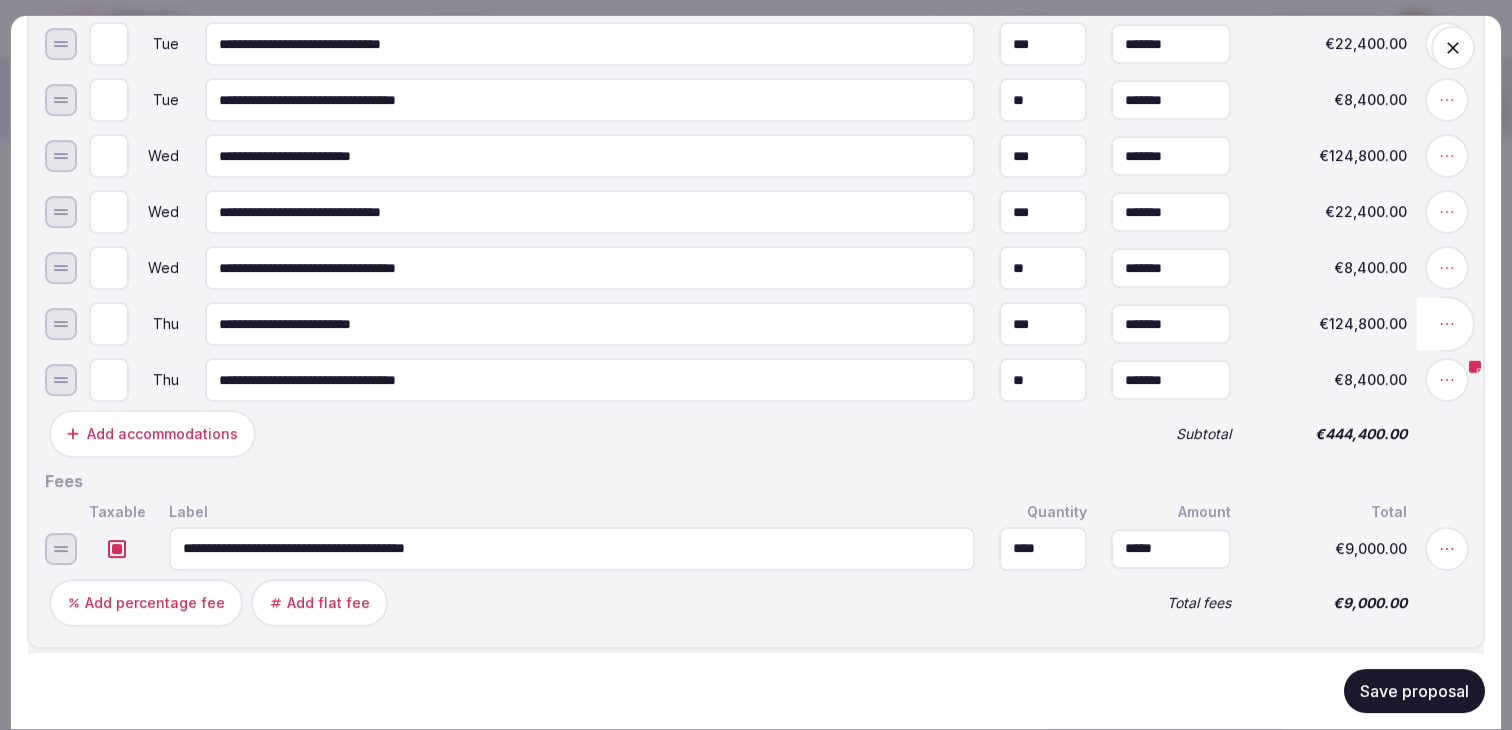 click 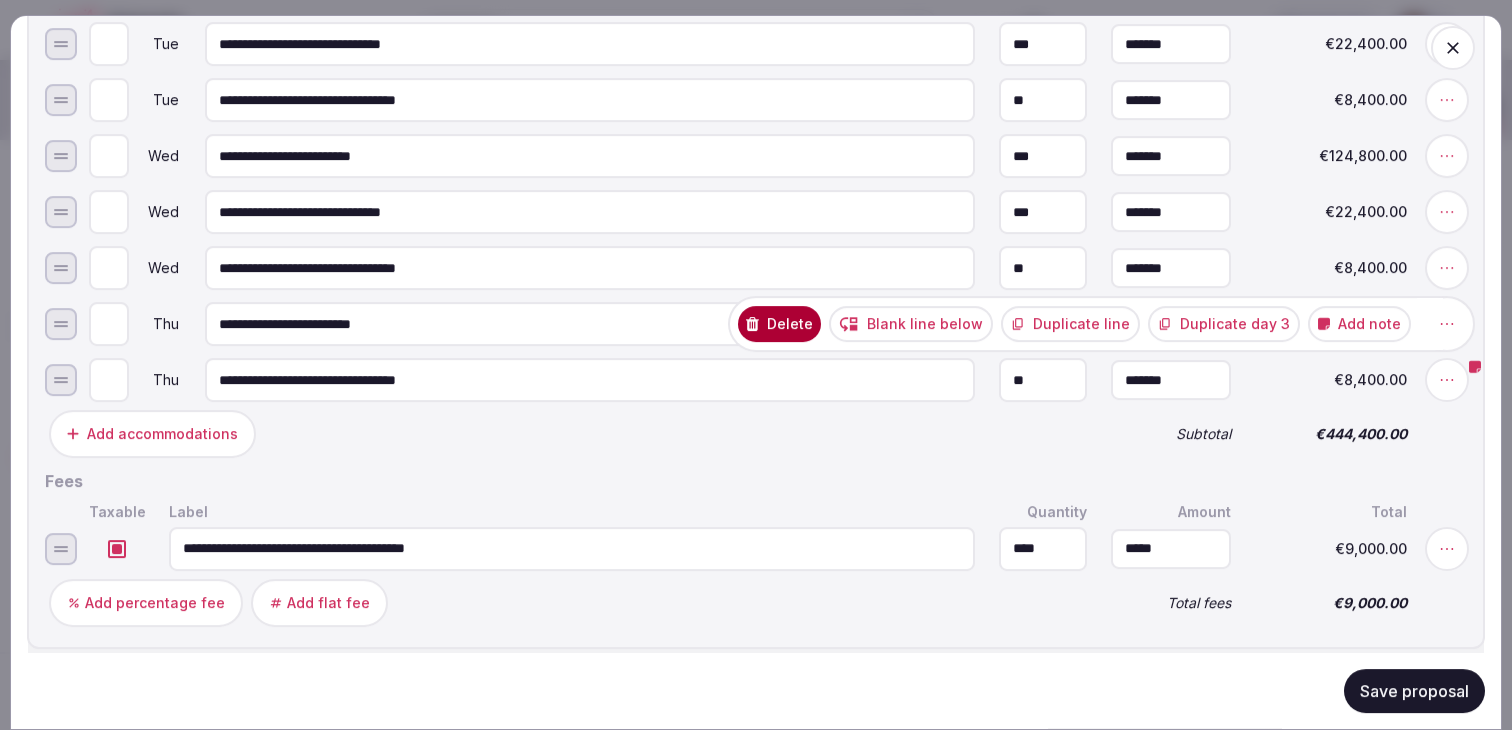 click on "Delete" at bounding box center (779, 324) 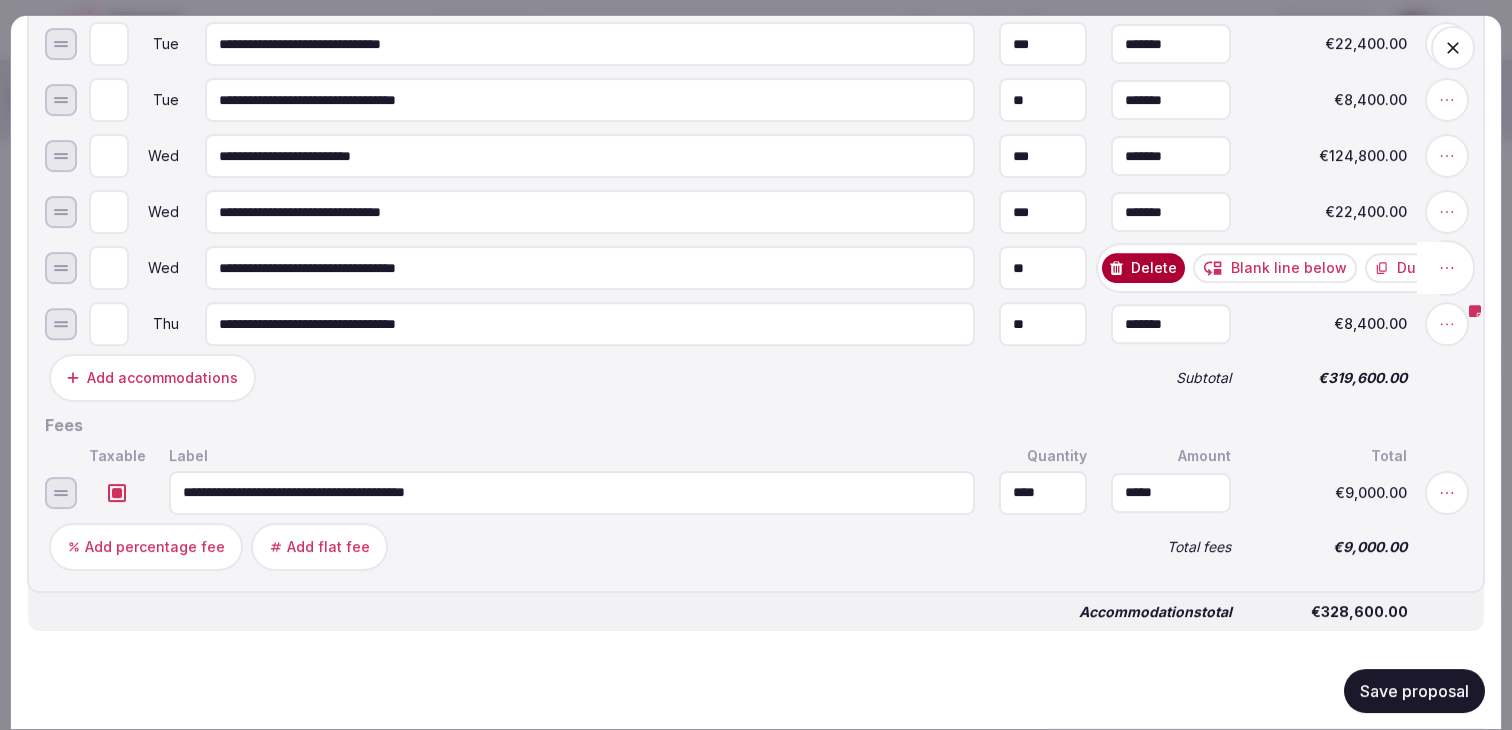click at bounding box center (1447, 268) 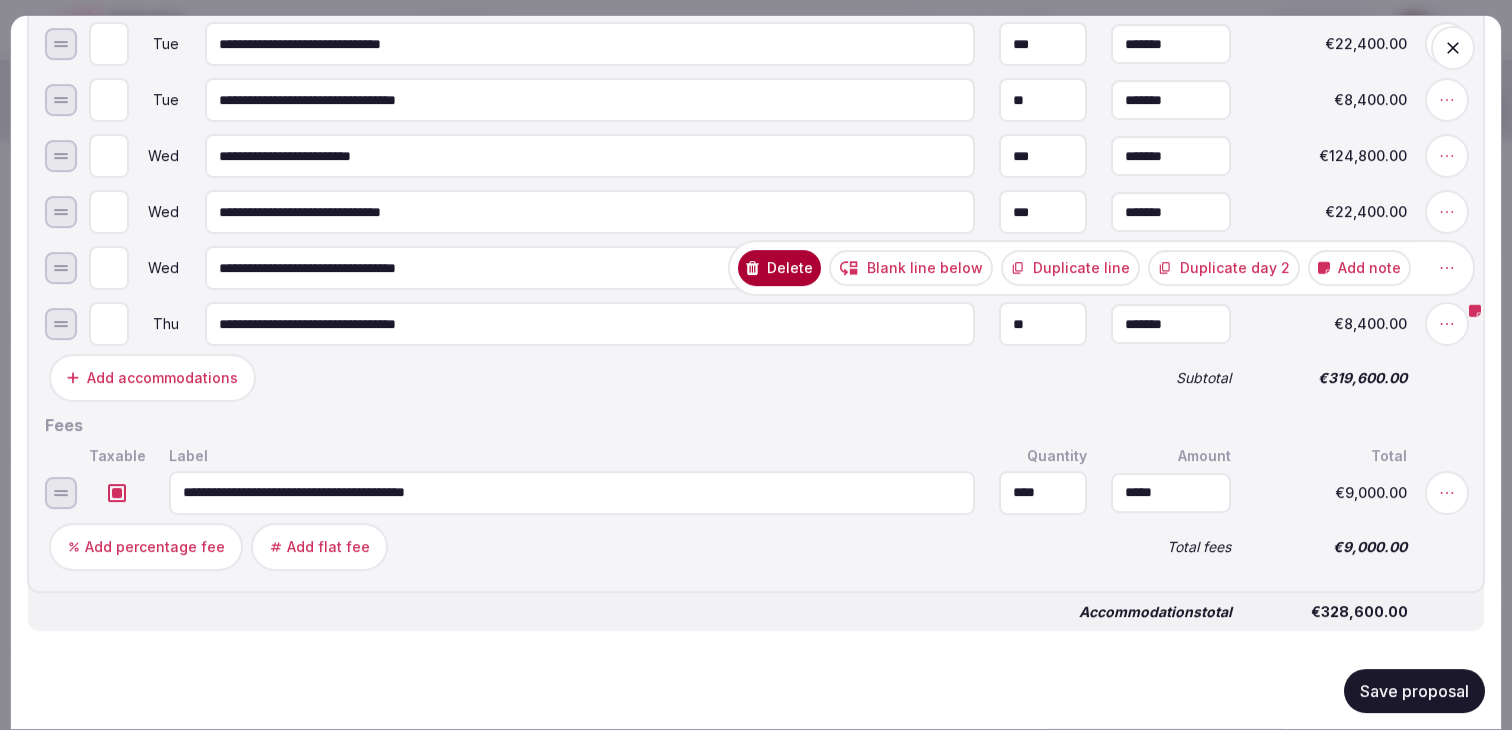 click on "Delete" at bounding box center (779, 268) 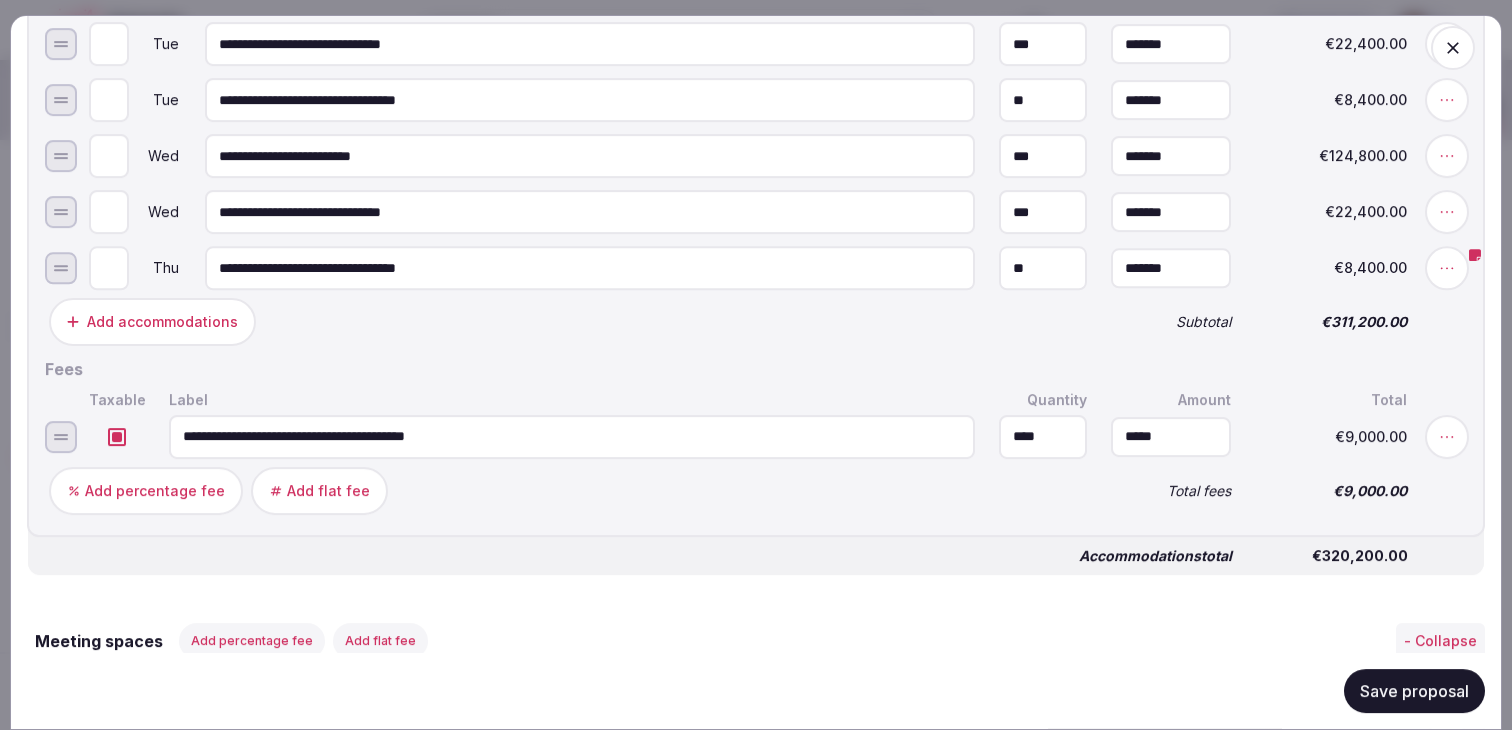 click 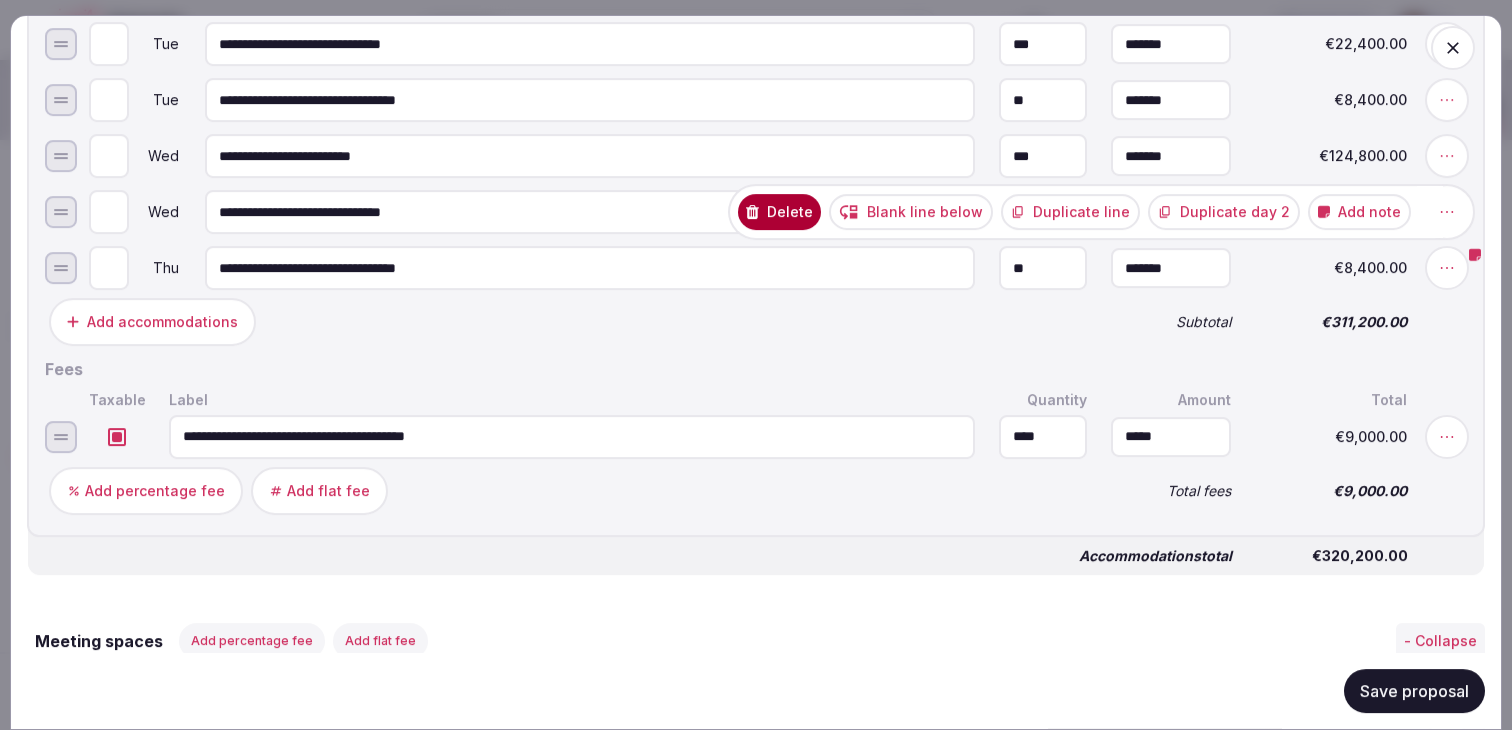 click on "Delete" at bounding box center (779, 212) 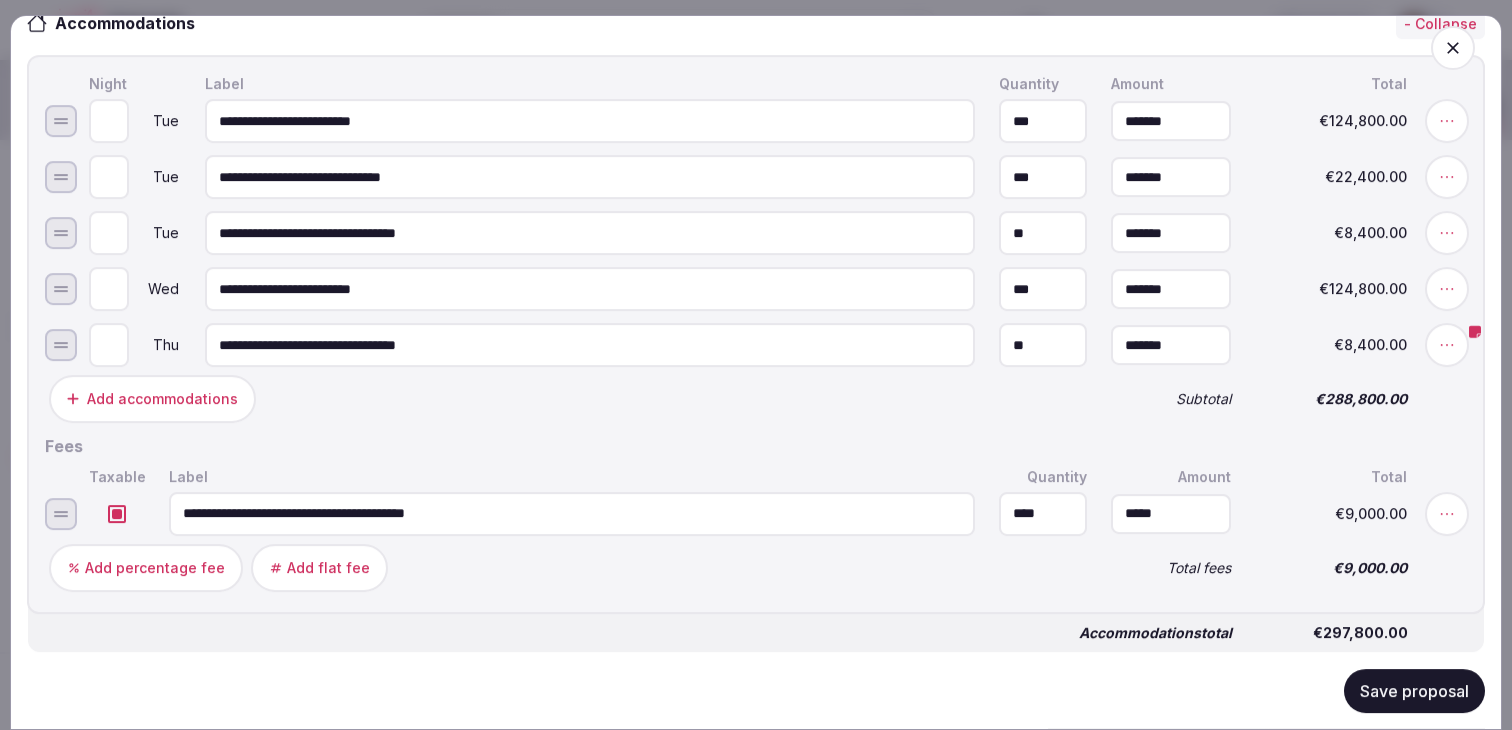 scroll, scrollTop: 834, scrollLeft: 0, axis: vertical 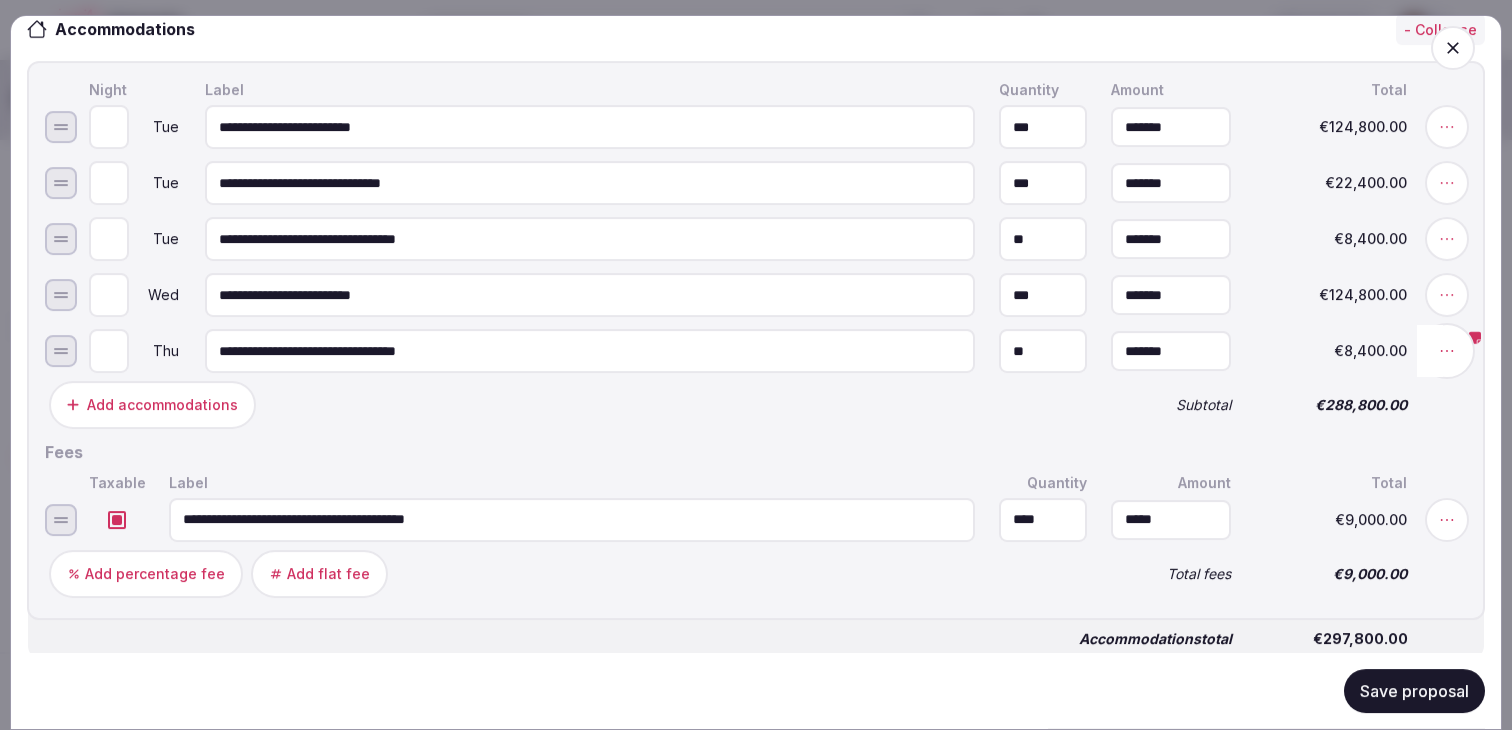 click at bounding box center [1447, 295] 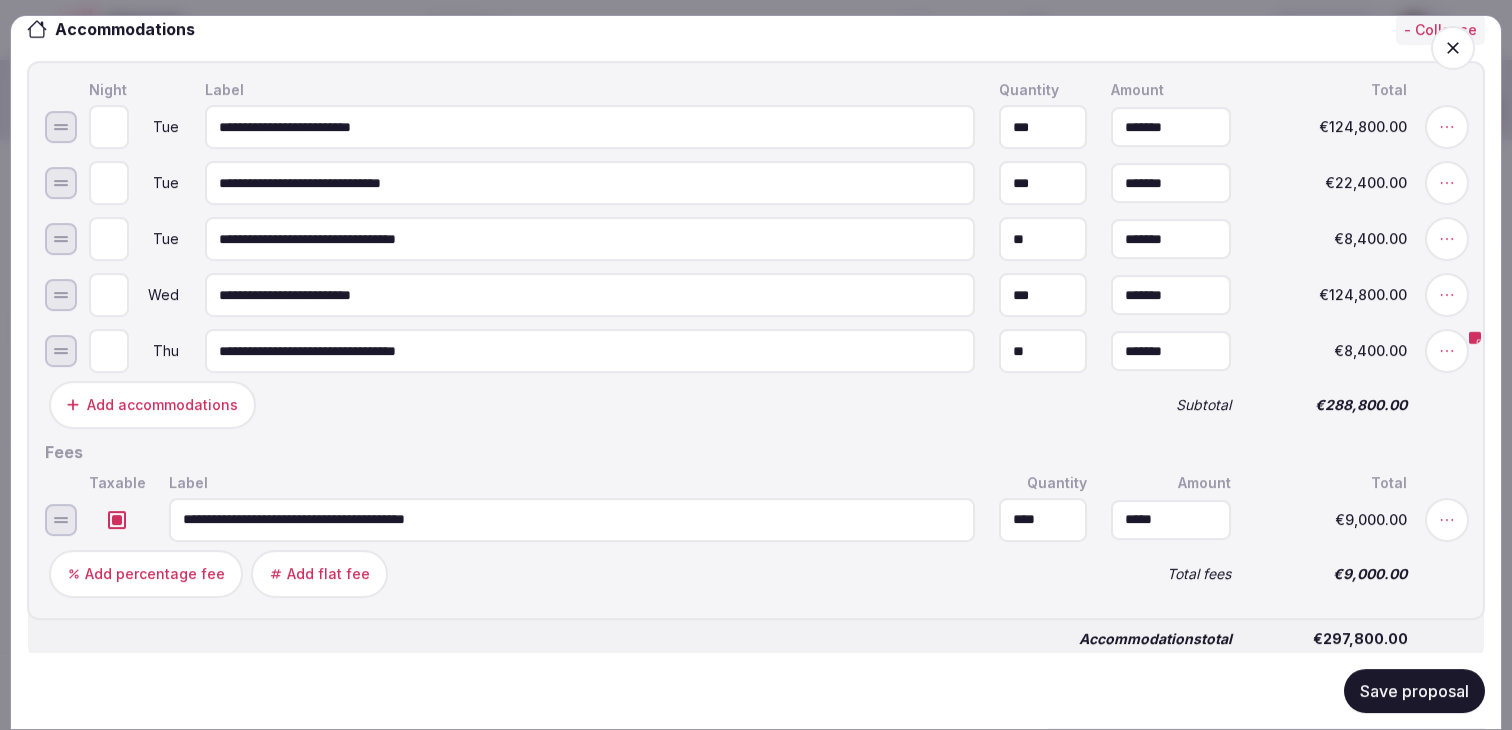 click 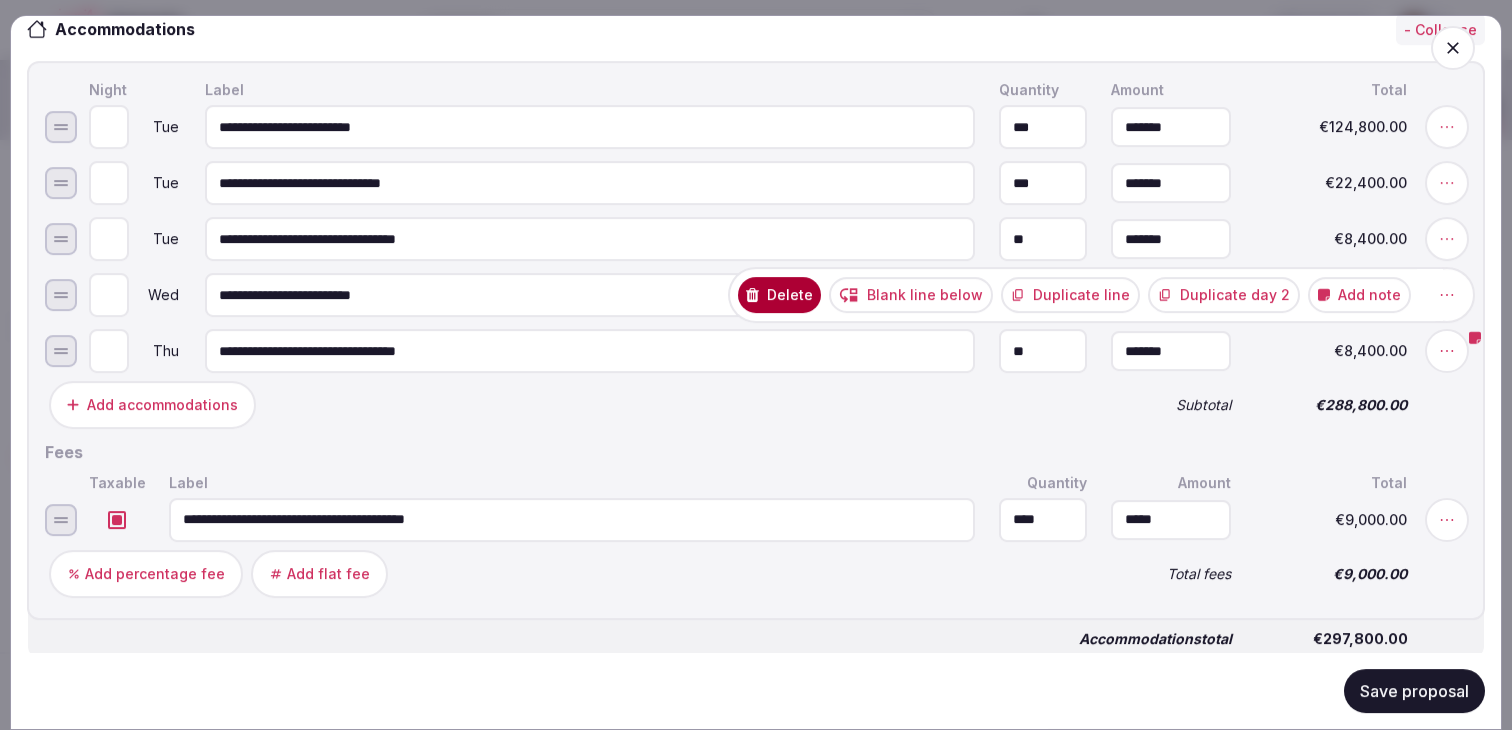 click on "Delete" at bounding box center [779, 295] 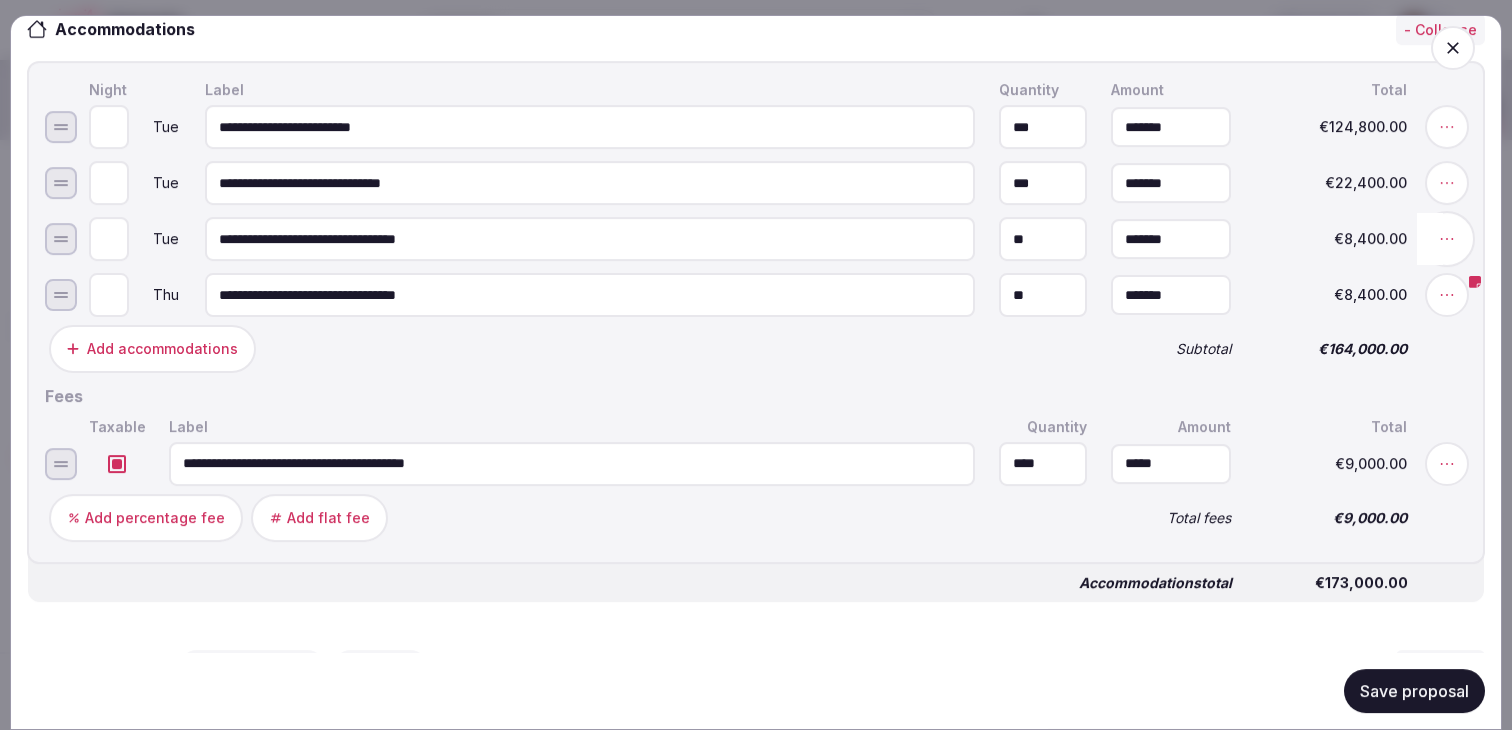 click 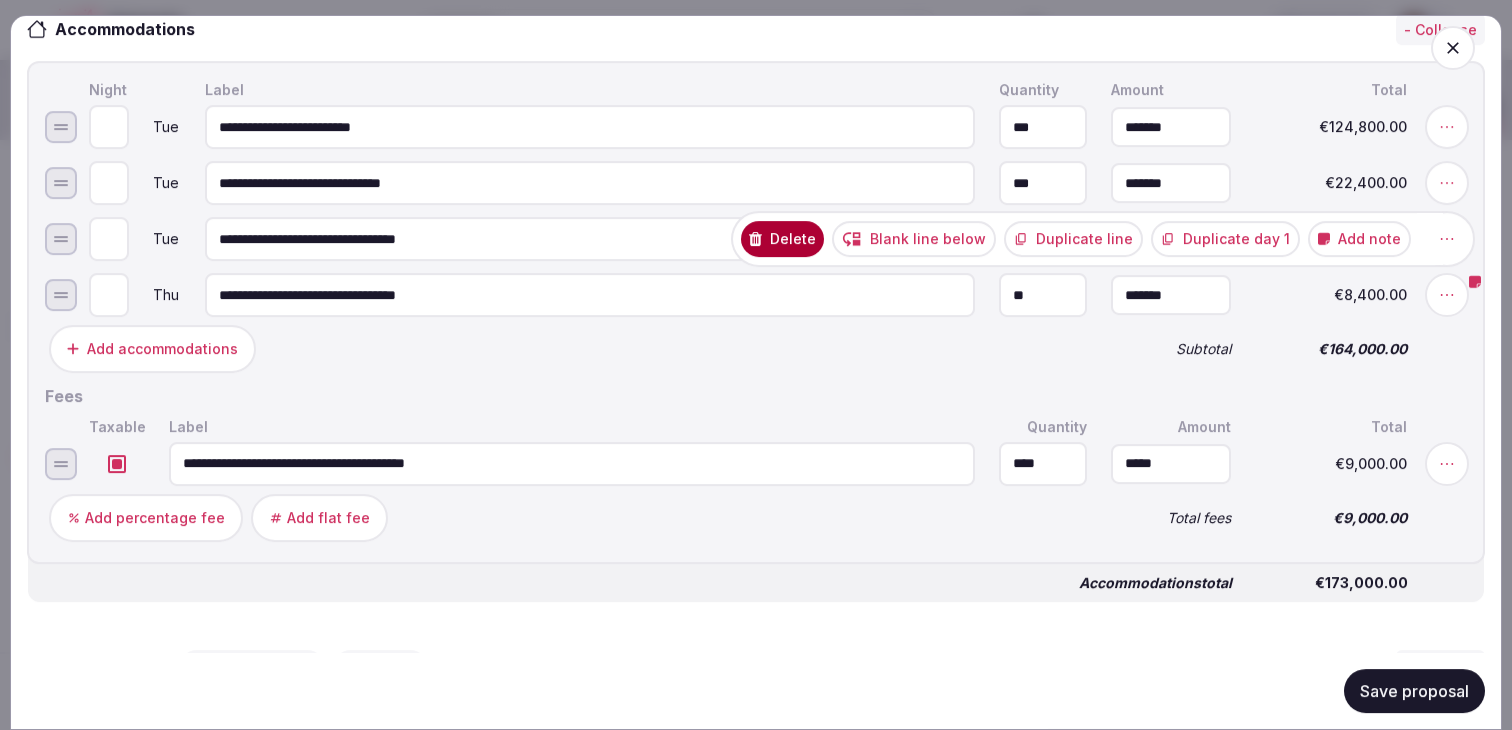 click on "Delete" at bounding box center (782, 239) 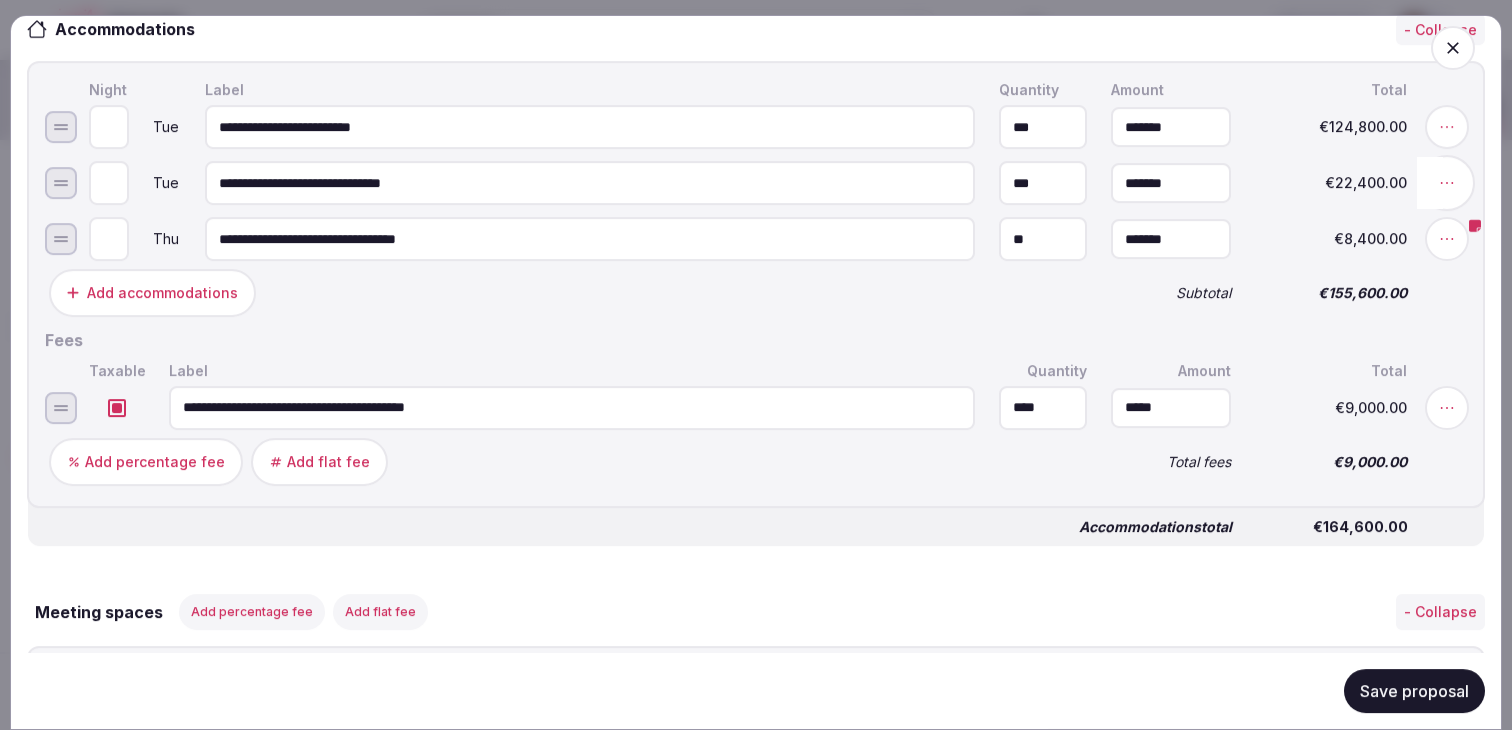 click 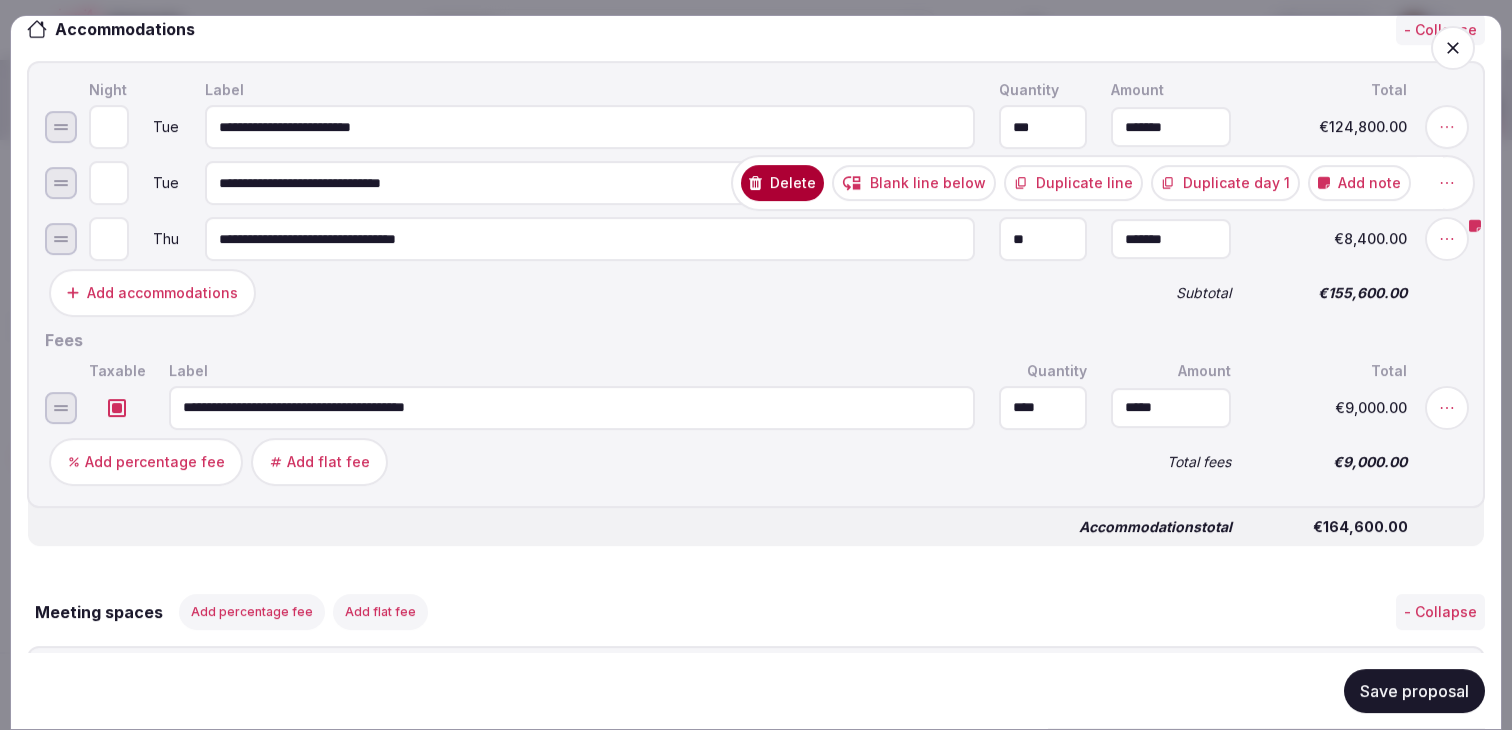 click on "Delete" at bounding box center [782, 183] 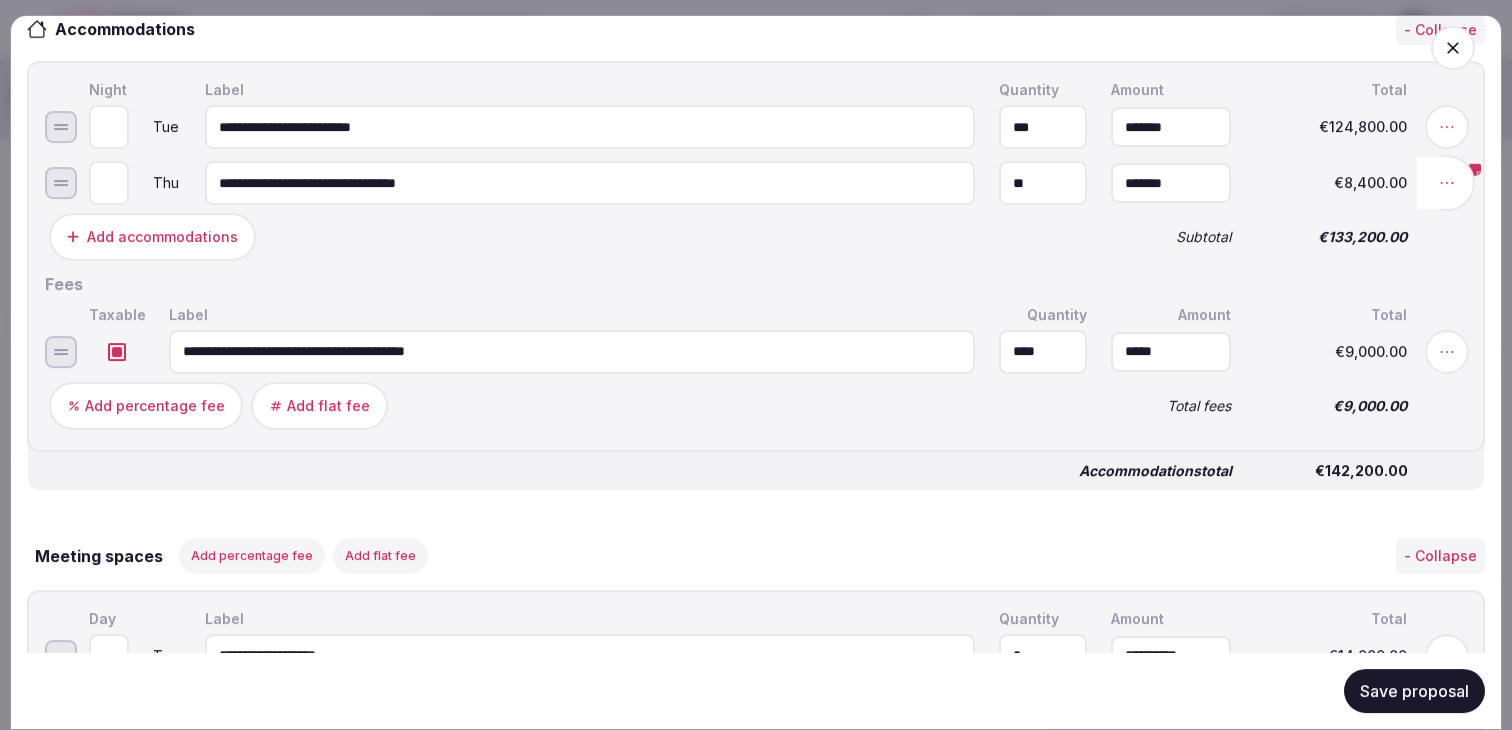 click 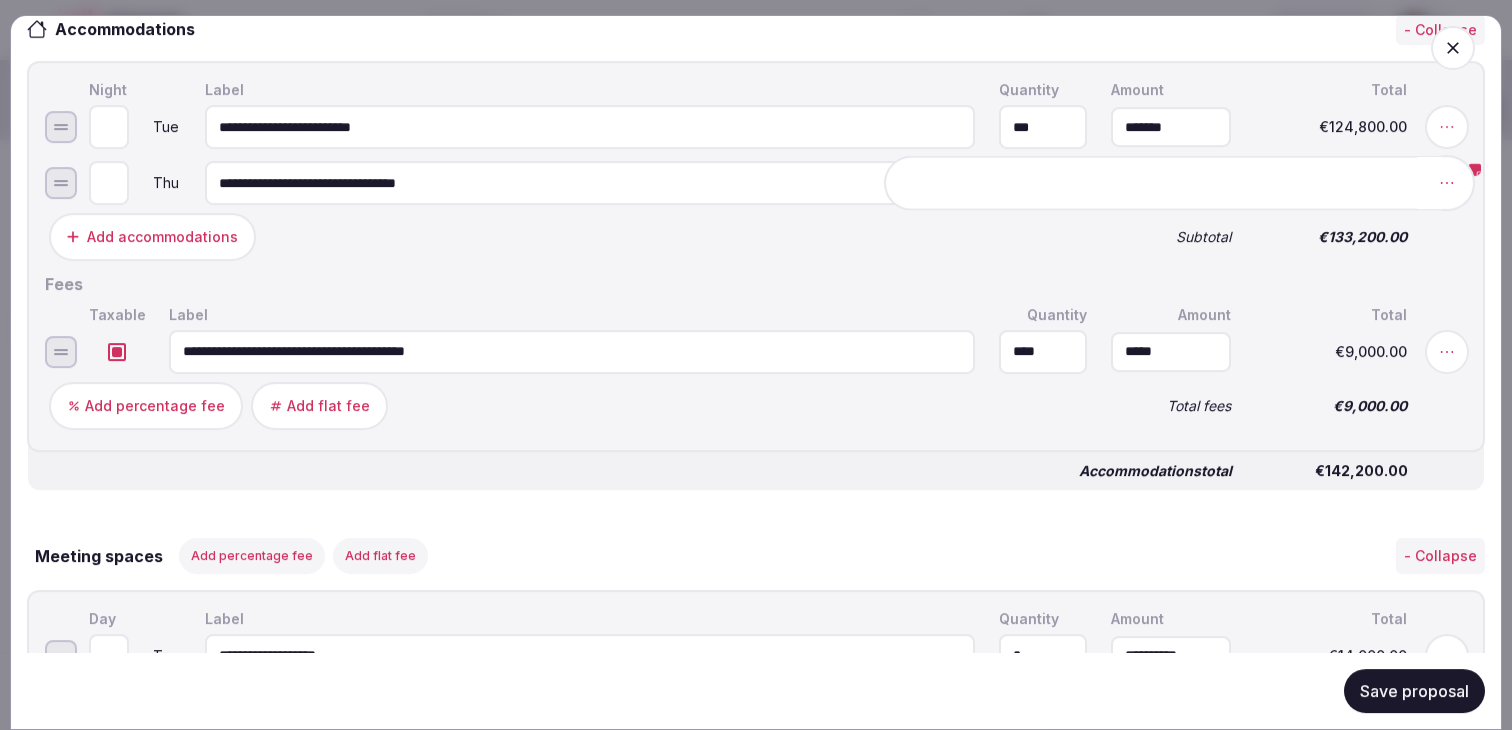 click at bounding box center [1447, 183] 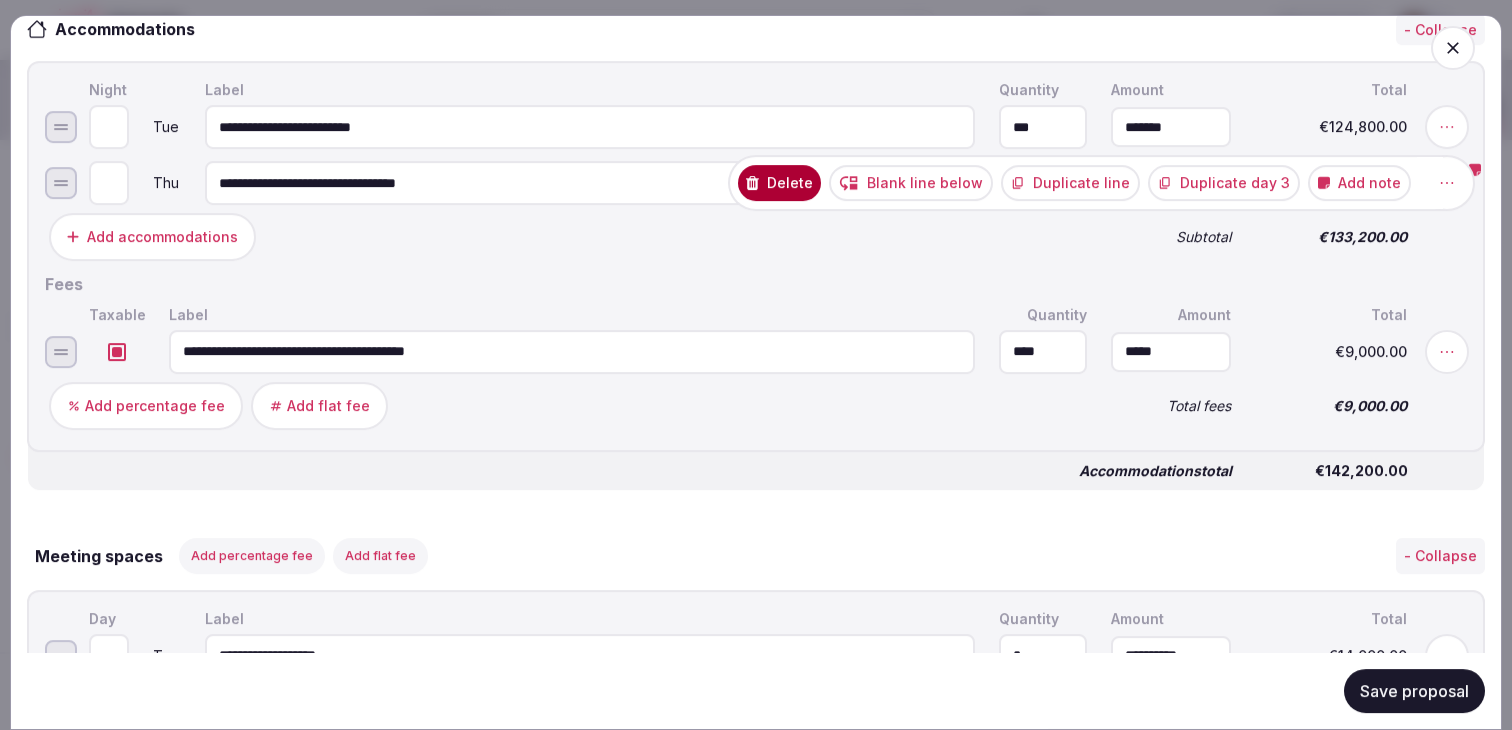 click on "Delete" at bounding box center [779, 183] 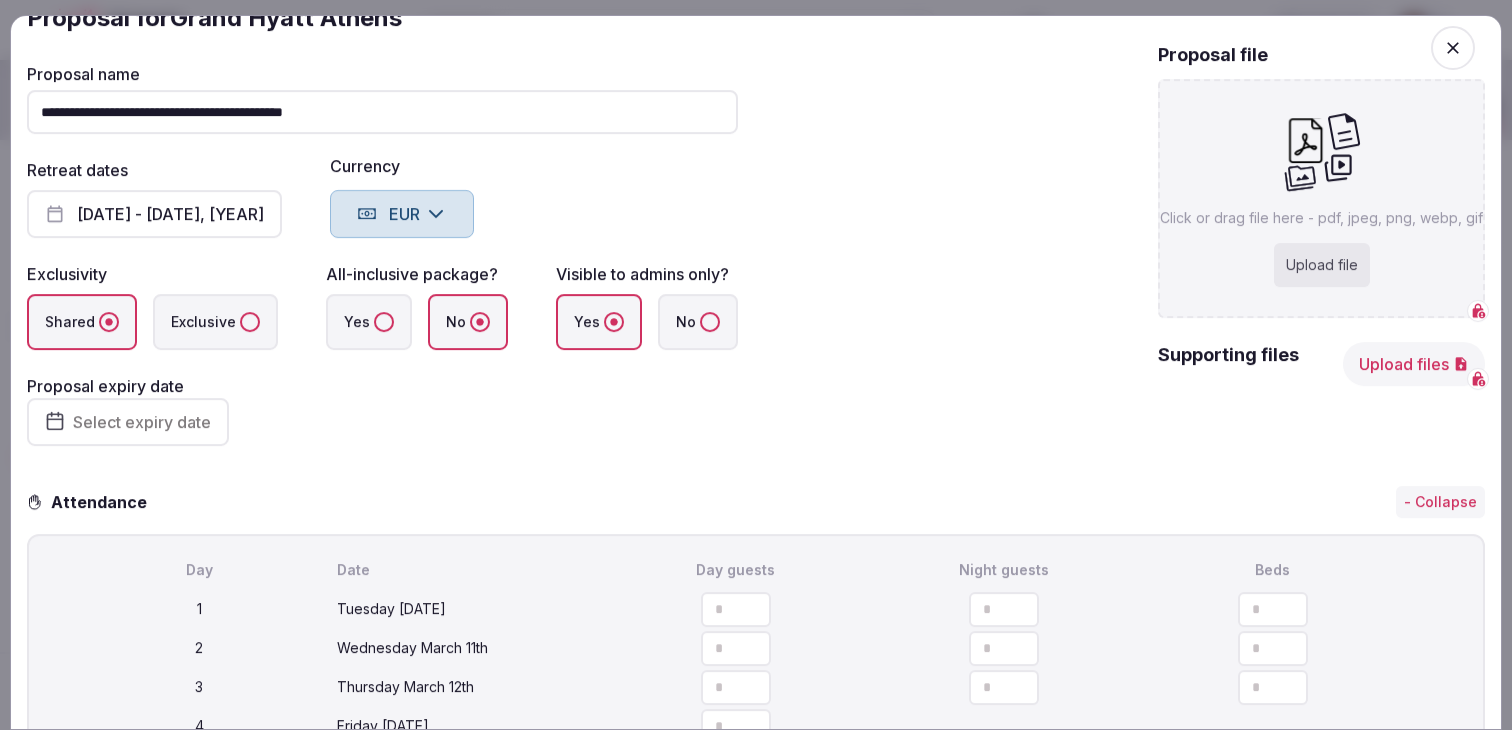 scroll, scrollTop: 0, scrollLeft: 0, axis: both 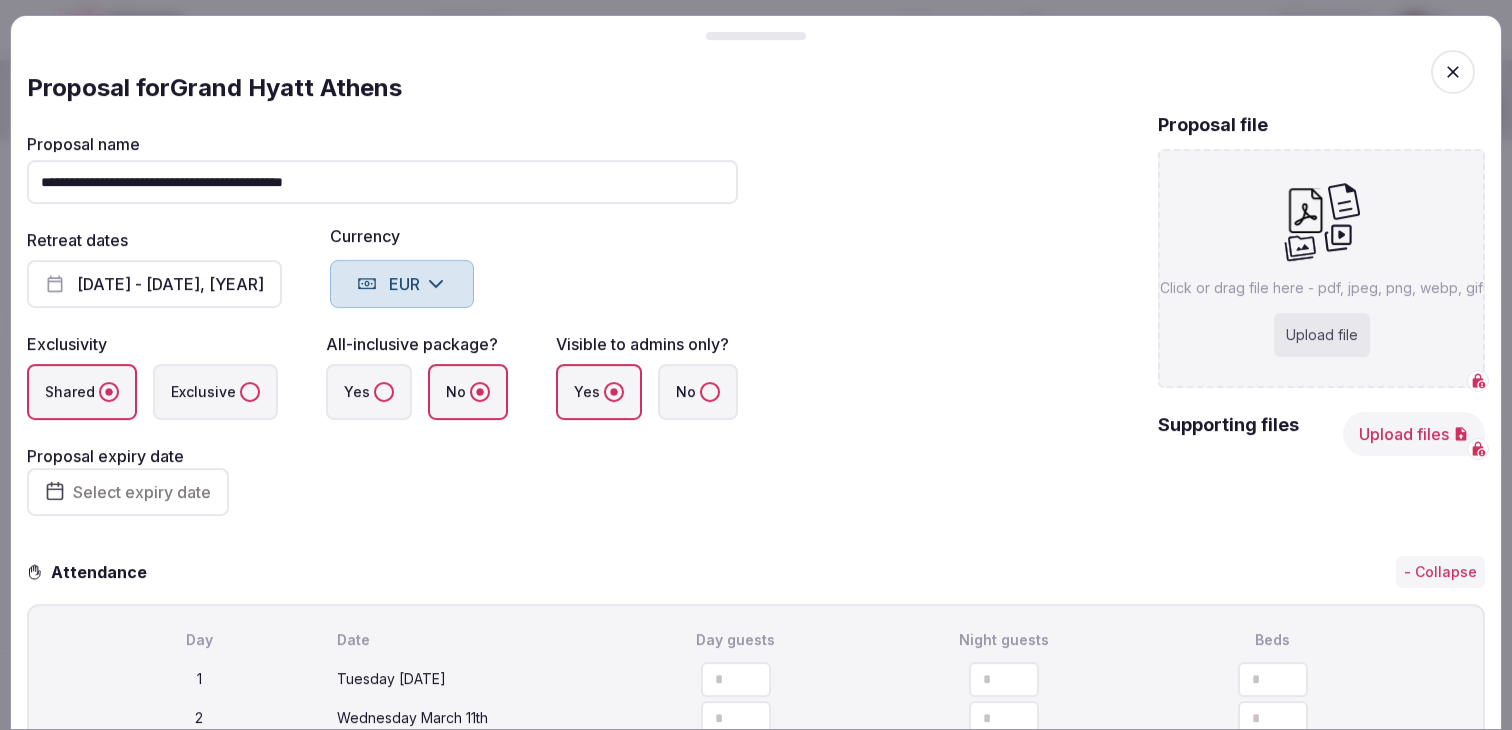 click on "Upload file" at bounding box center [1322, 335] 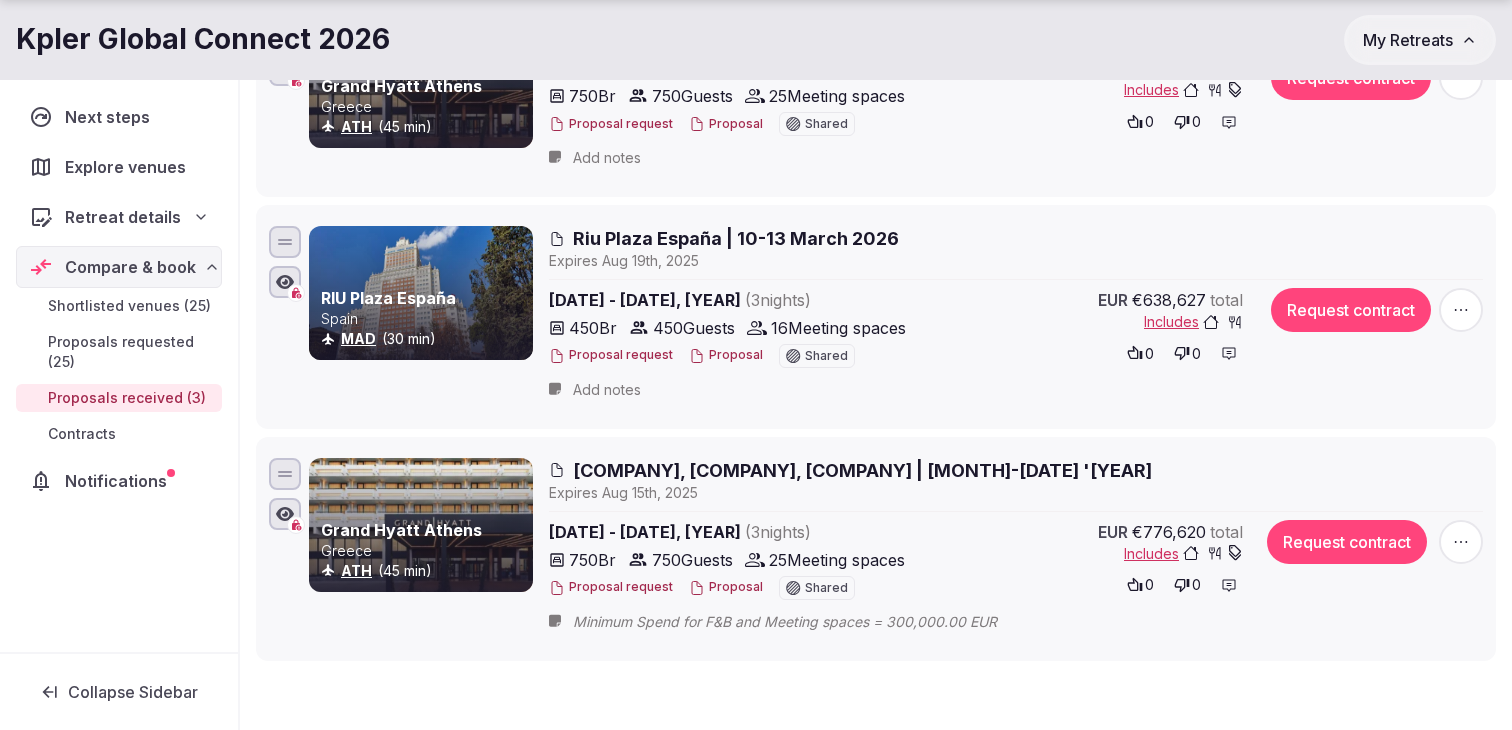 scroll, scrollTop: 418, scrollLeft: 0, axis: vertical 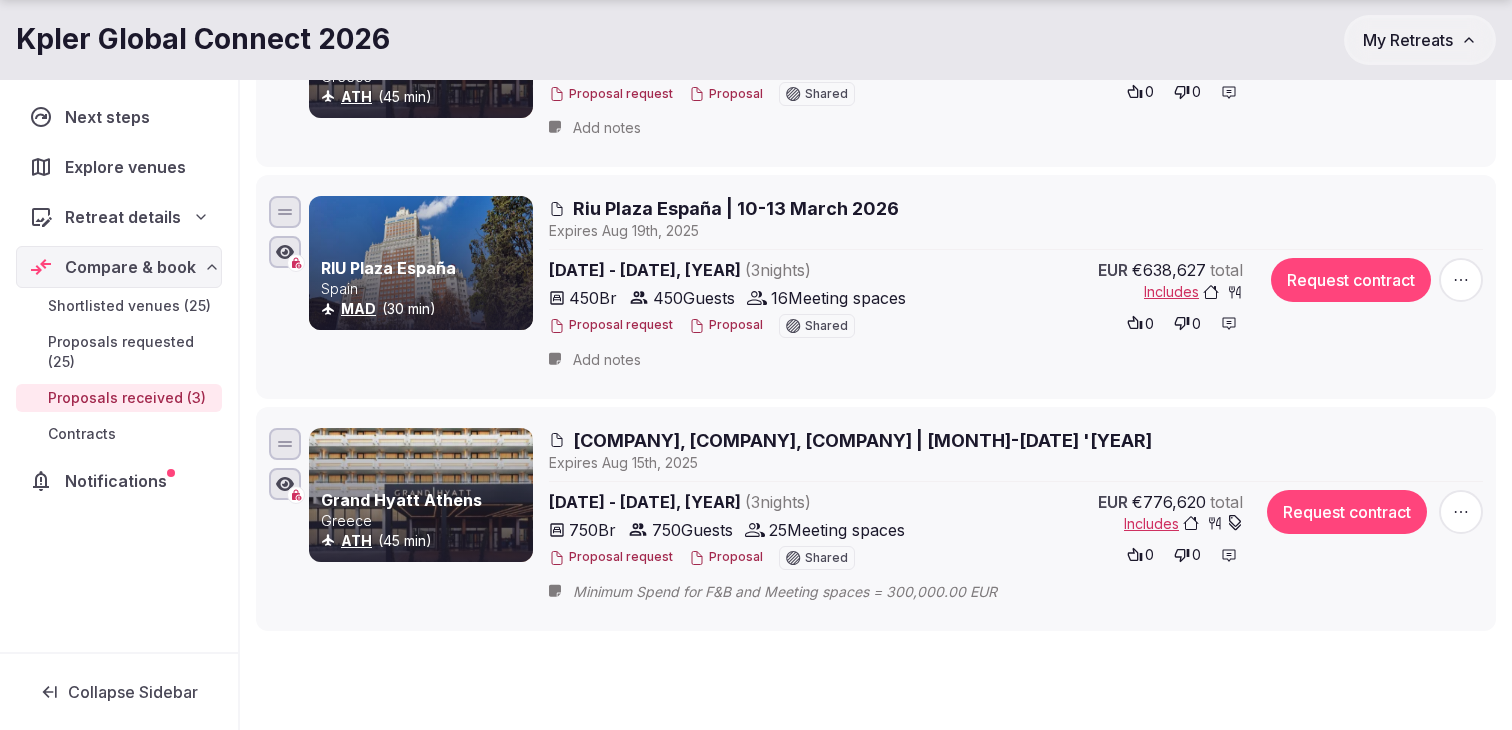 click on "[COMPANY], [COMPANY], [COMPANY] | [MONTH]-[DATE] '[YEAR]" at bounding box center (862, 440) 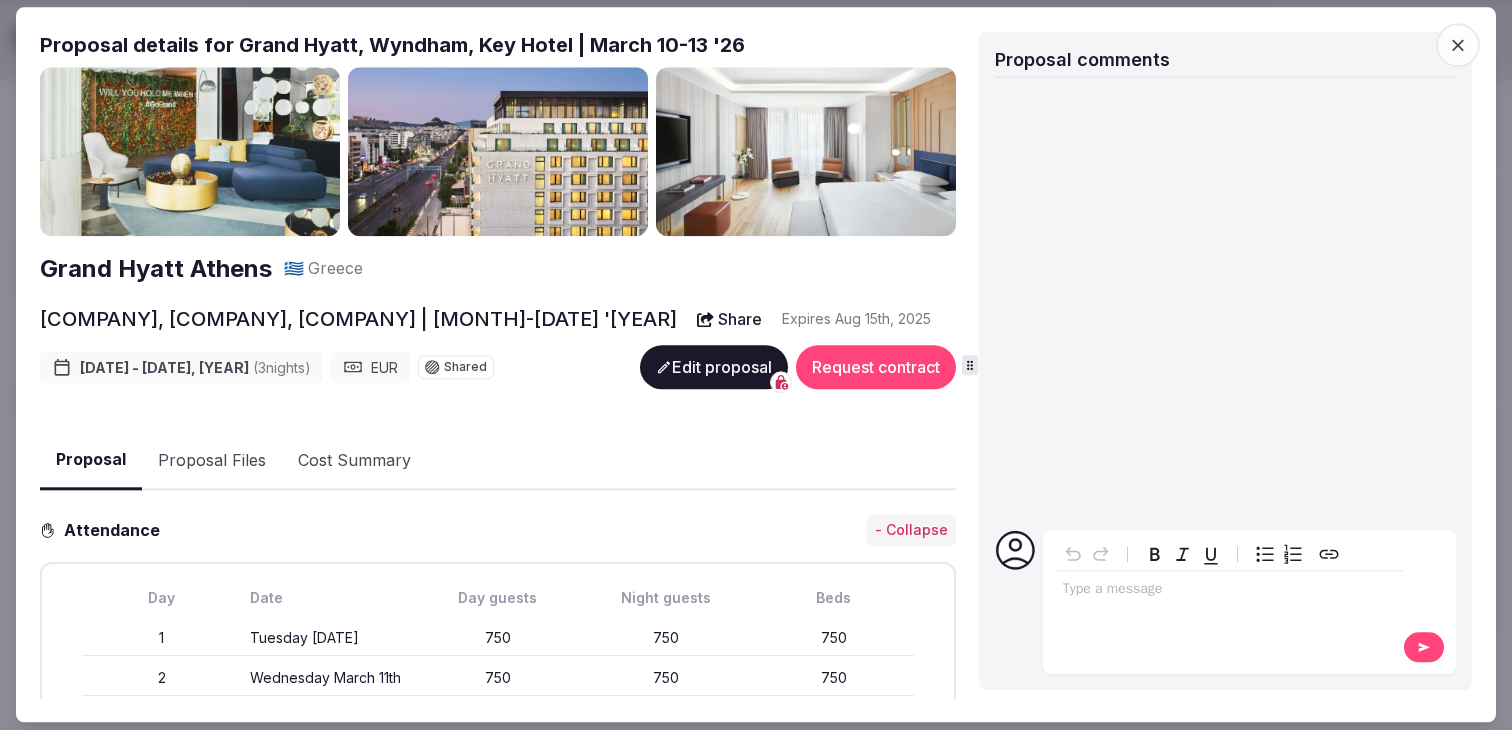 click on "Proposal Files" at bounding box center (212, 461) 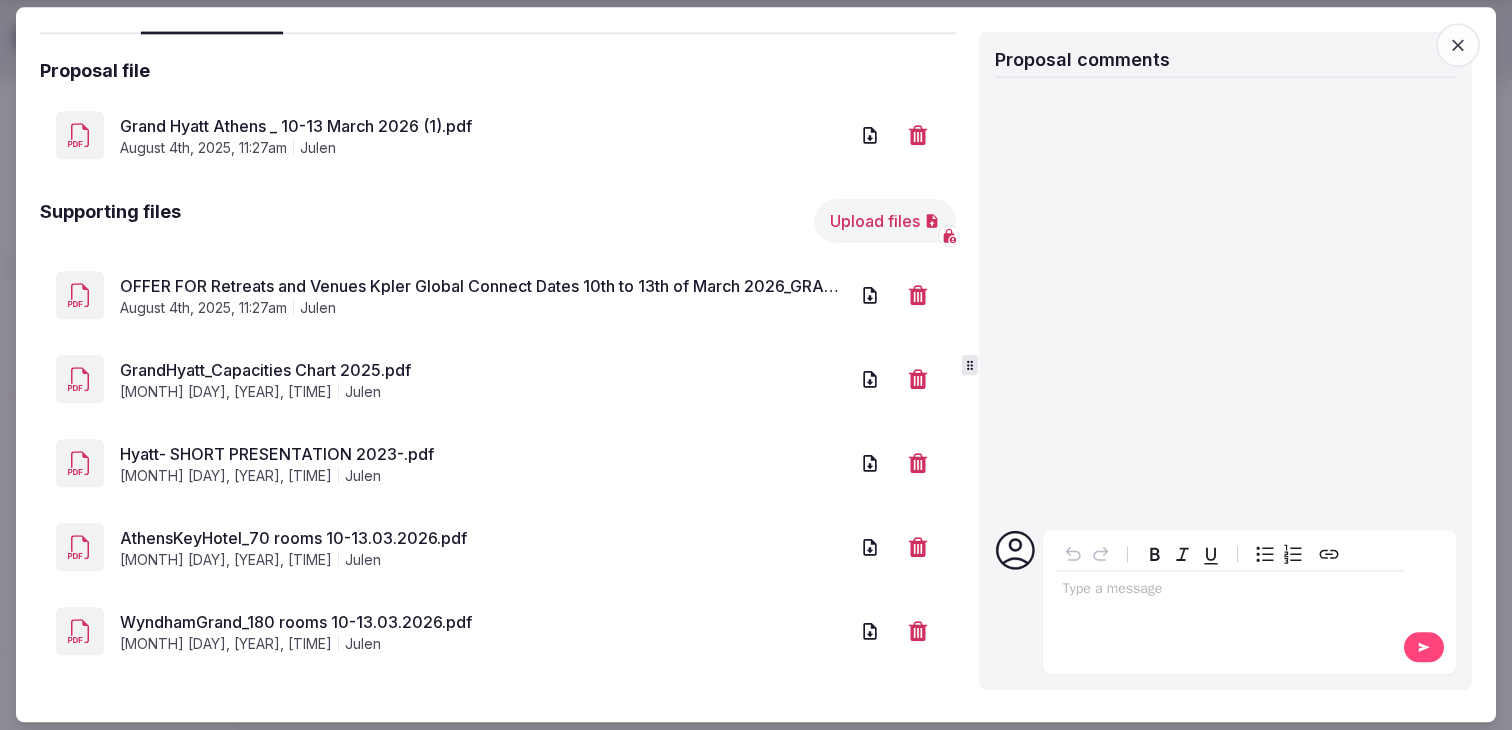 scroll, scrollTop: 469, scrollLeft: 0, axis: vertical 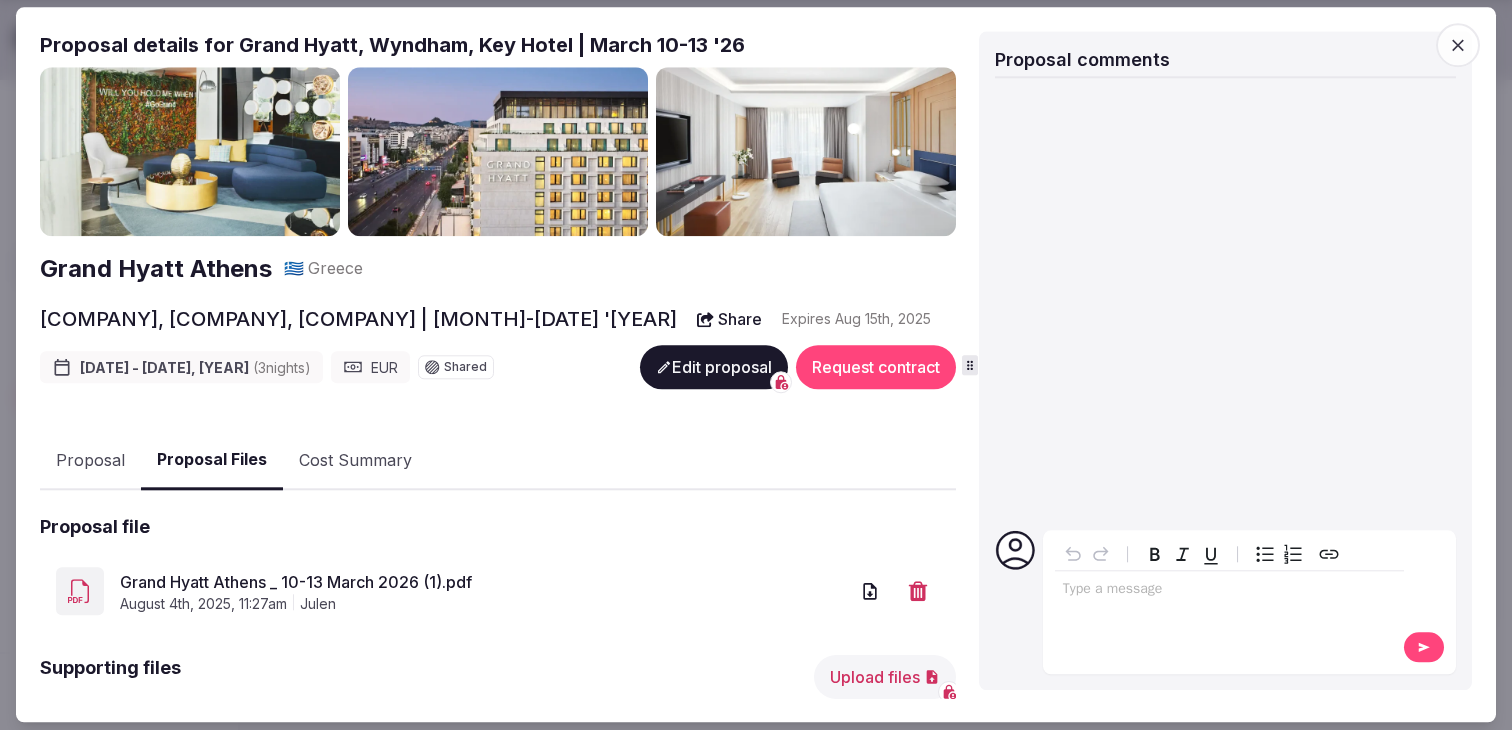 click 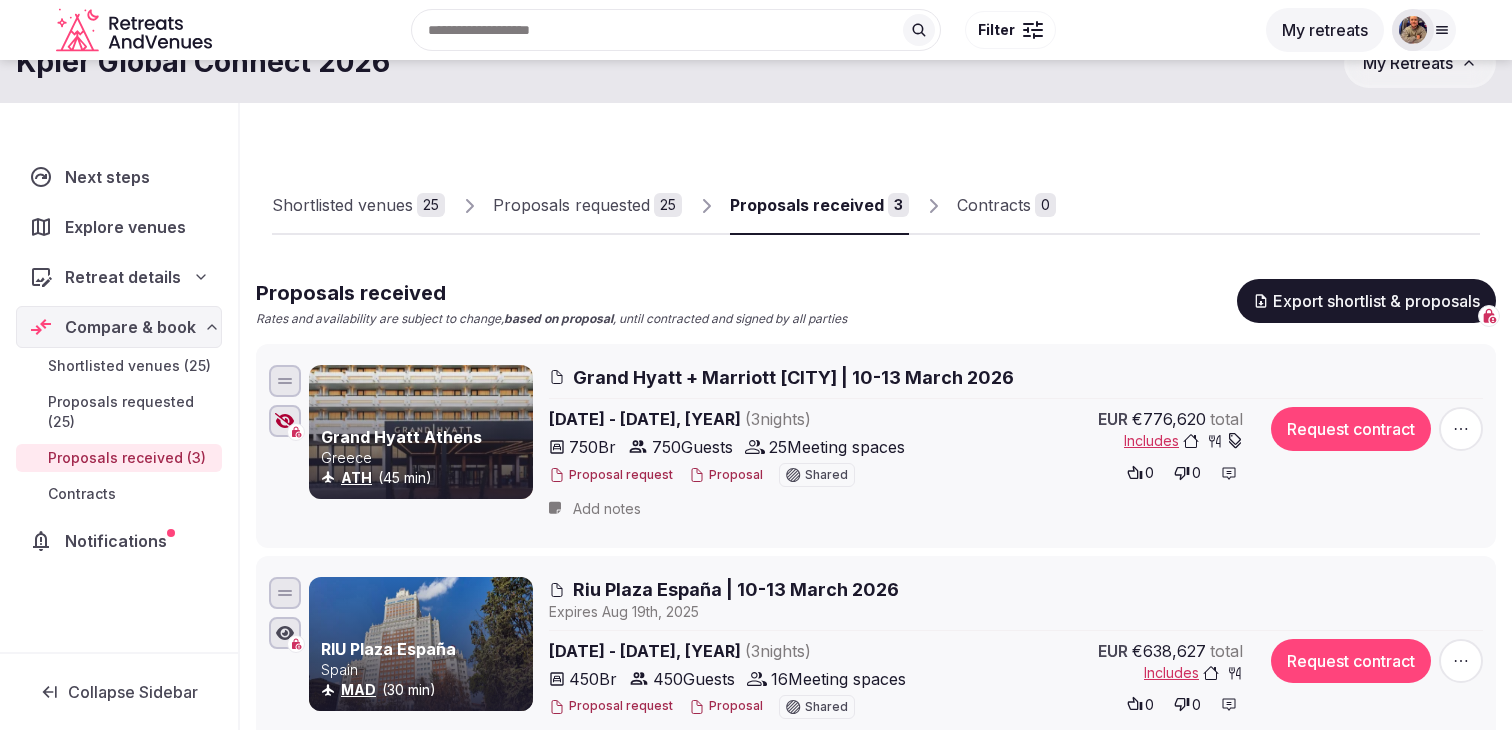 scroll, scrollTop: 39, scrollLeft: 0, axis: vertical 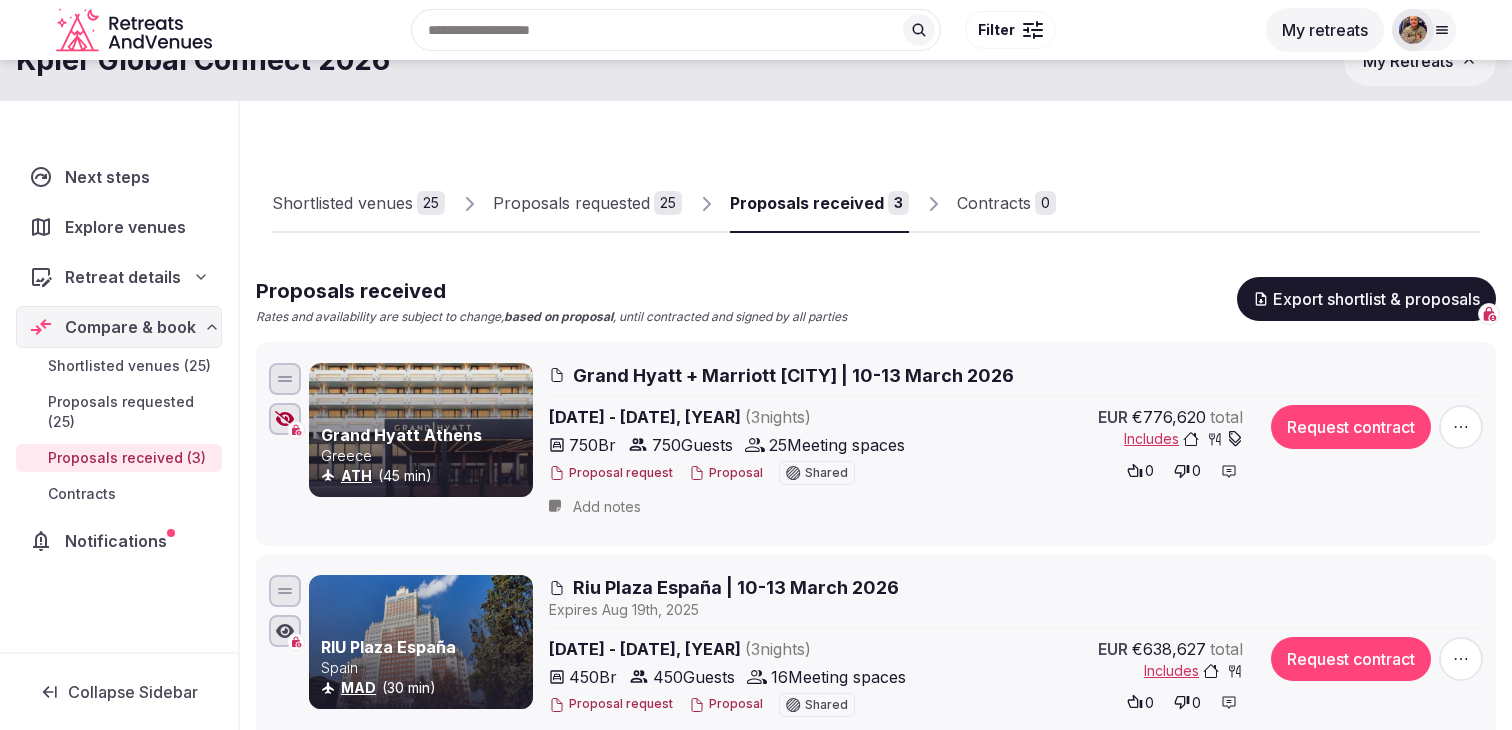 click 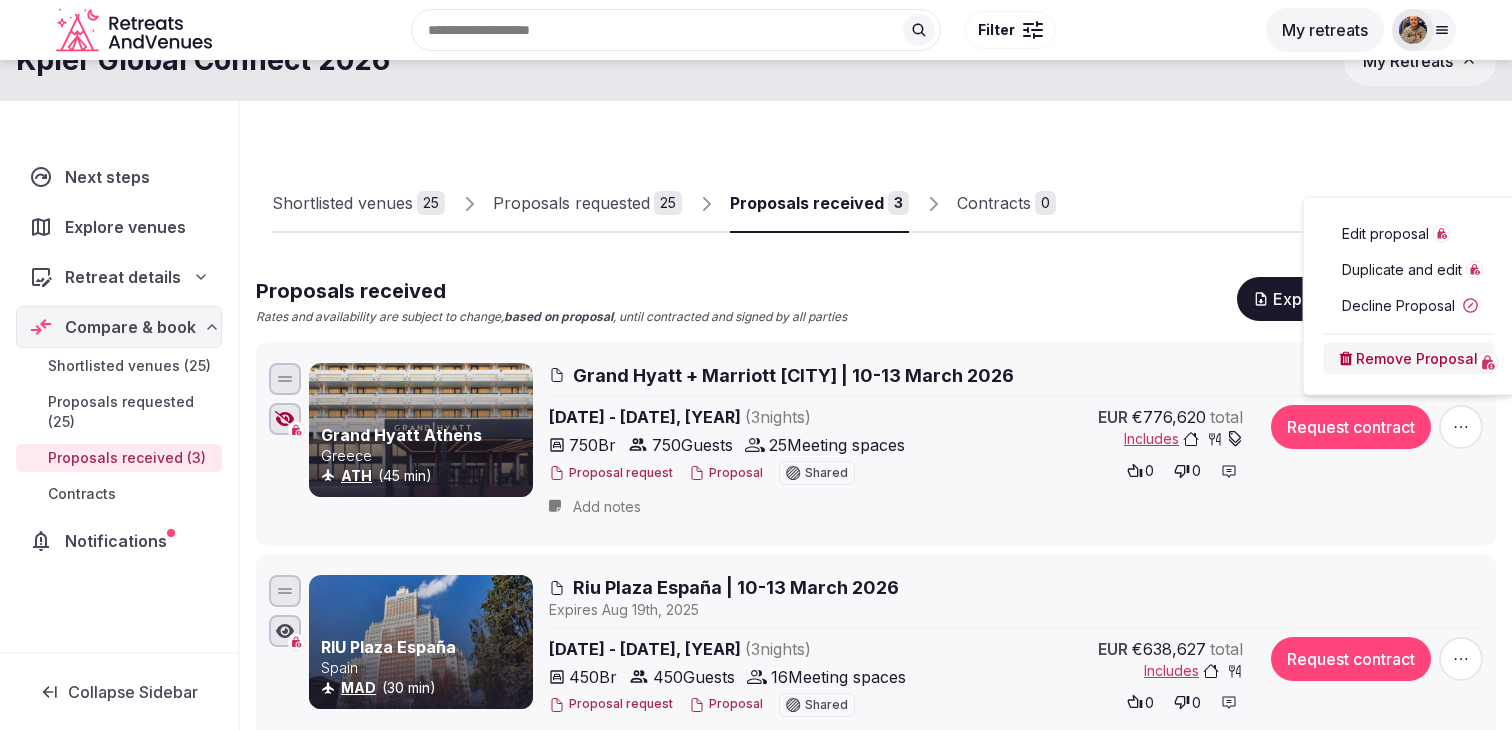 click on "Edit proposal" at bounding box center [1409, 234] 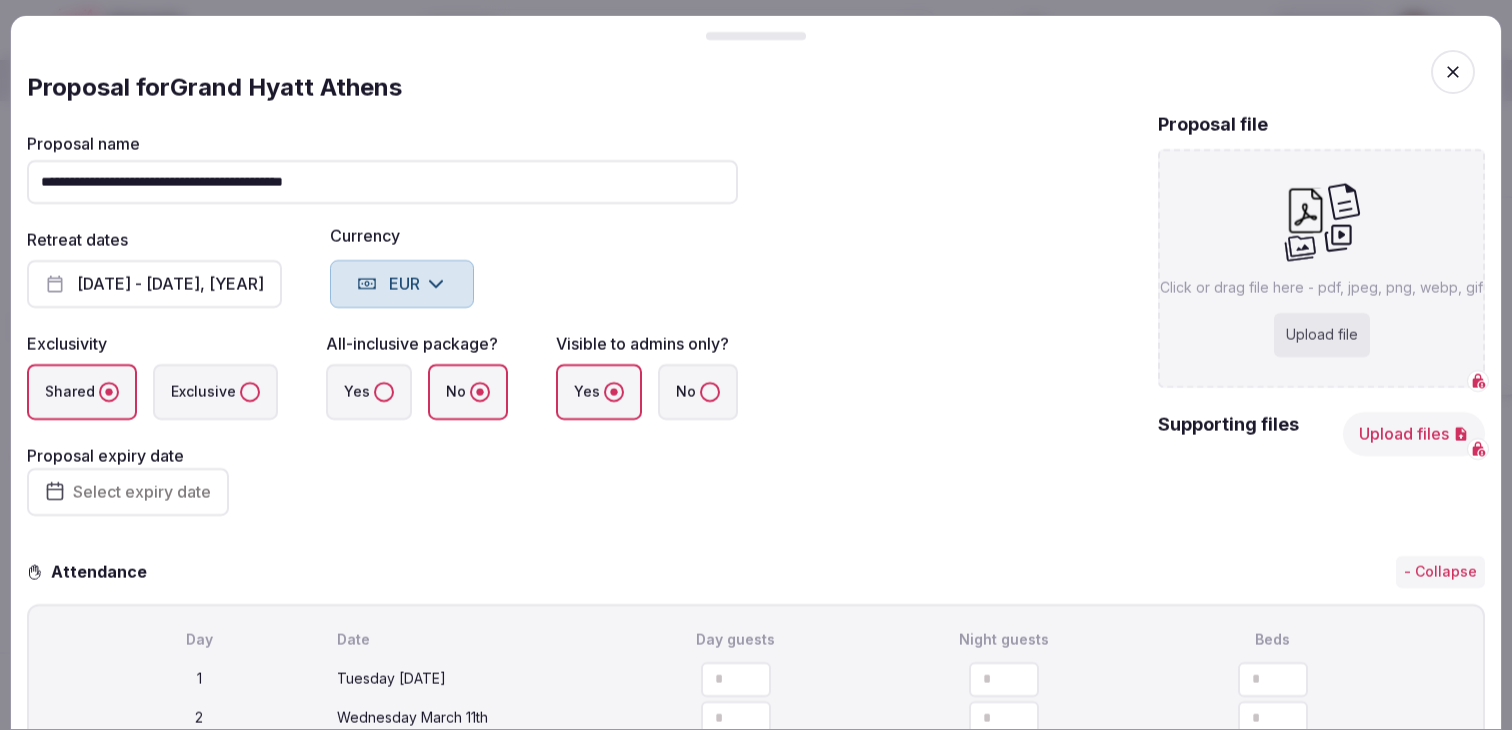 click on "Upload file" at bounding box center [1322, 335] 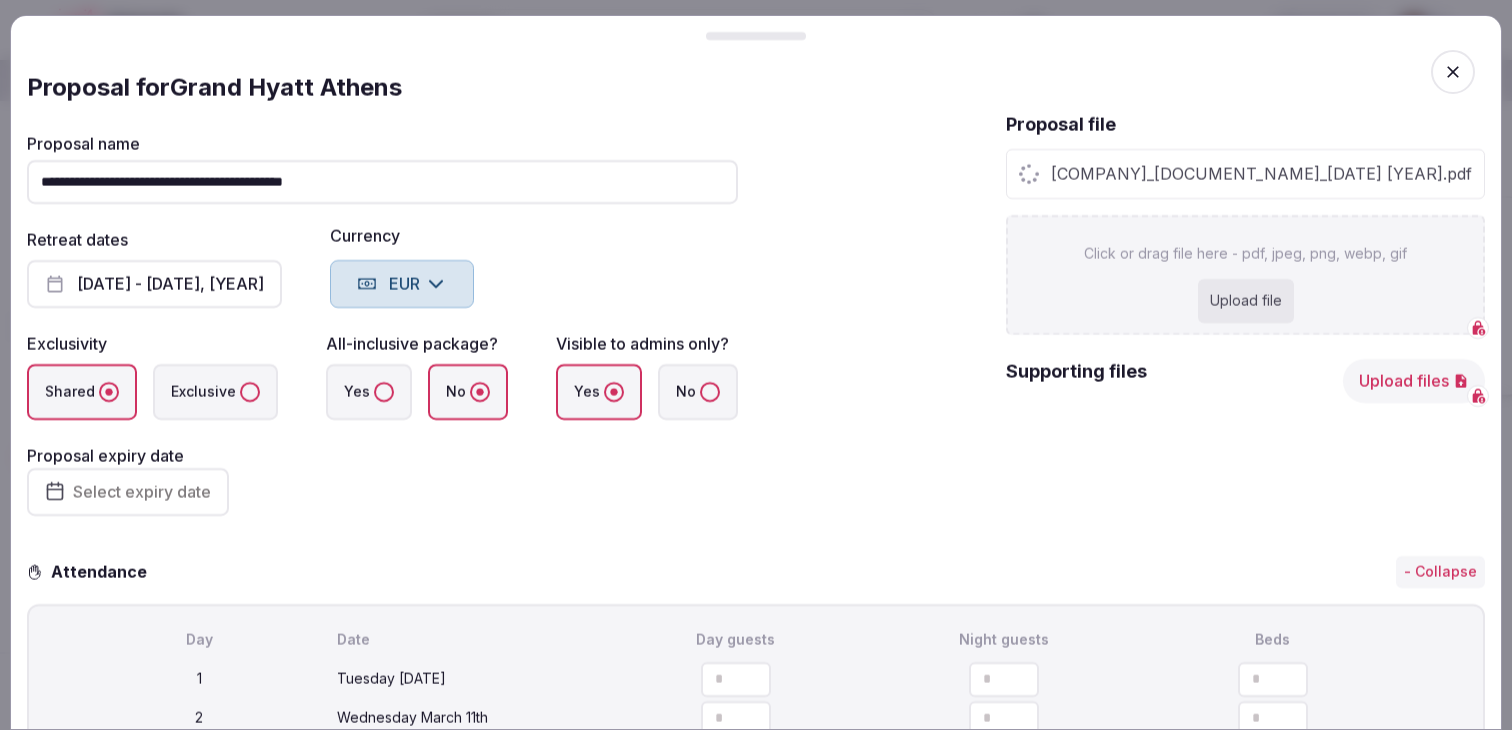 click on "Upload files" at bounding box center (1414, 381) 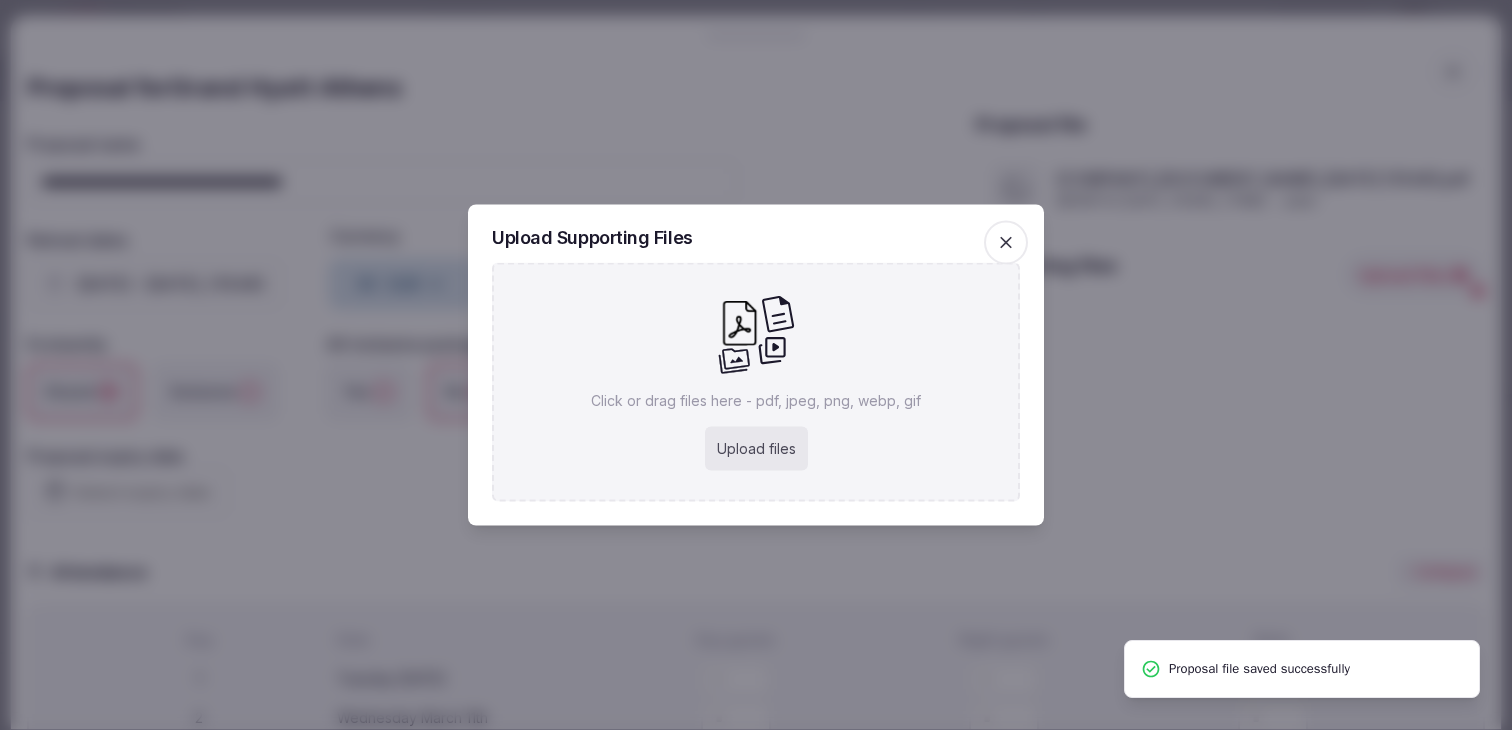 click on "Upload files" at bounding box center (756, 449) 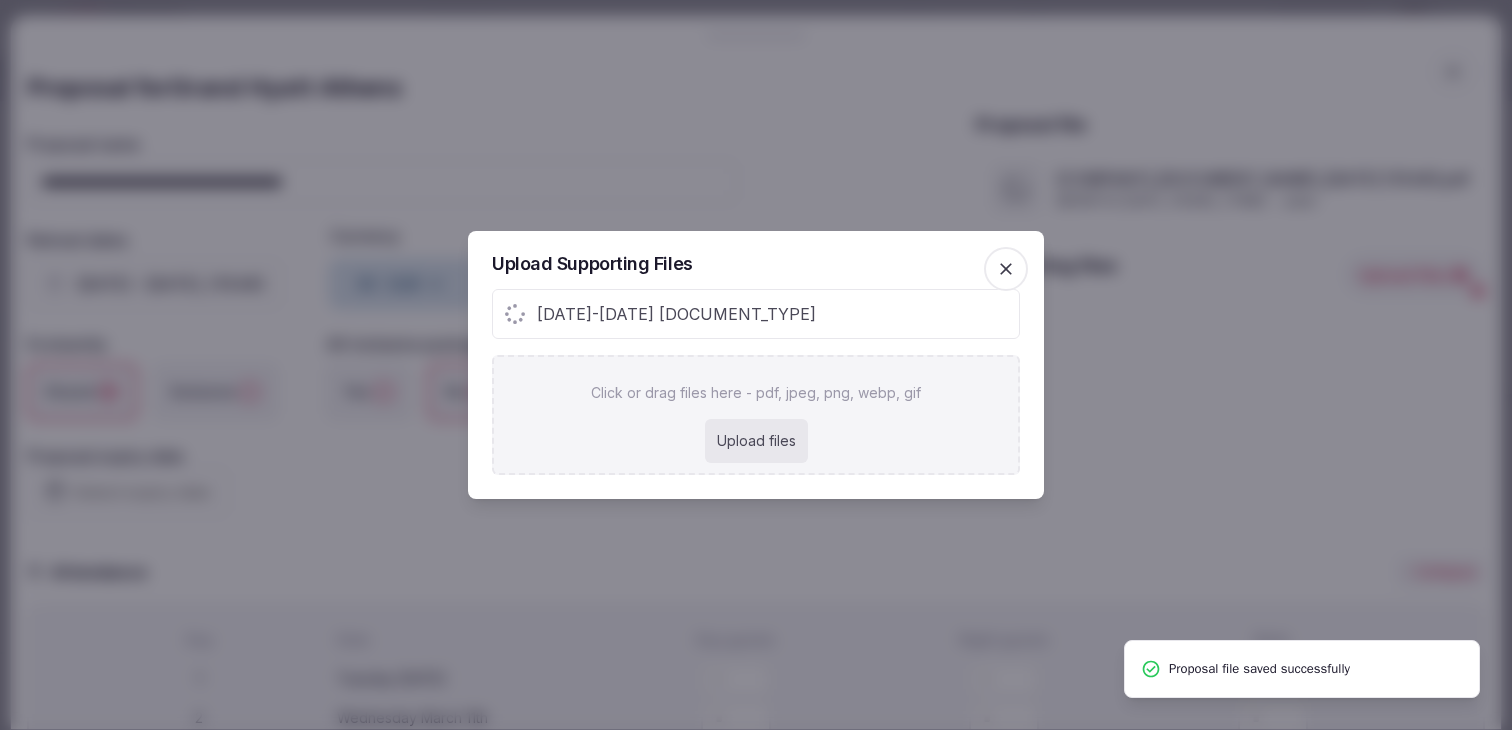 click on "Upload files" at bounding box center [756, 441] 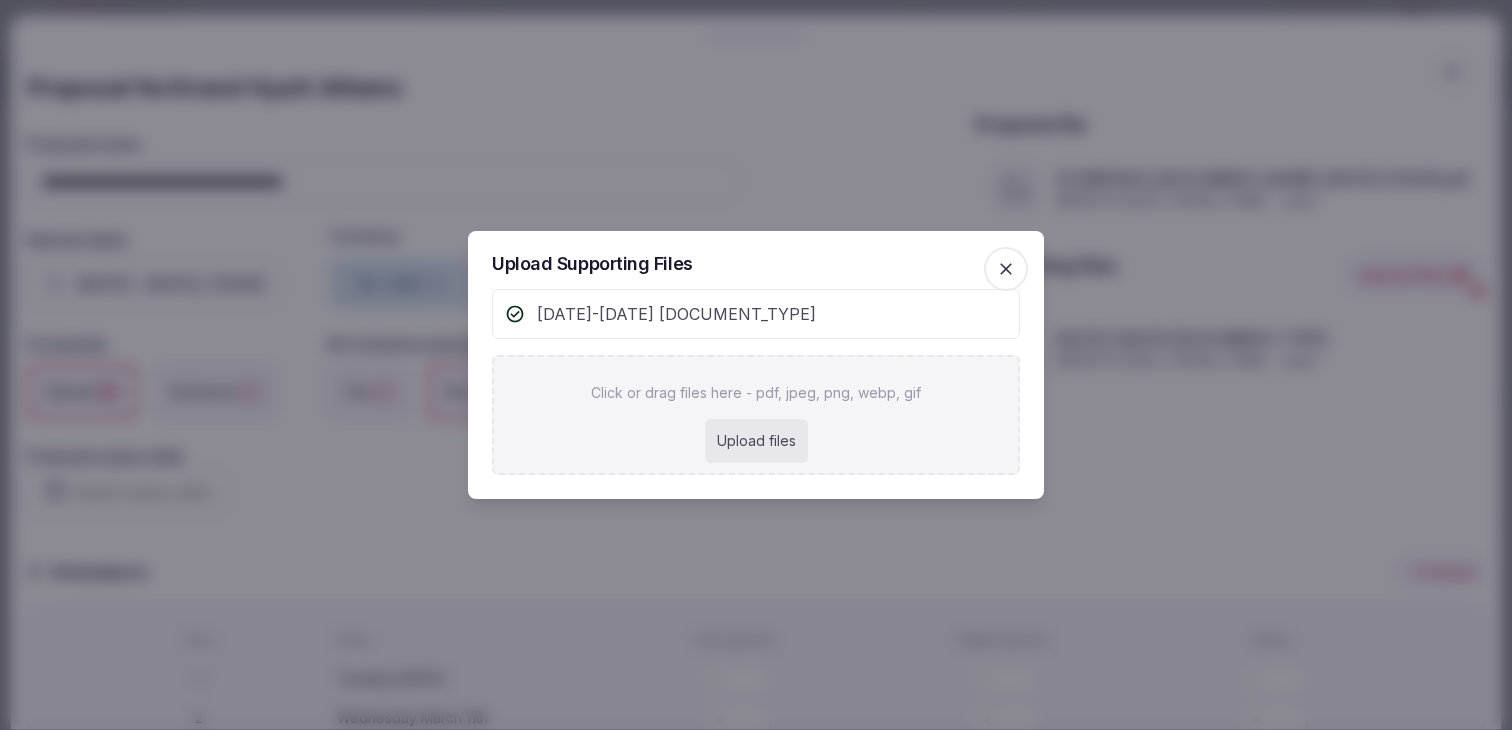 type on "**********" 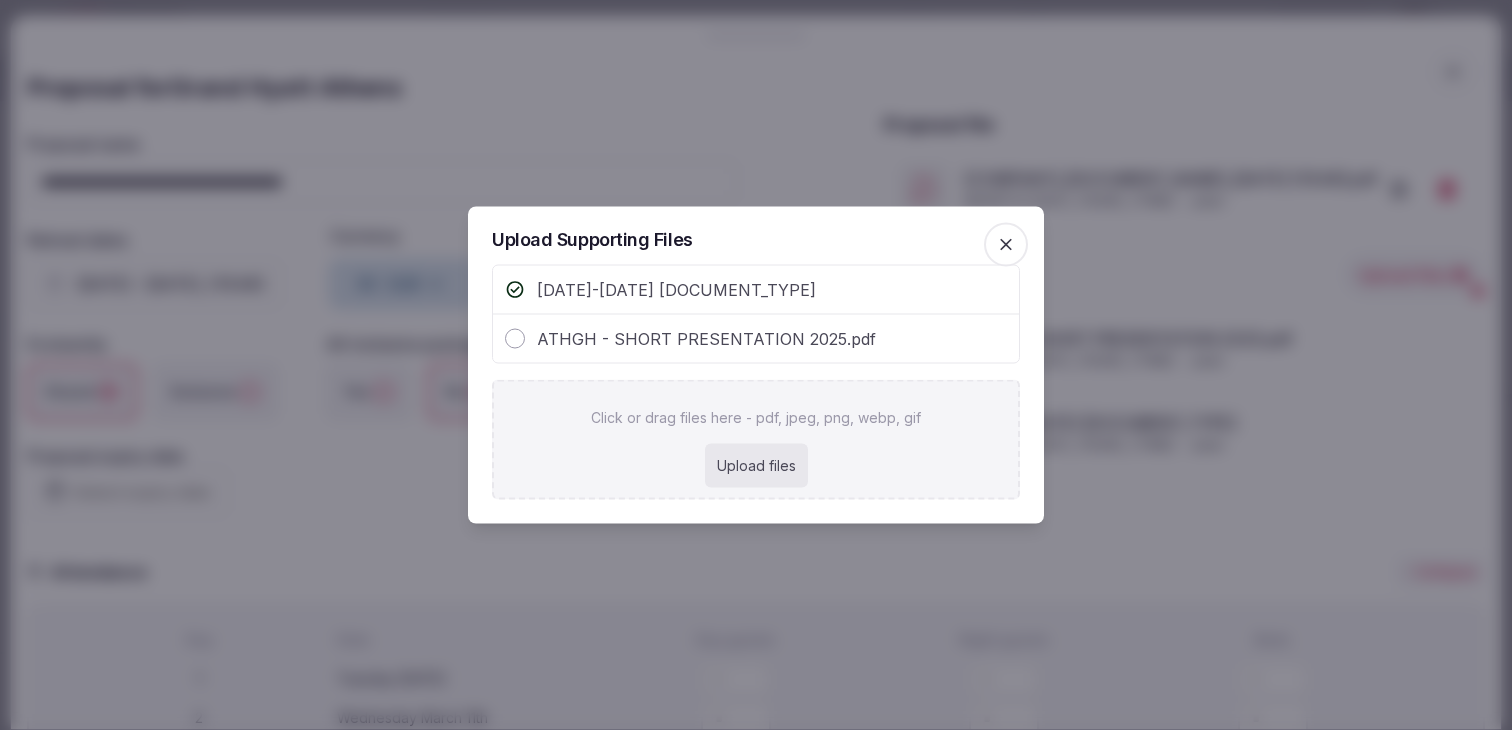 click 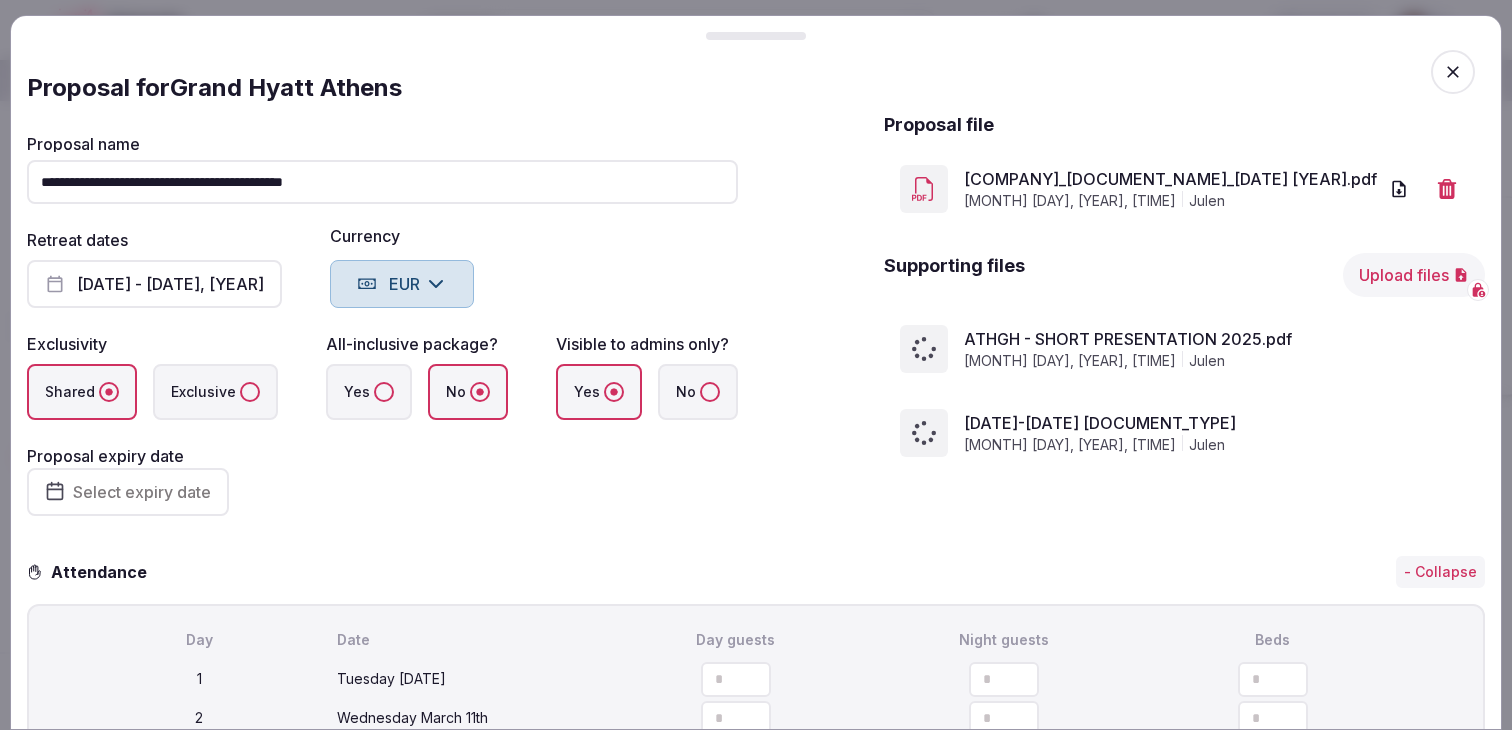 click on "Select expiry date" at bounding box center (142, 492) 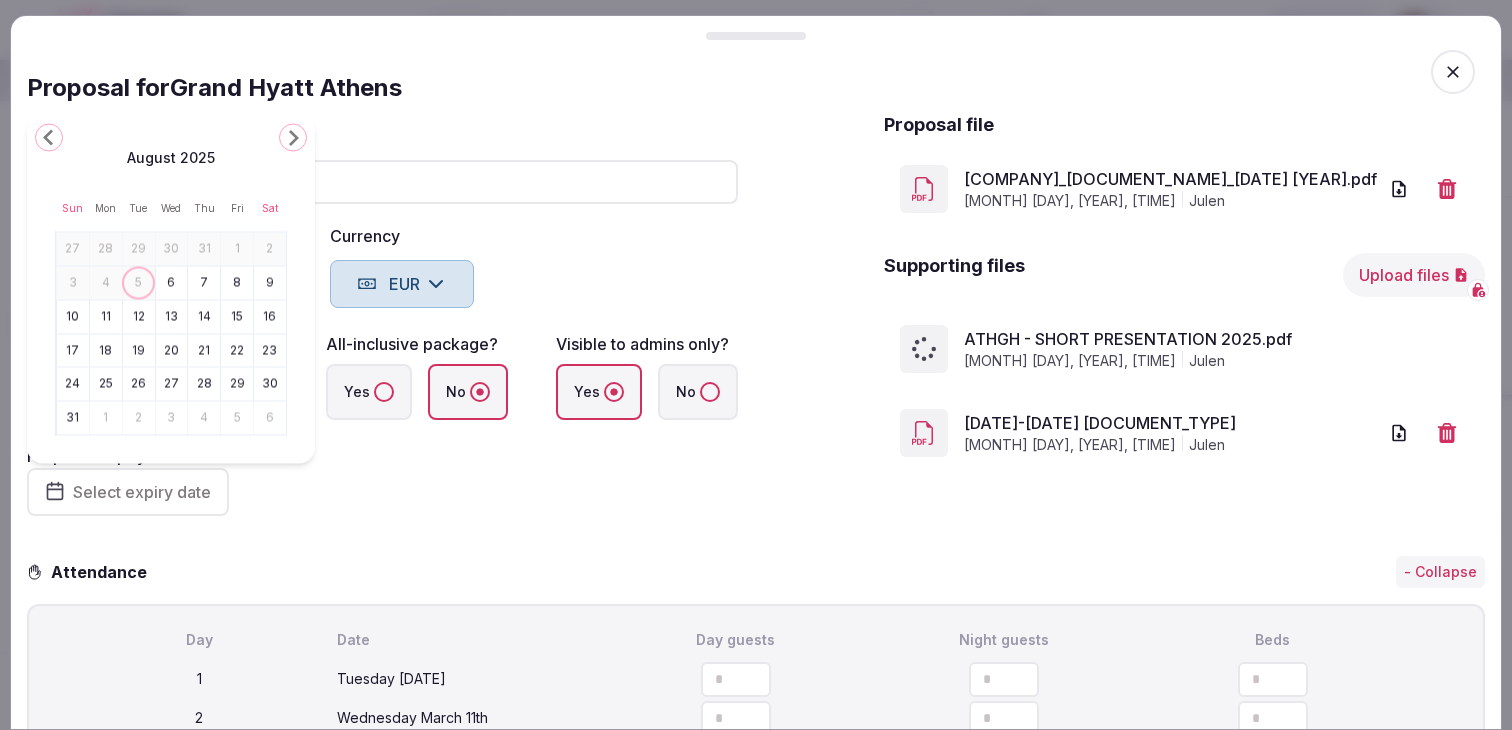 click on "12" at bounding box center (139, 316) 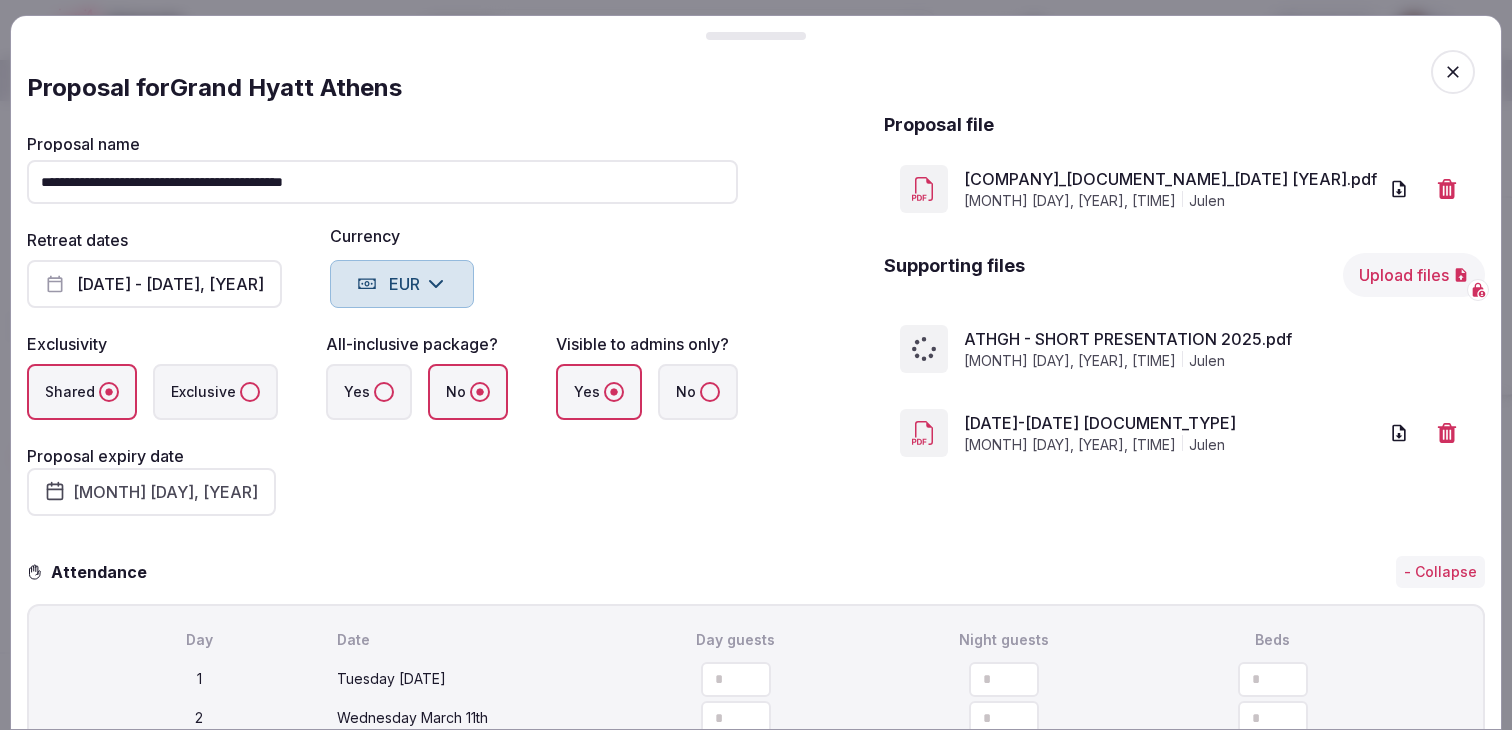 click on "**********" at bounding box center (382, 326) 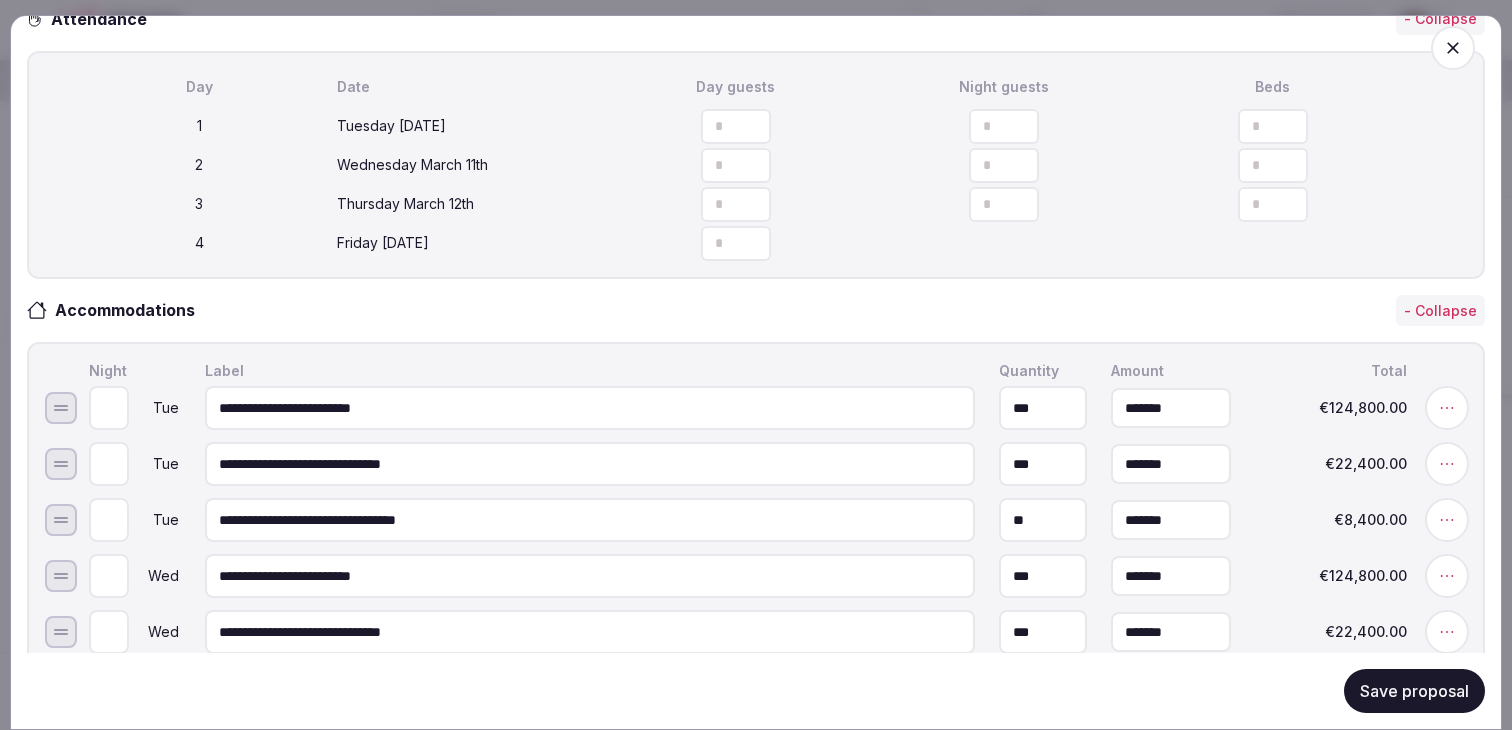 scroll, scrollTop: 623, scrollLeft: 0, axis: vertical 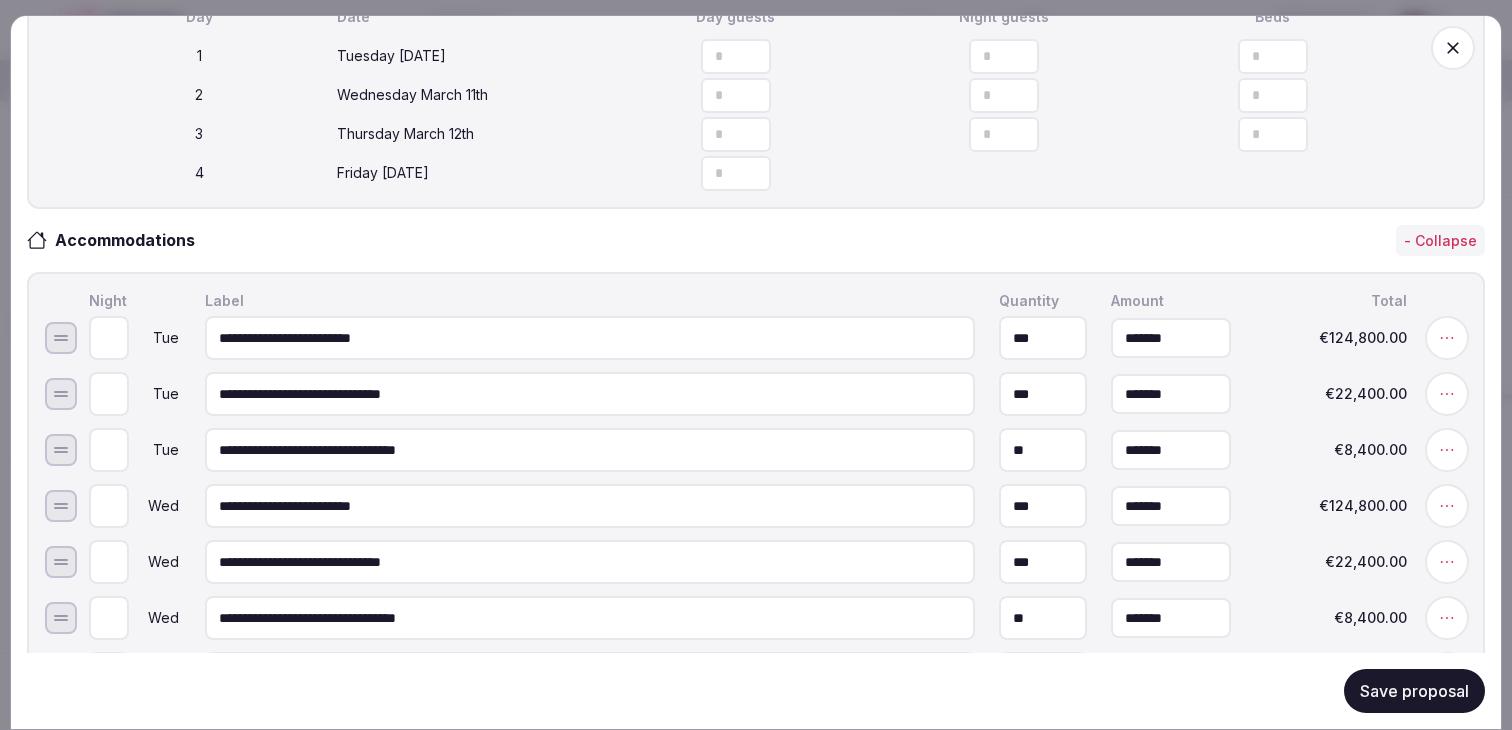 click on "Save proposal" at bounding box center [1414, 691] 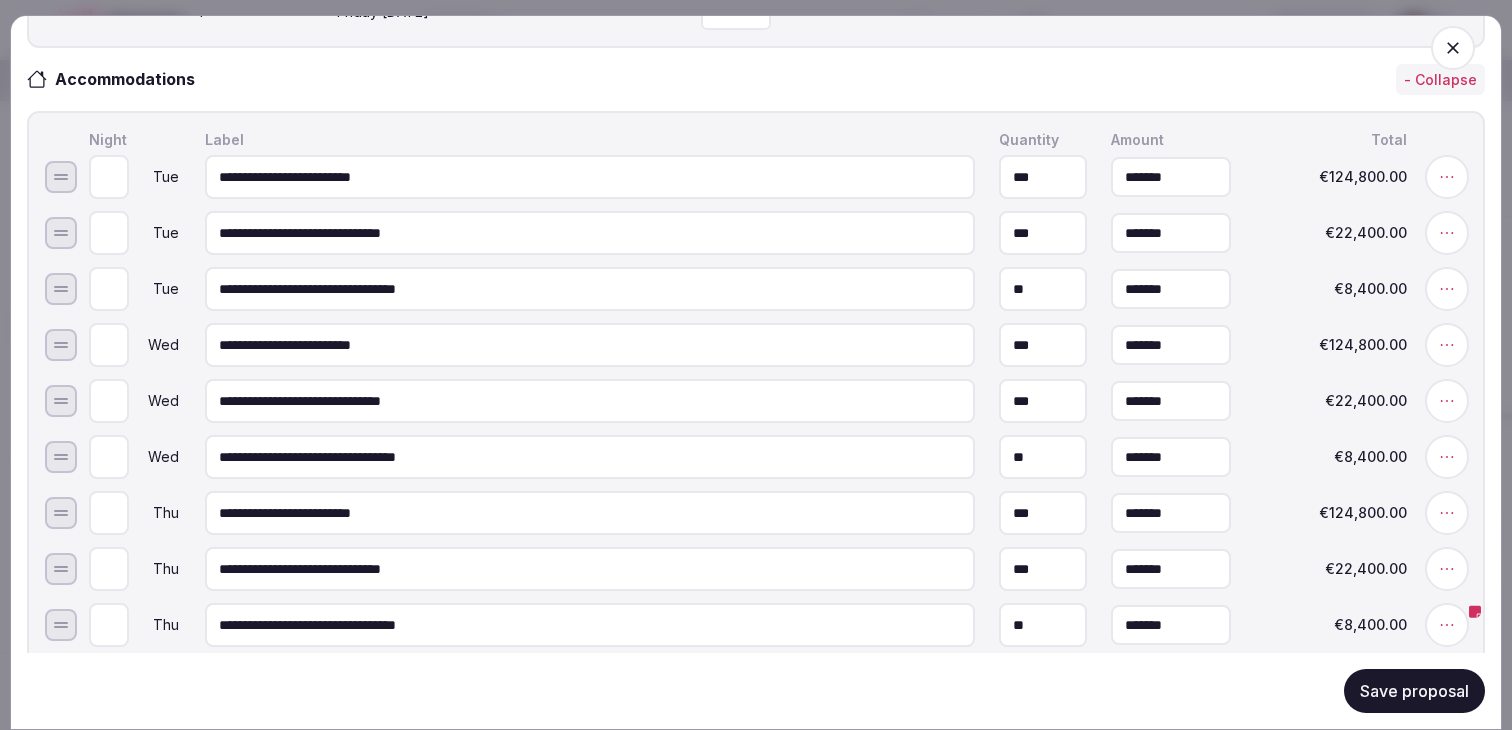 scroll, scrollTop: 835, scrollLeft: 0, axis: vertical 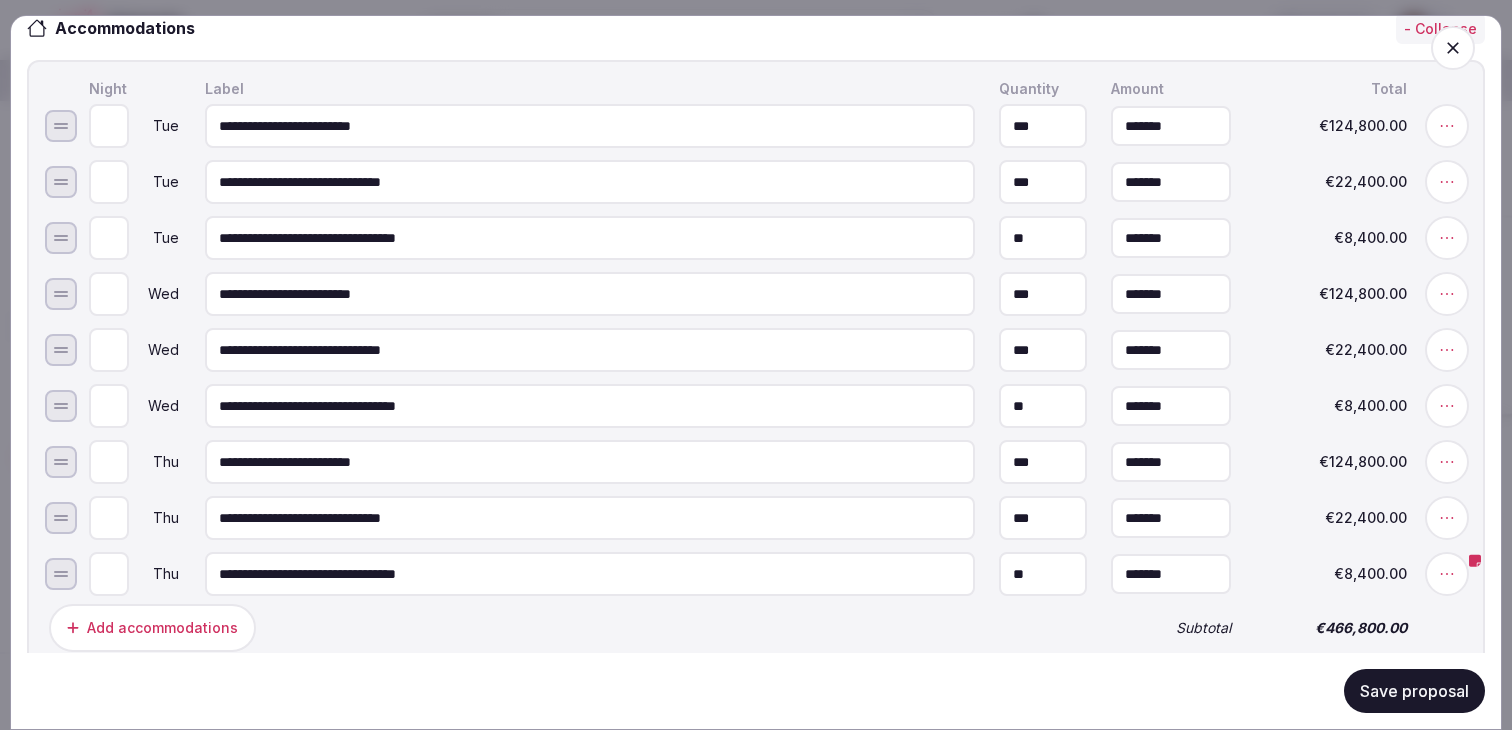click on "**********" at bounding box center (590, 182) 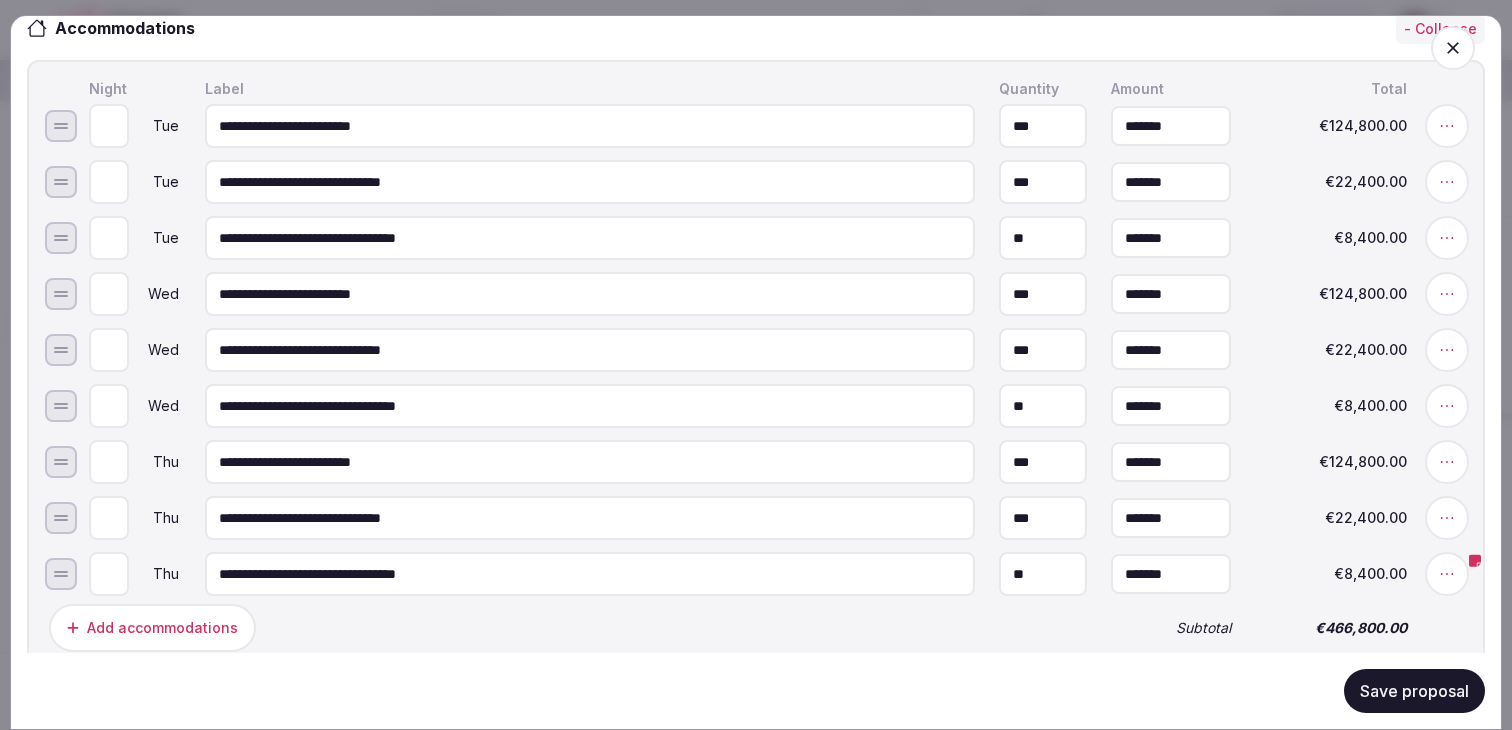 drag, startPoint x: 333, startPoint y: 189, endPoint x: 195, endPoint y: 188, distance: 138.00362 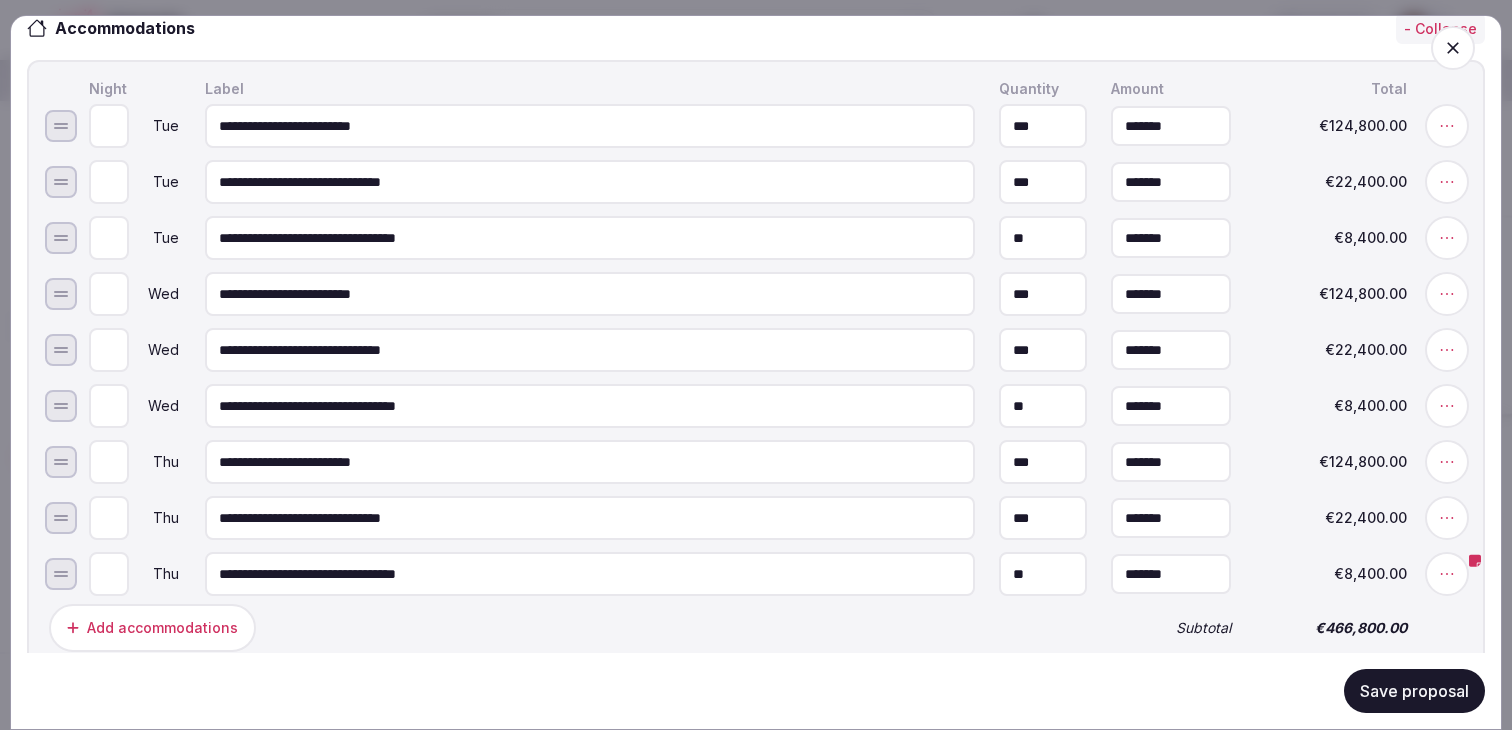 click on "**********" at bounding box center (590, 182) 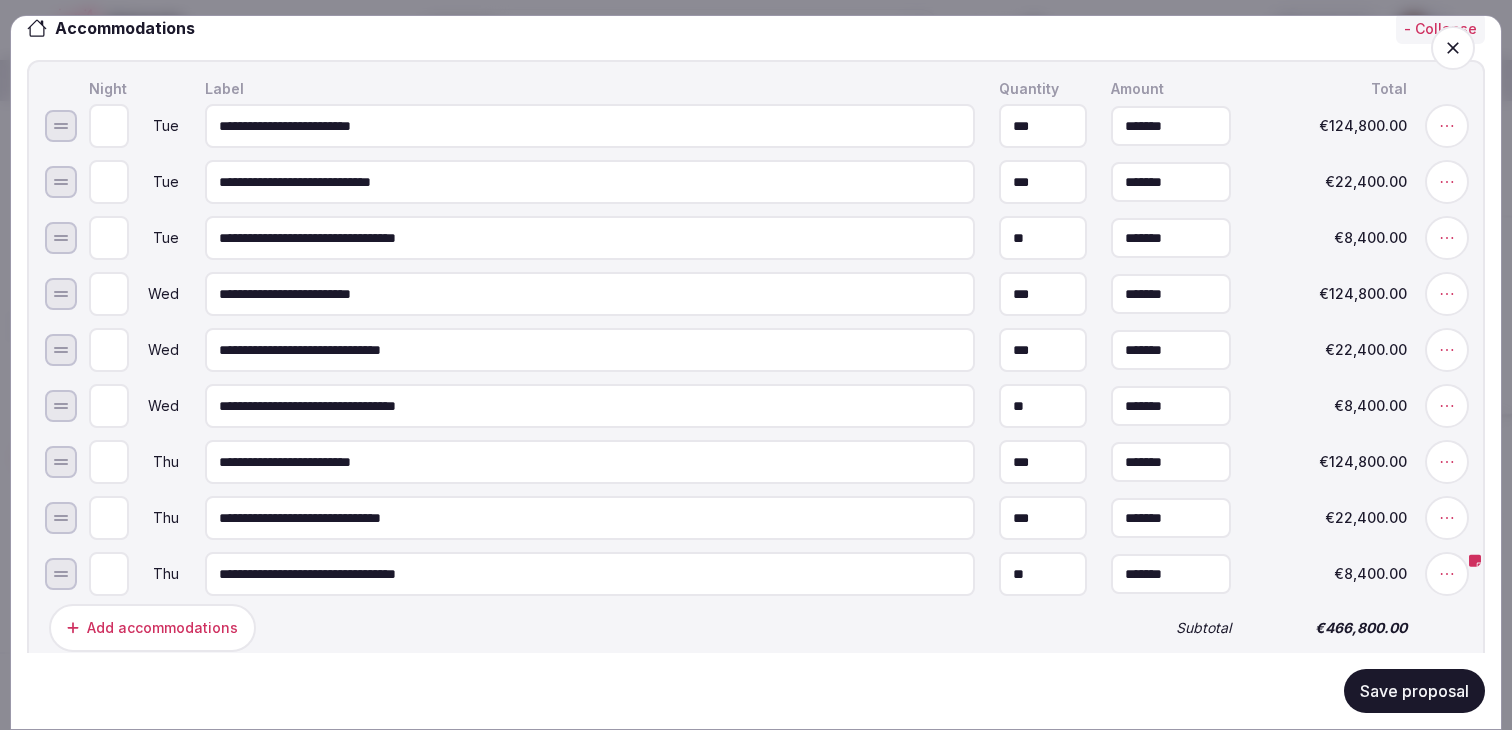 drag, startPoint x: 452, startPoint y: 190, endPoint x: 334, endPoint y: 187, distance: 118.03813 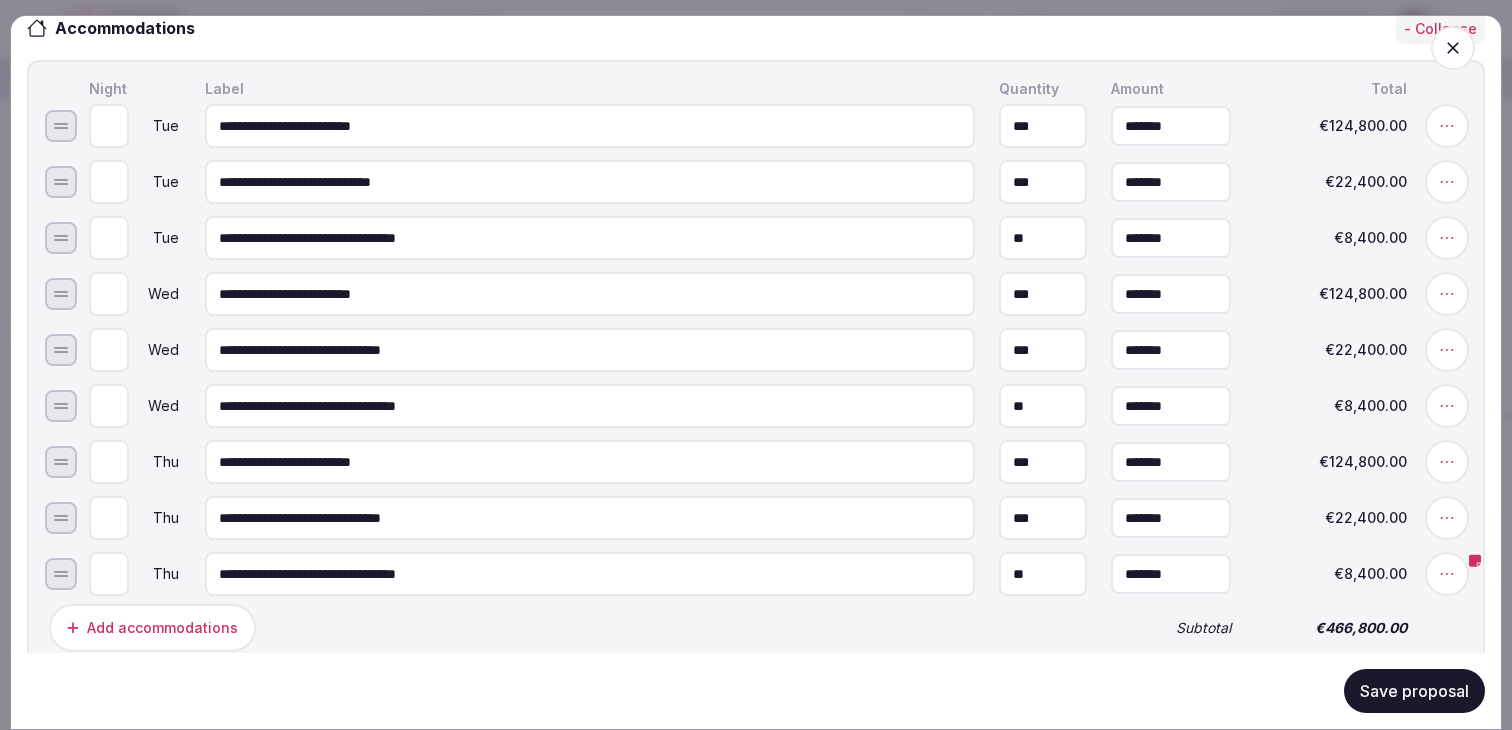 click on "**********" at bounding box center [590, 182] 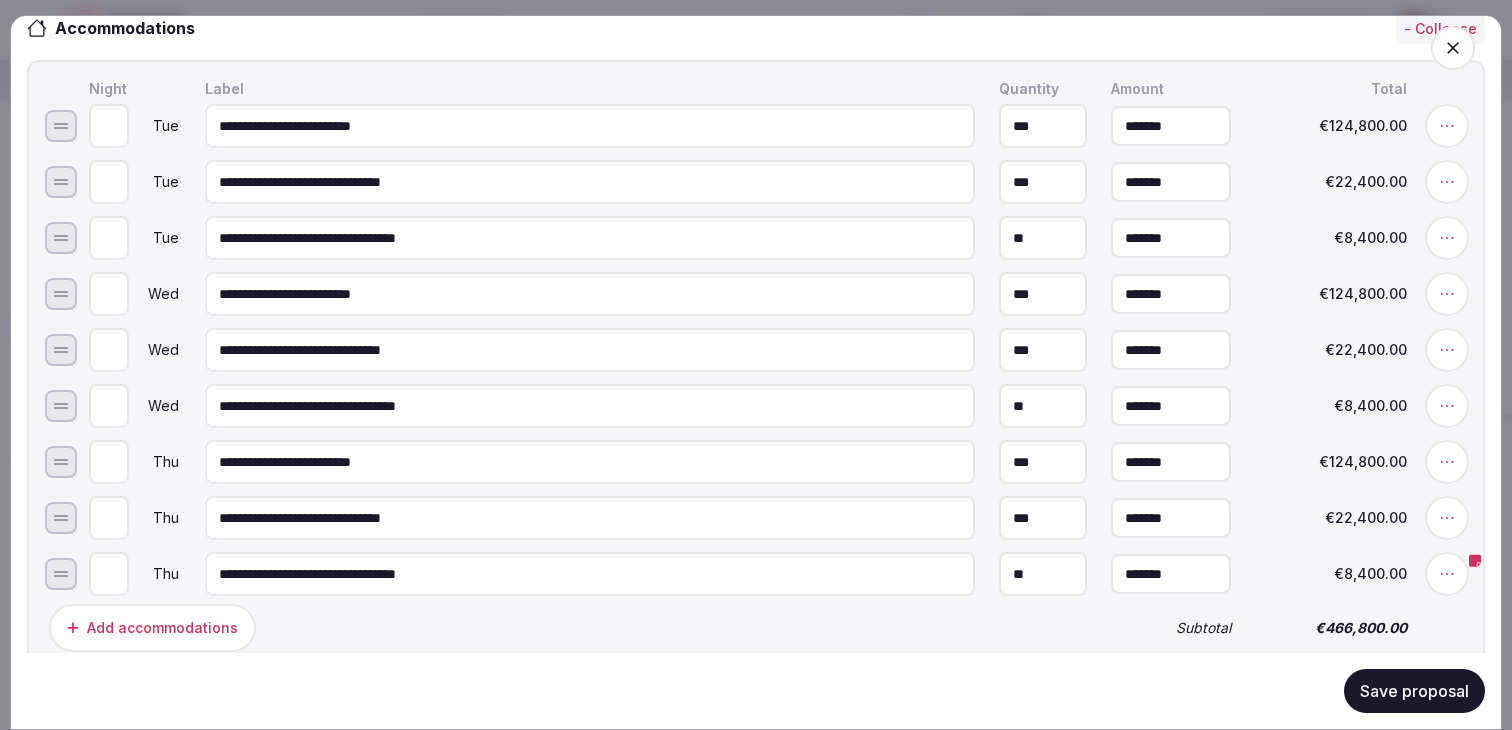 type on "**********" 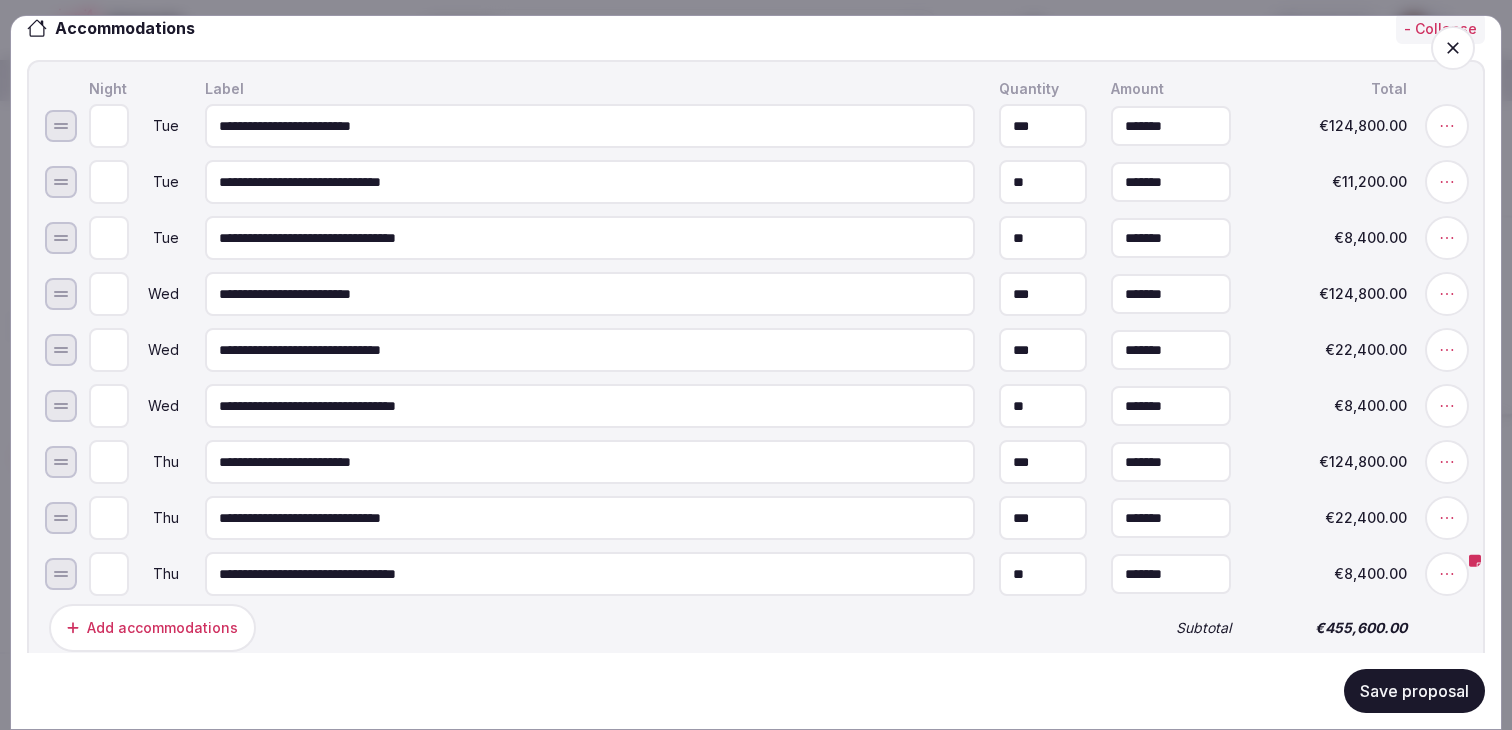 type on "**" 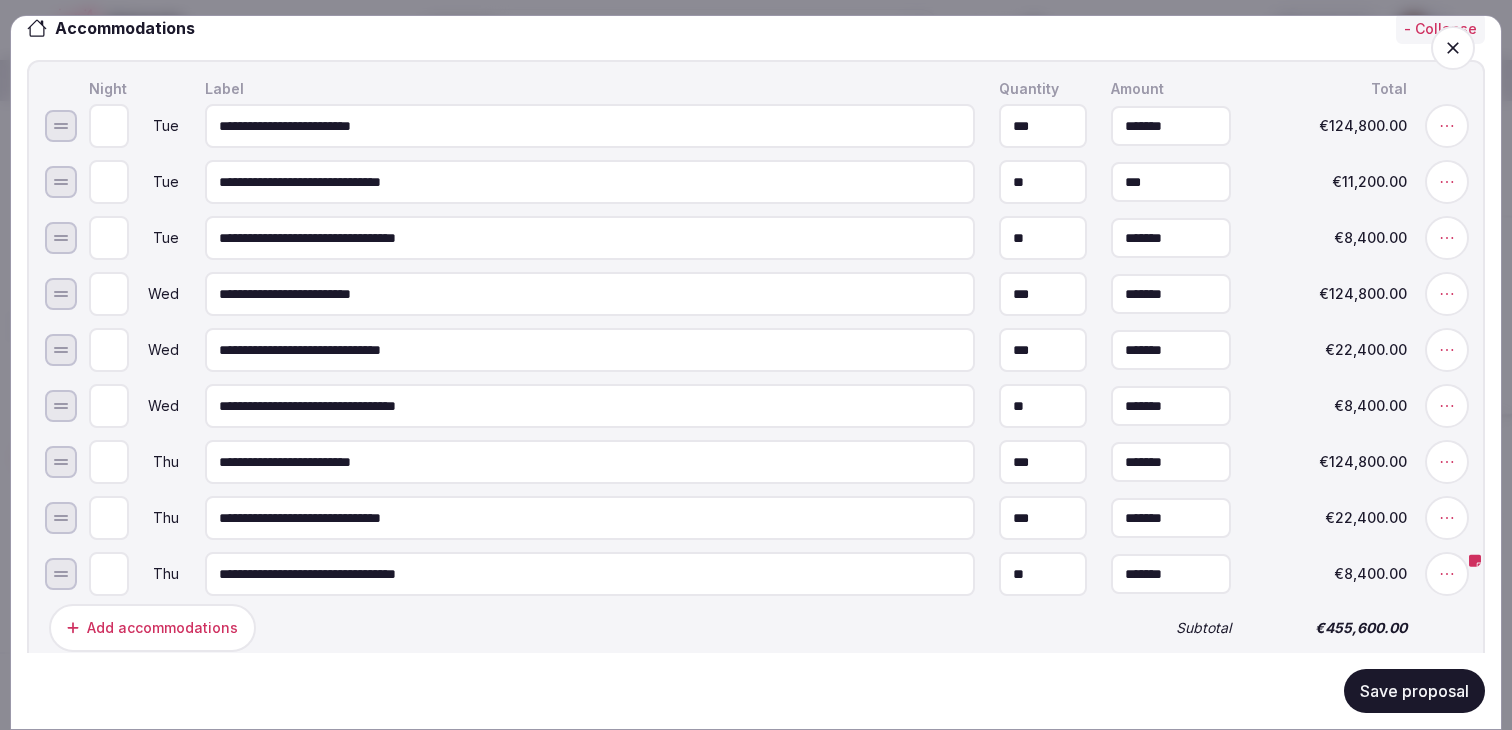 click on "***" at bounding box center [1171, 182] 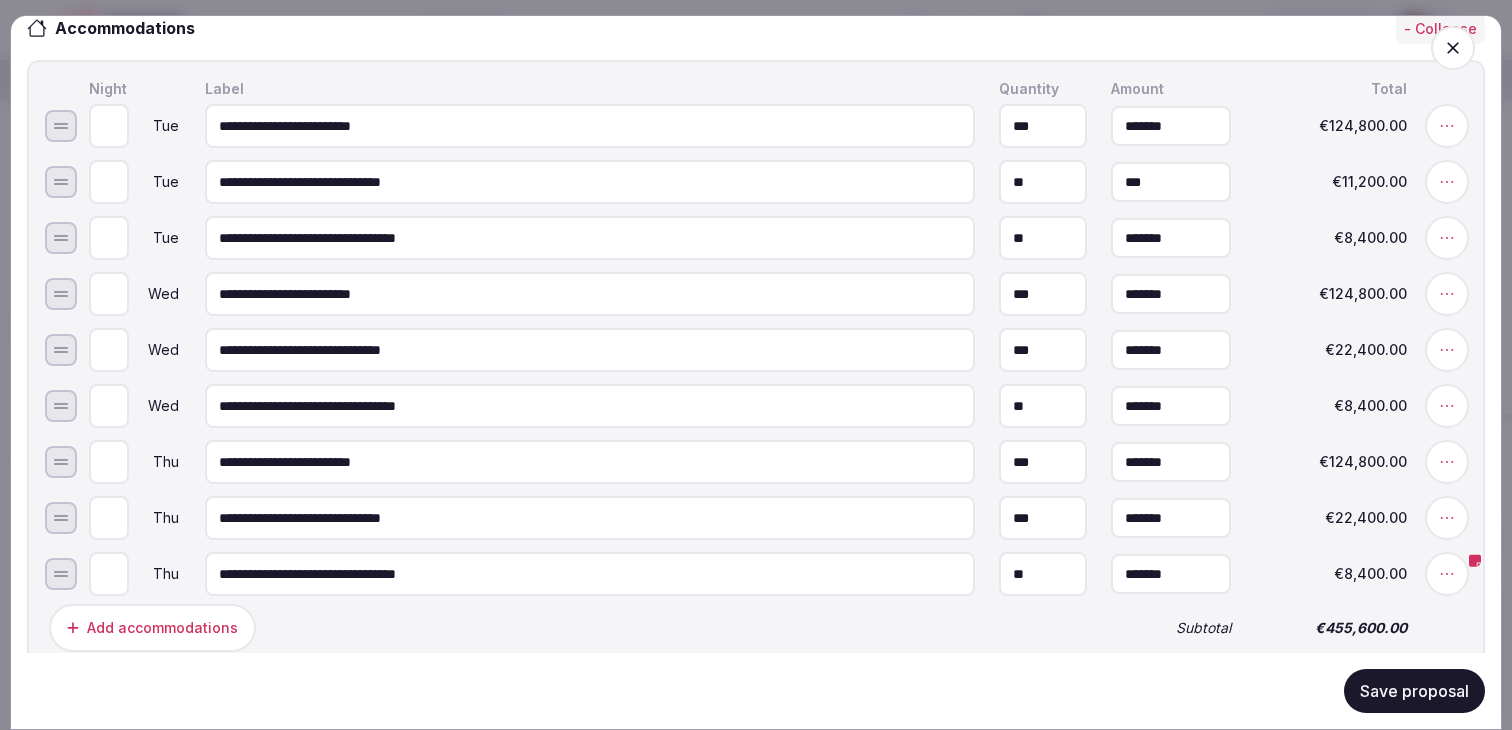 click on "***" at bounding box center [1171, 182] 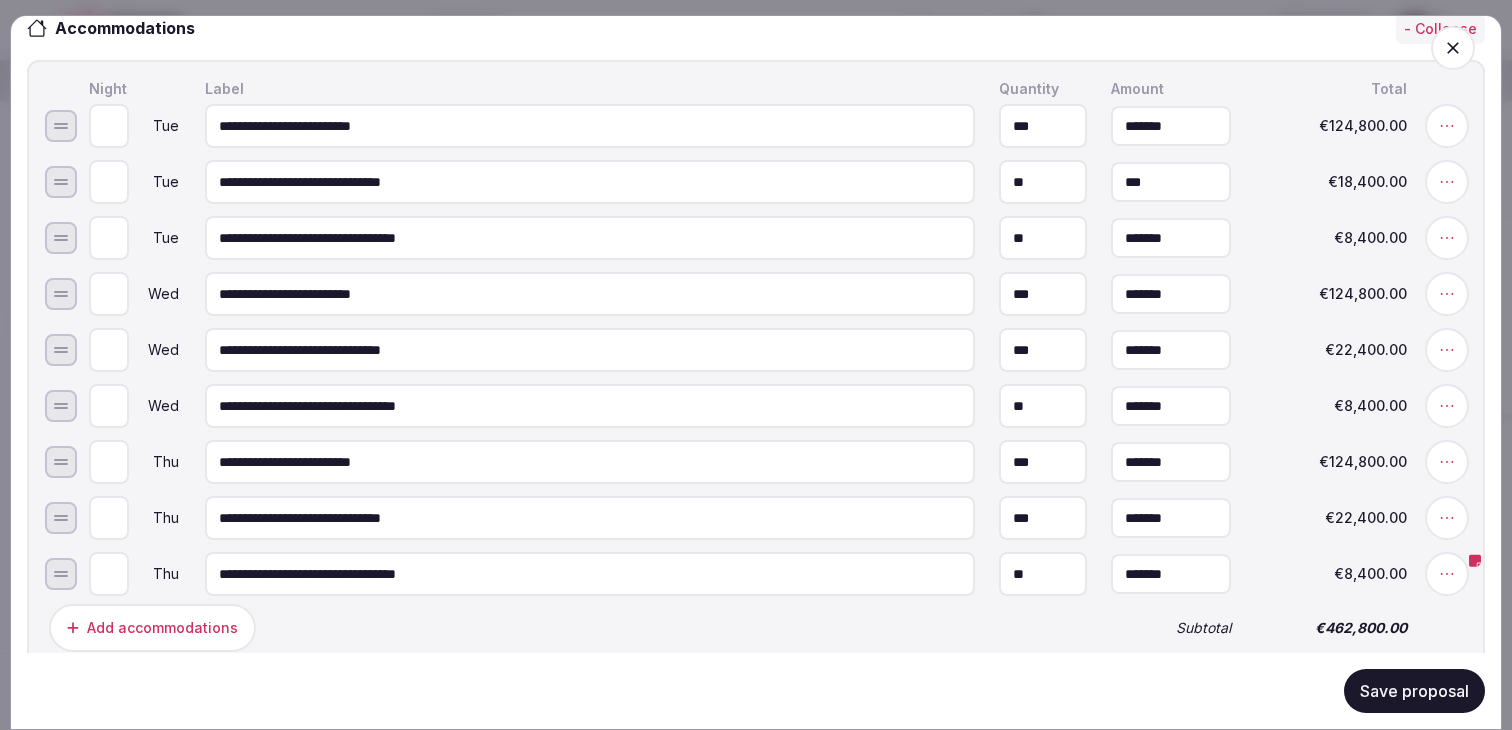 type on "*******" 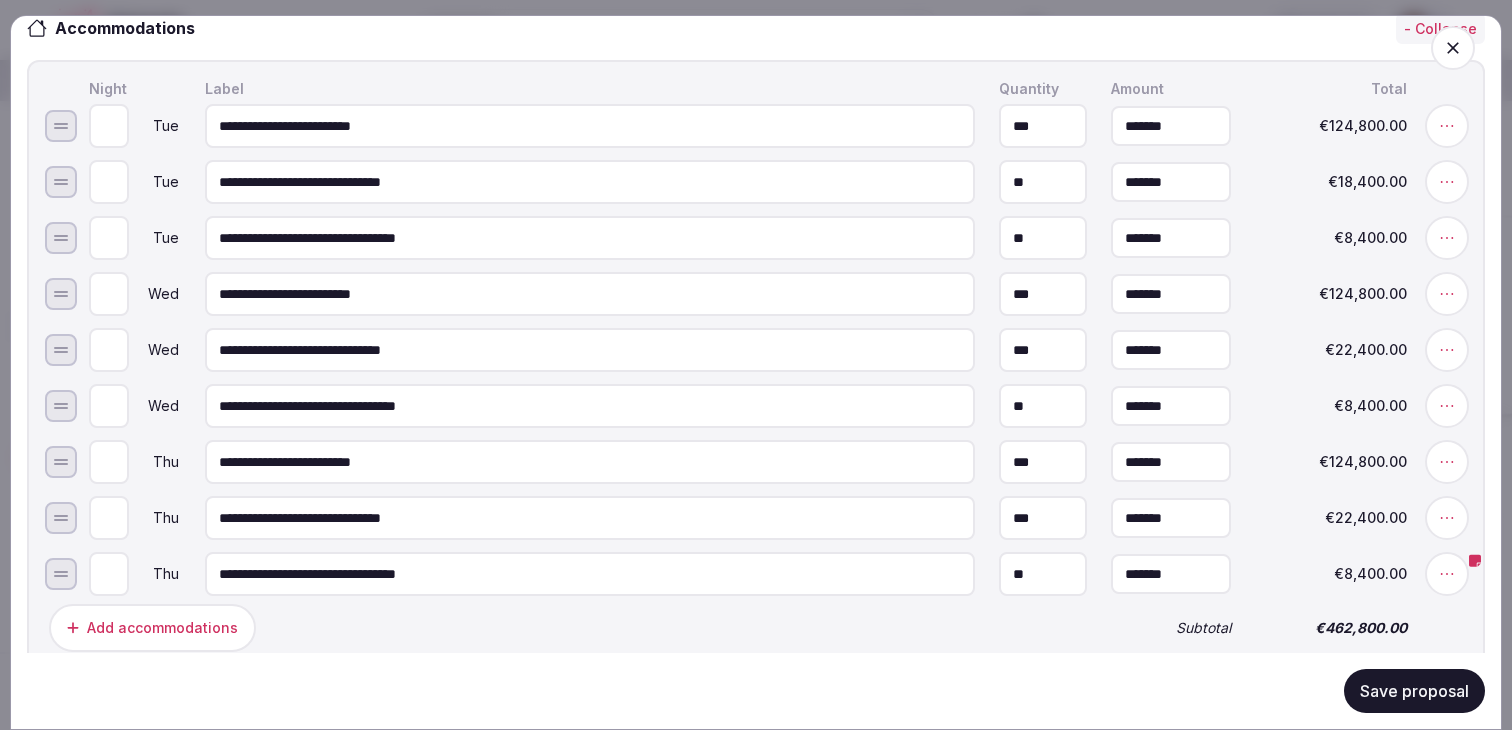 click on "**********" at bounding box center (776, 182) 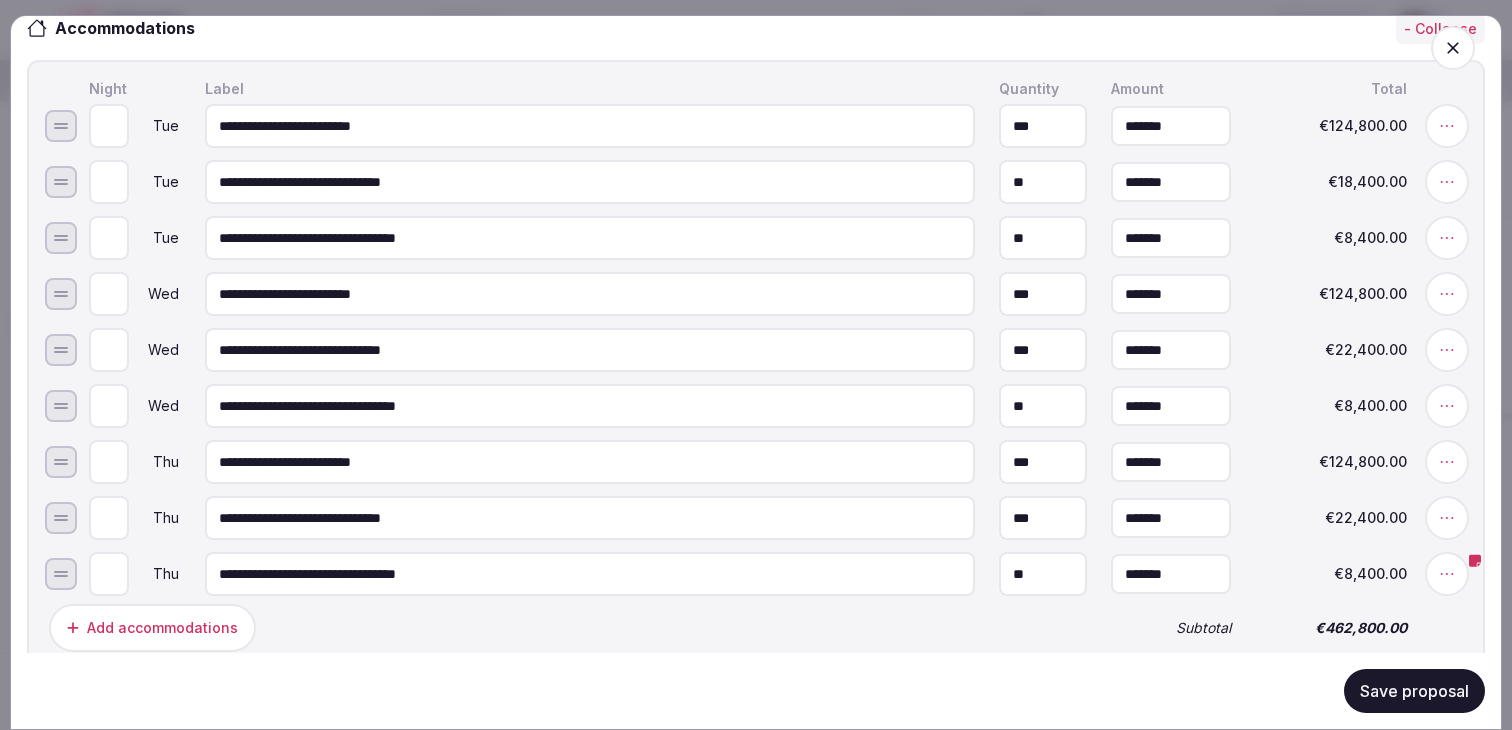 click on "**********" at bounding box center [590, 238] 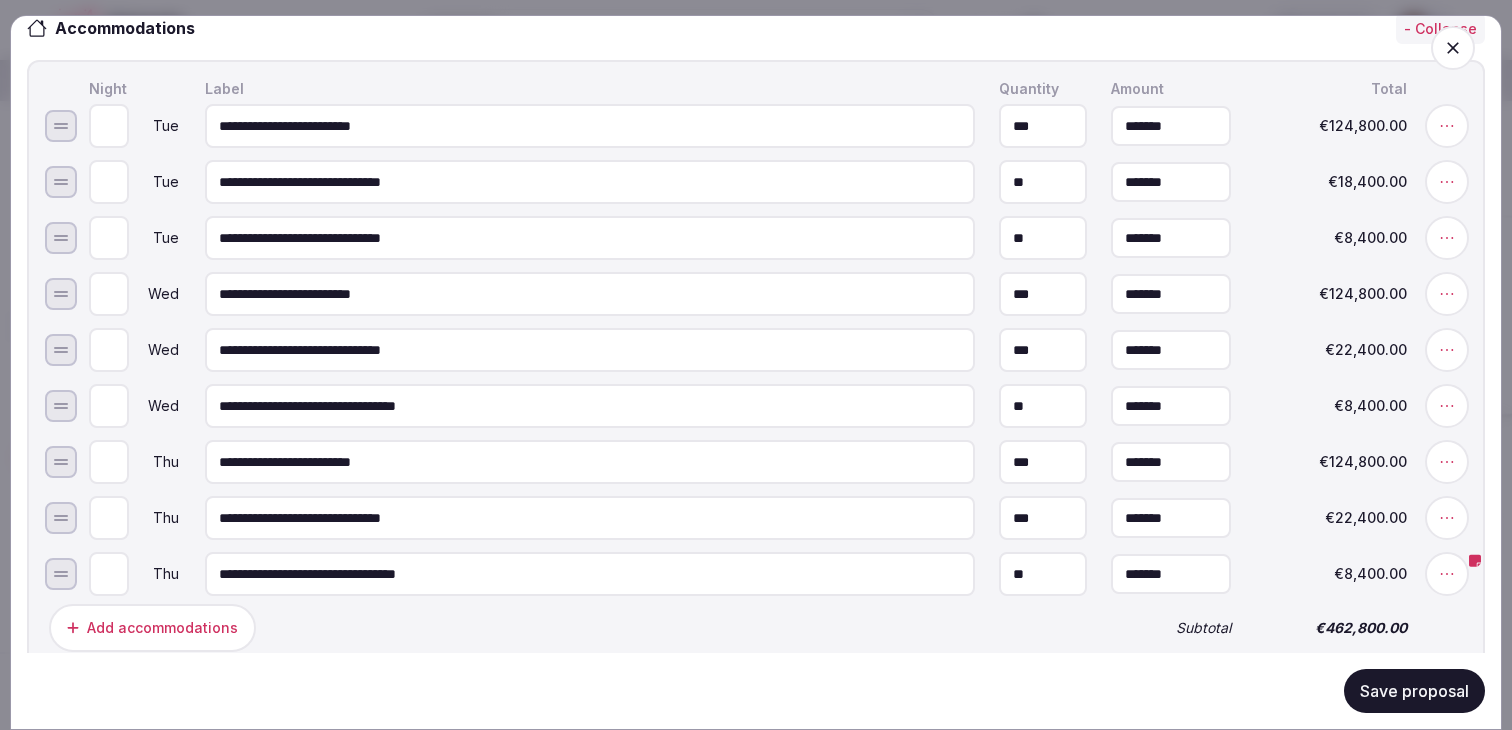 drag, startPoint x: 321, startPoint y: 248, endPoint x: 202, endPoint y: 245, distance: 119.03781 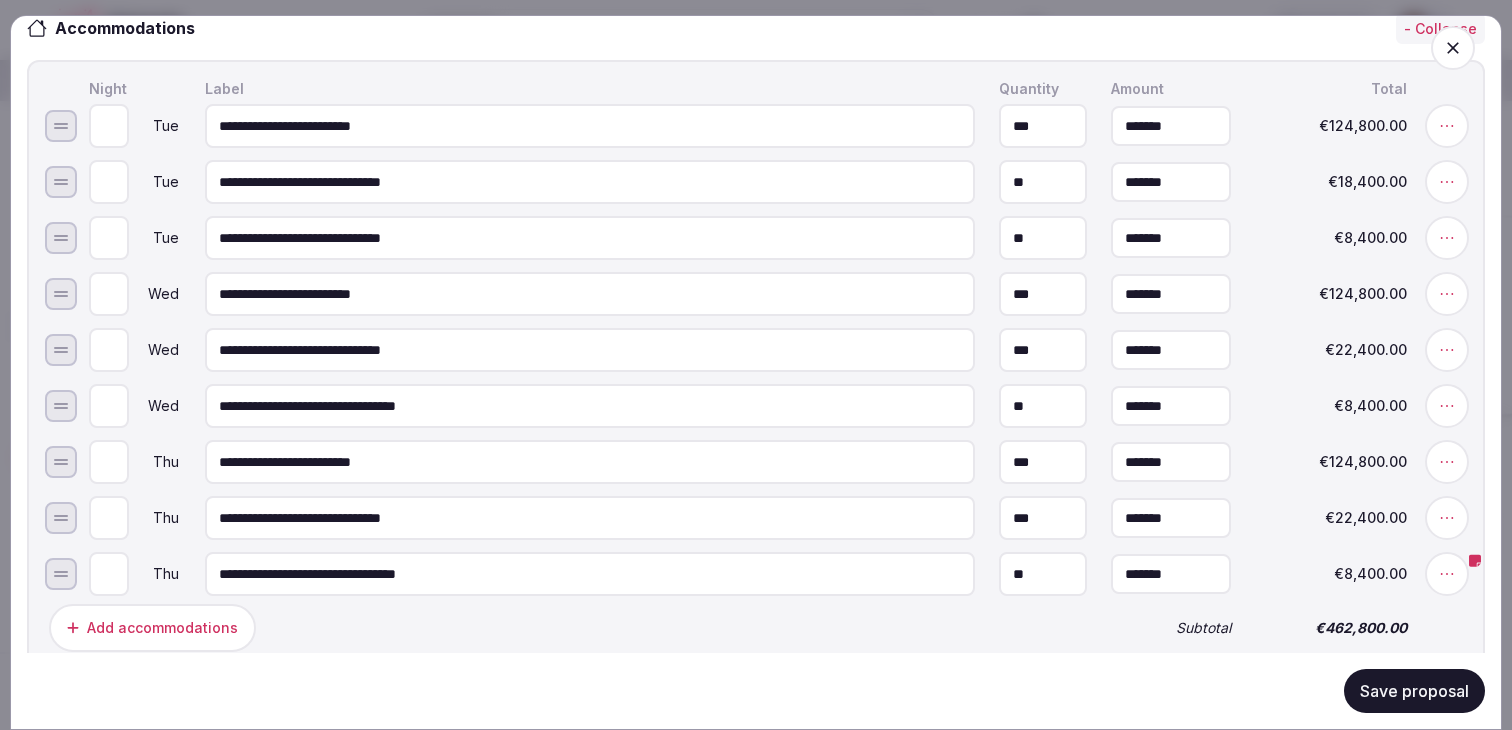 click on "**********" at bounding box center [590, 238] 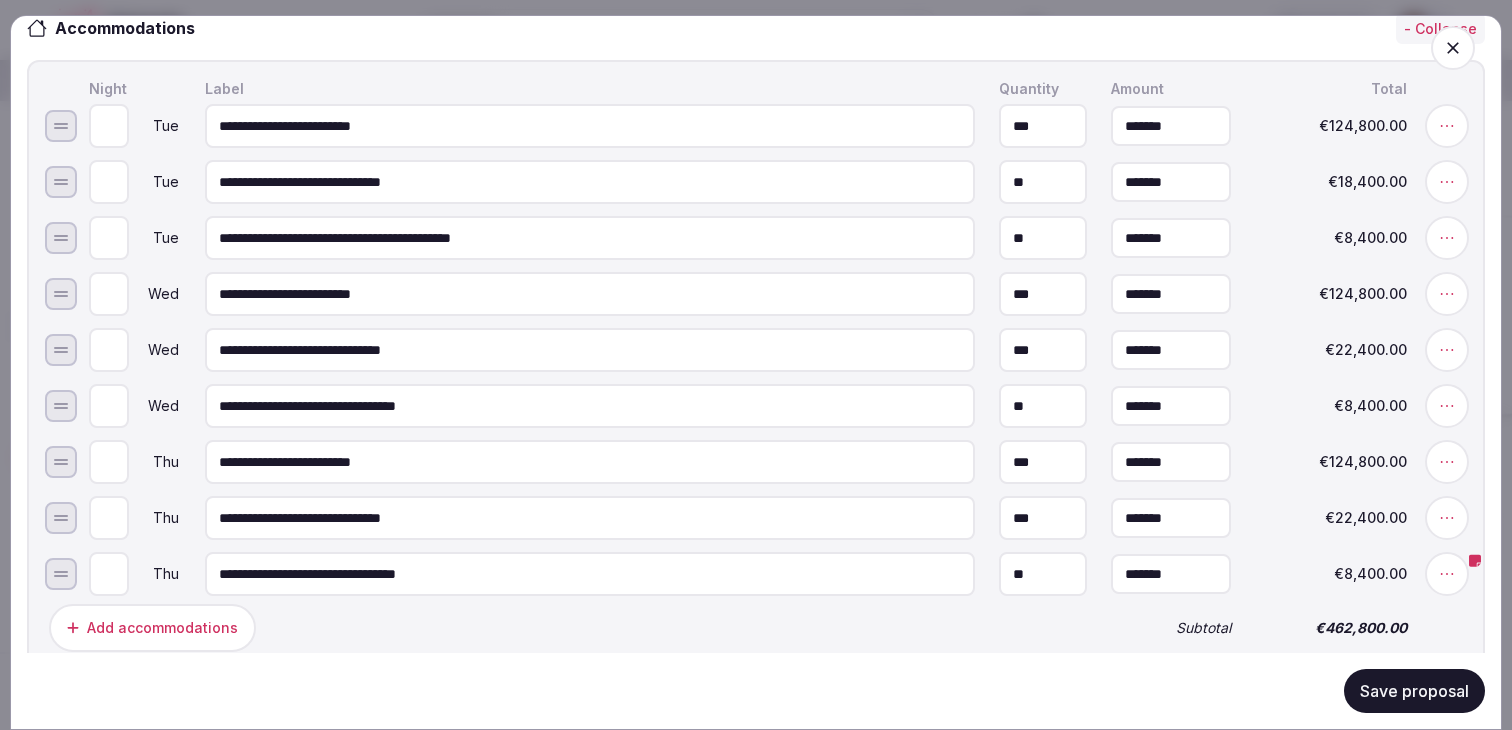 type on "**********" 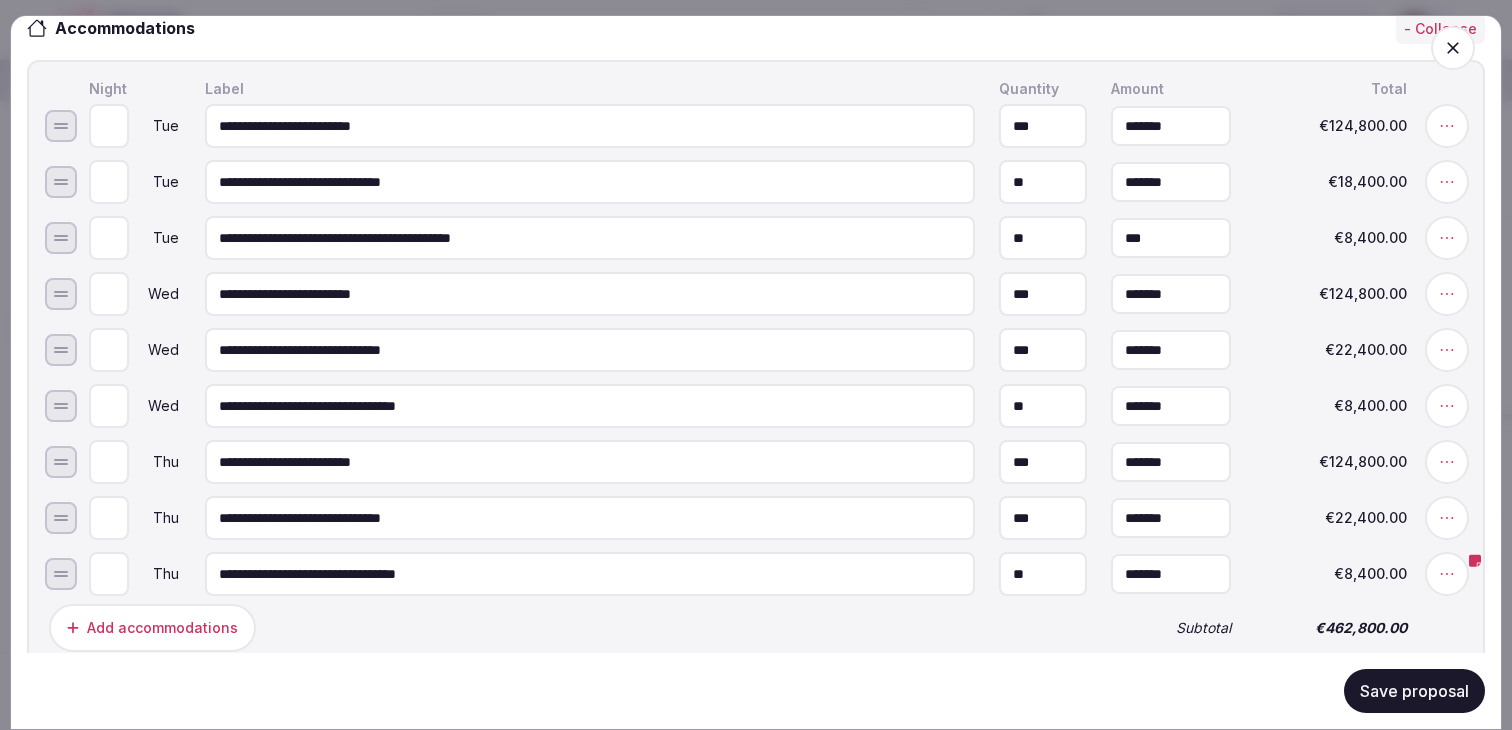 click on "***" at bounding box center (1171, 238) 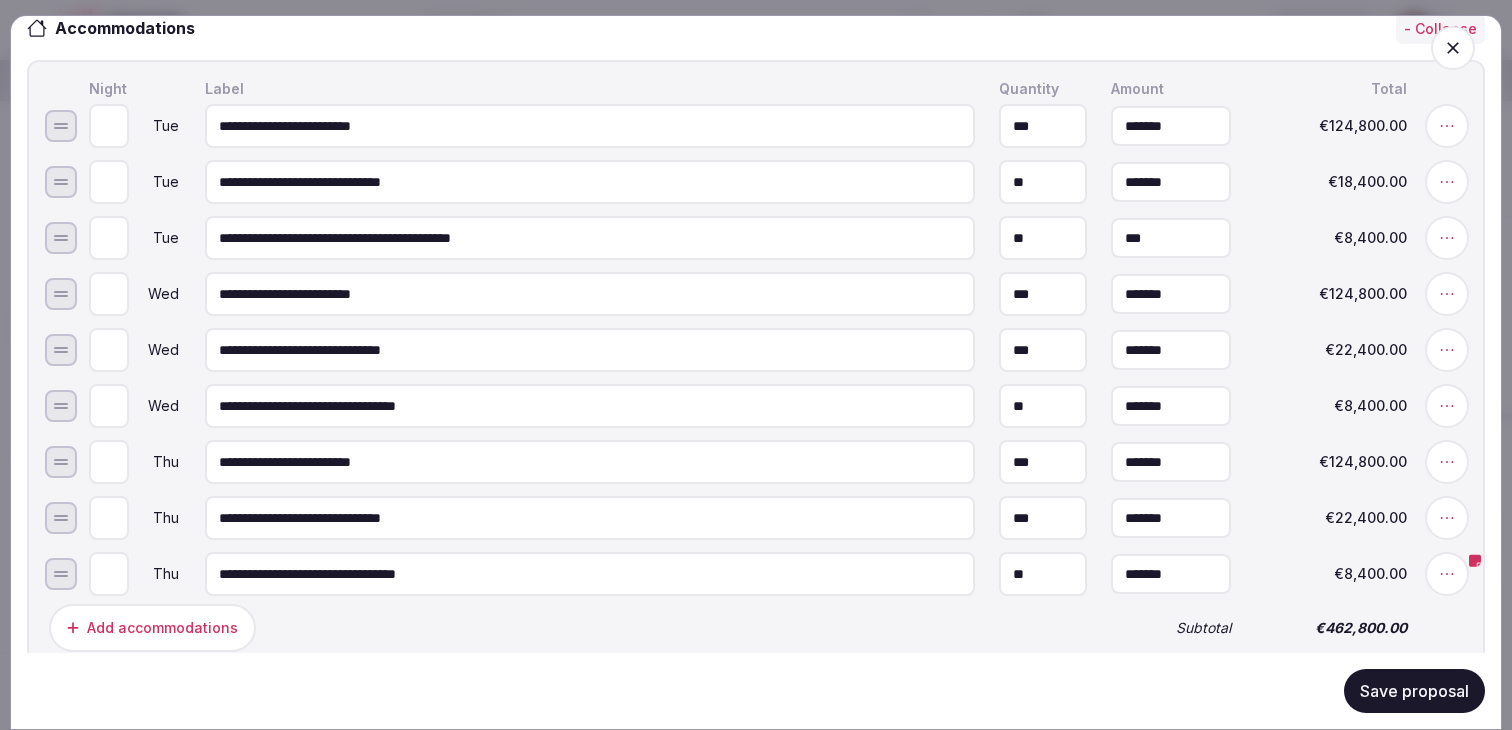 click on "***" at bounding box center [1171, 238] 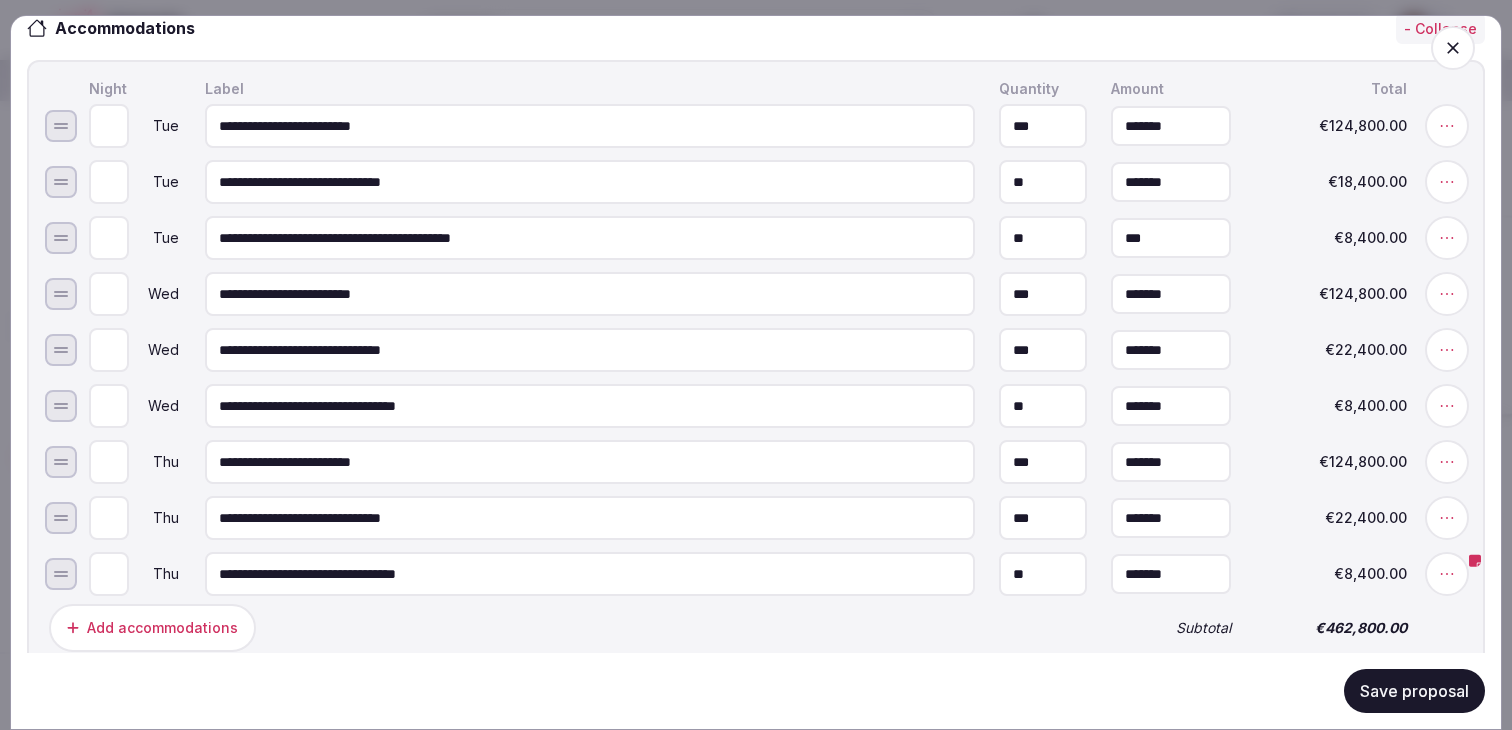 click on "***" at bounding box center (1171, 238) 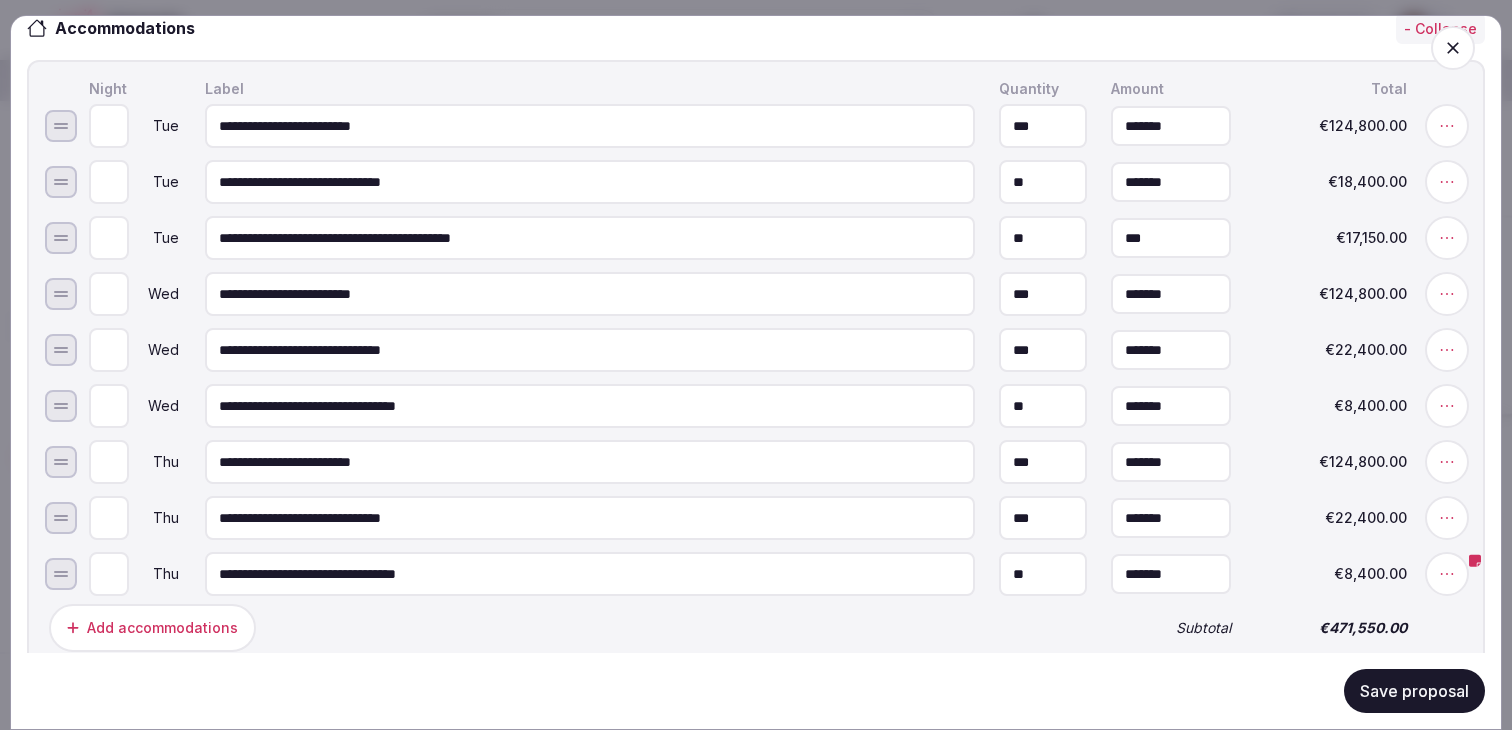 type on "*******" 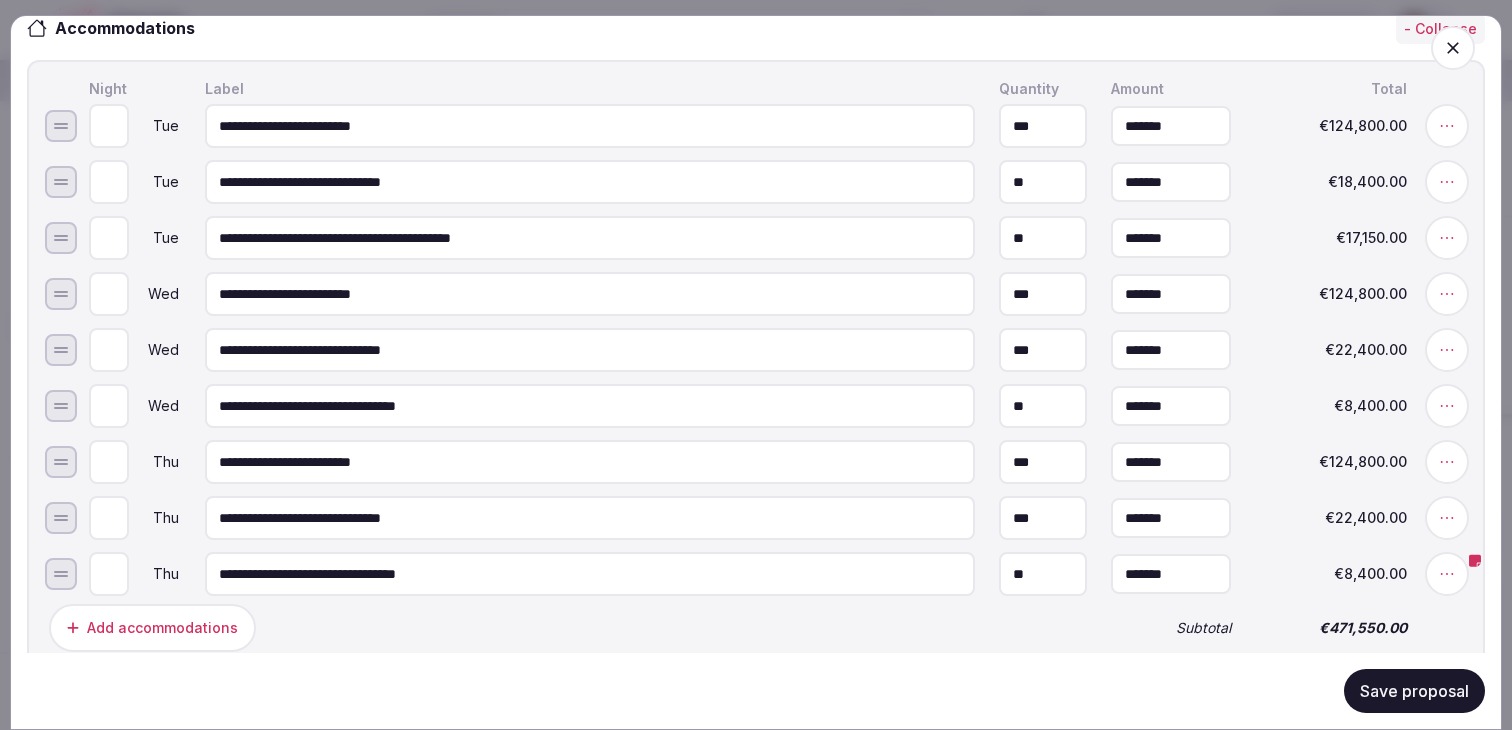 click on "**" at bounding box center [1043, 238] 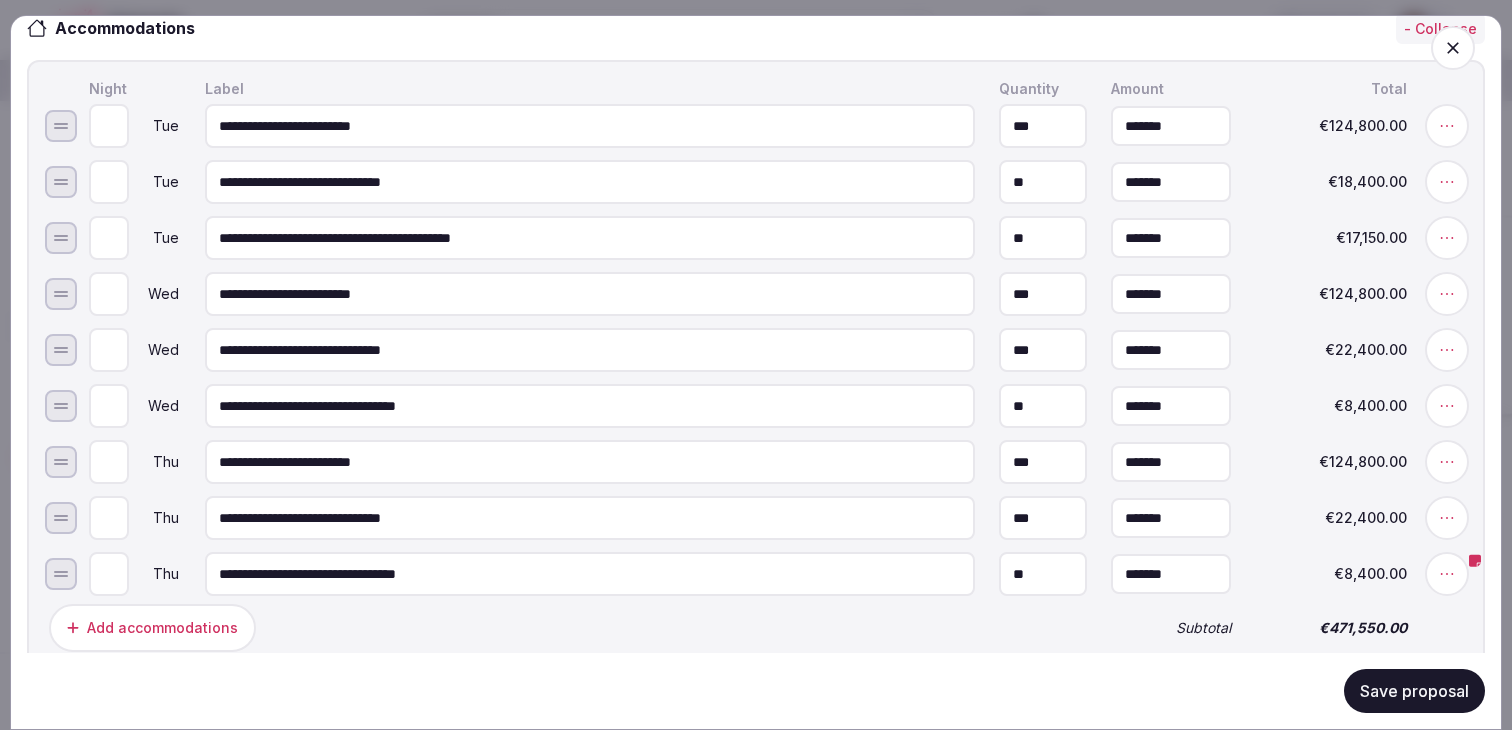 click on "**" at bounding box center [1043, 238] 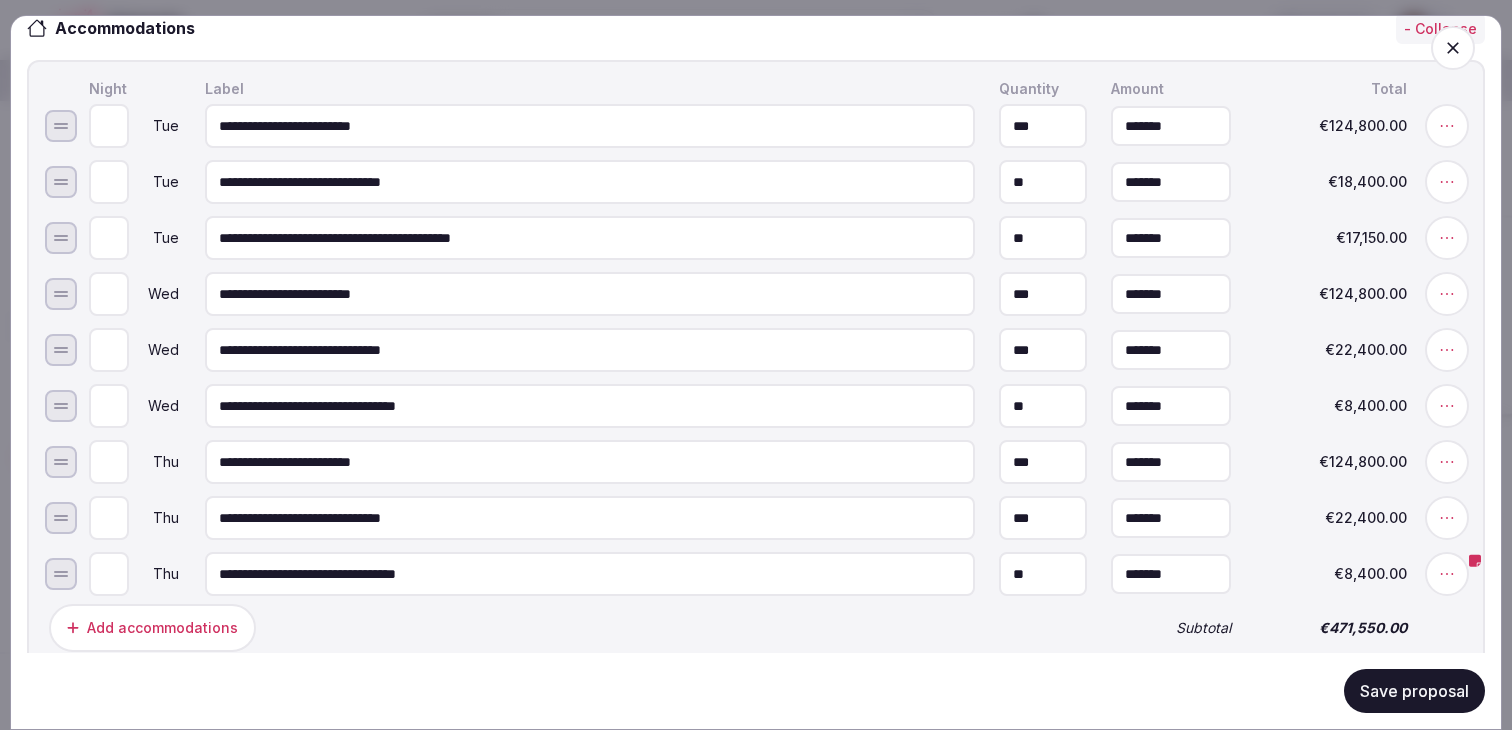 click on "**" at bounding box center [1043, 238] 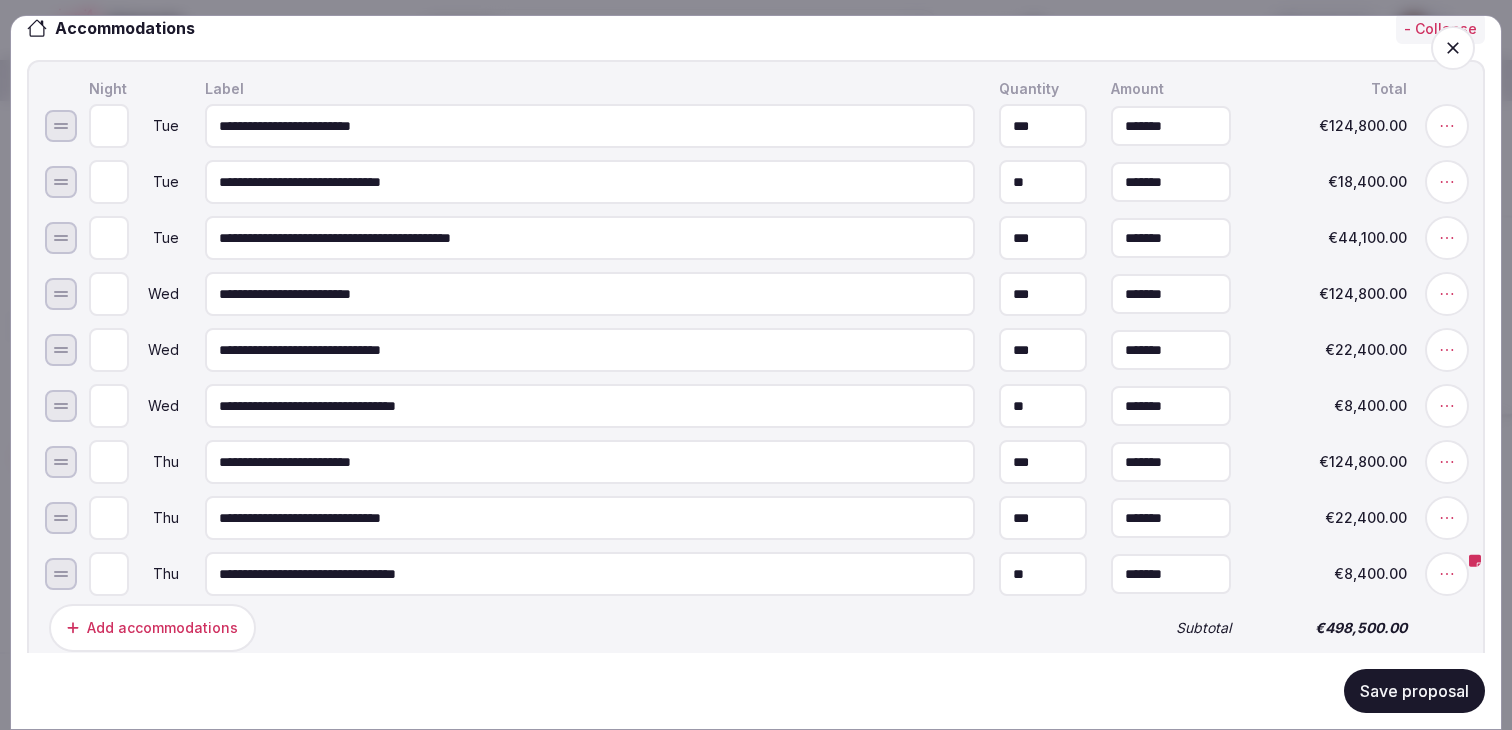 click on "***" at bounding box center [1043, 294] 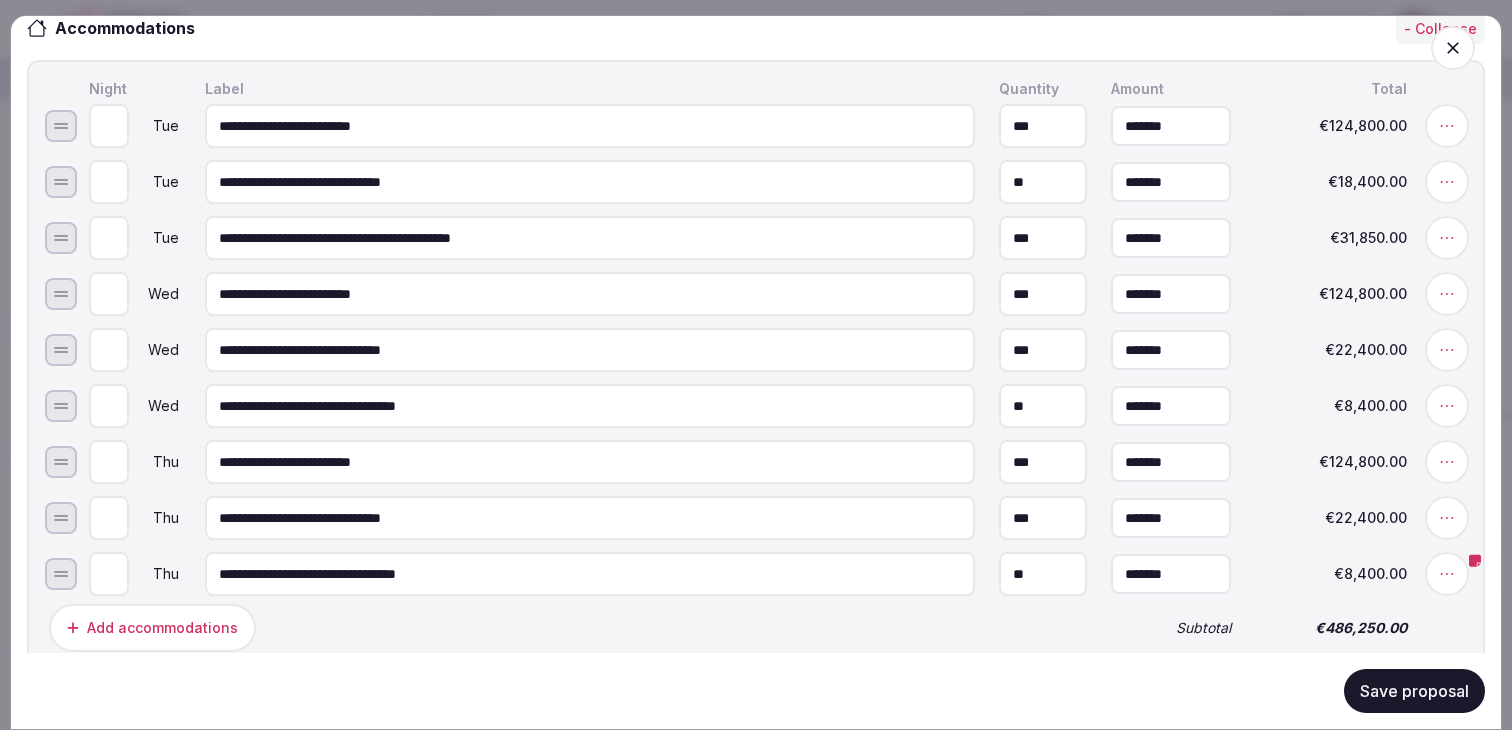 type on "***" 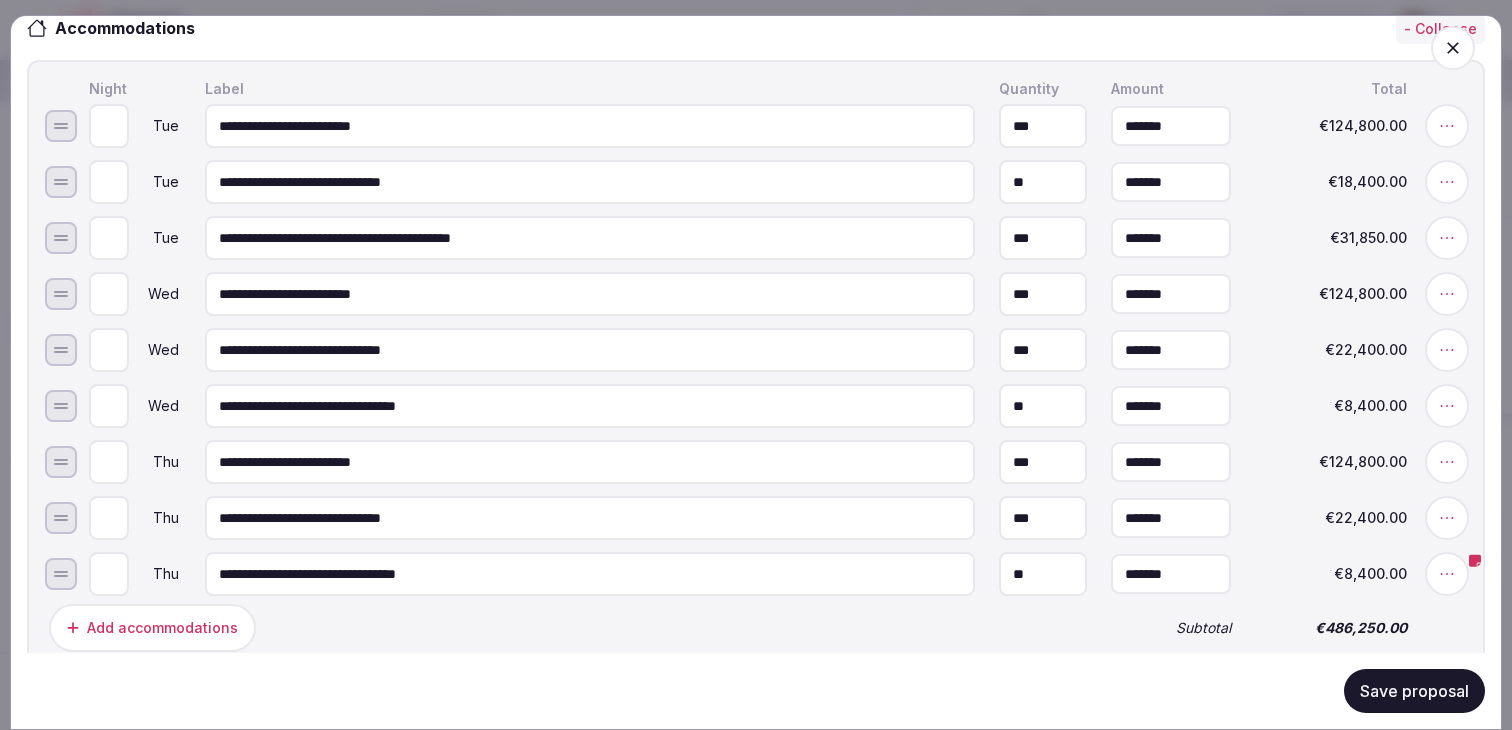 click on "**********" at bounding box center [776, 238] 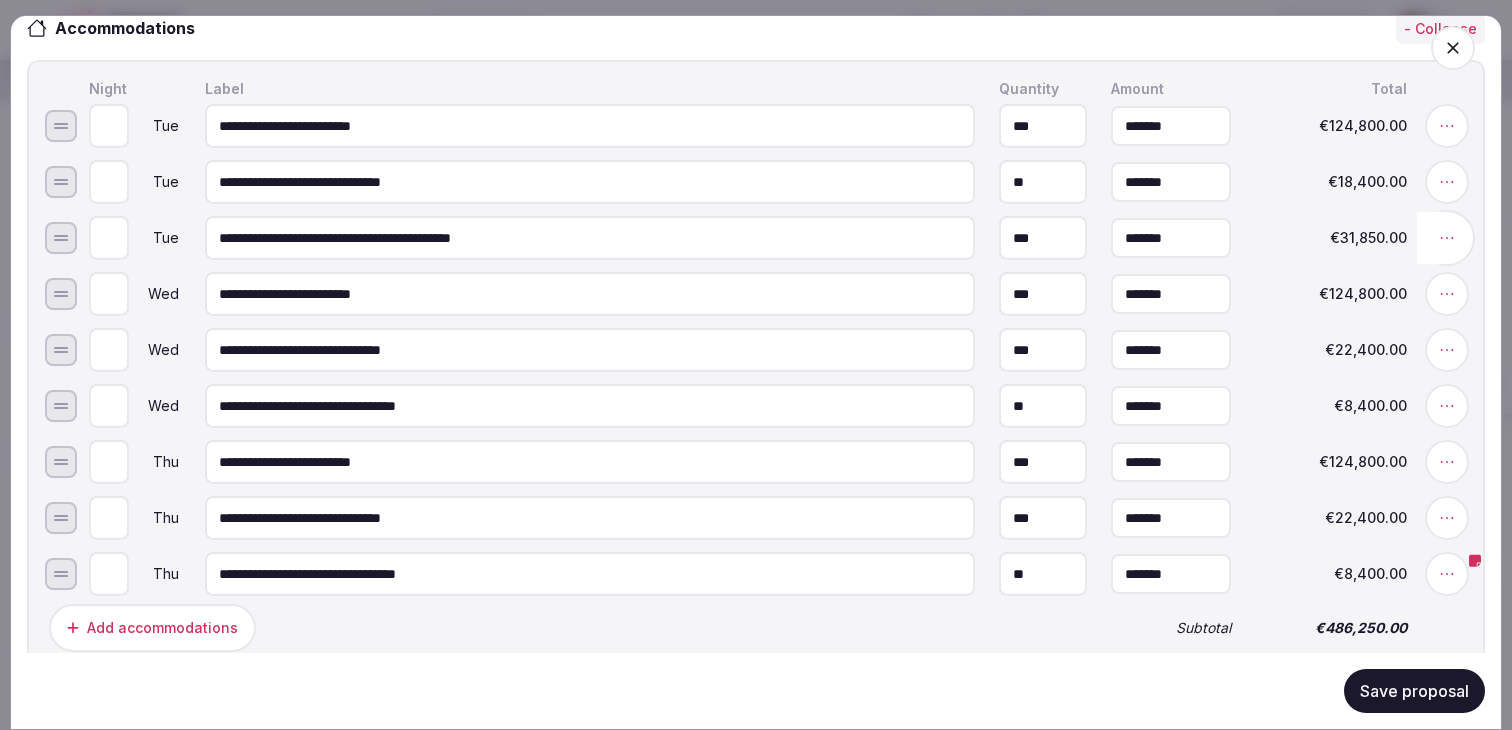 click 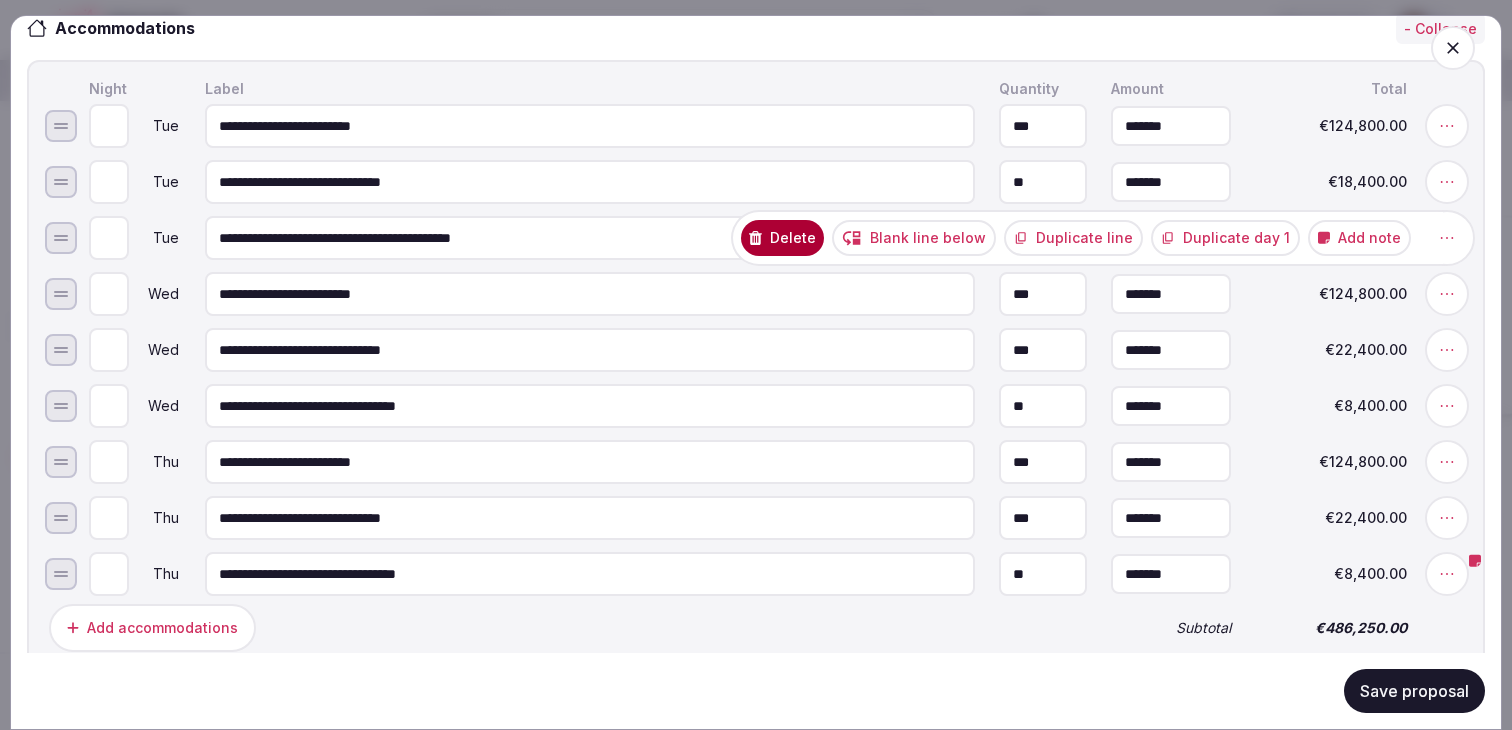 click on "Duplicate line" at bounding box center [1073, 238] 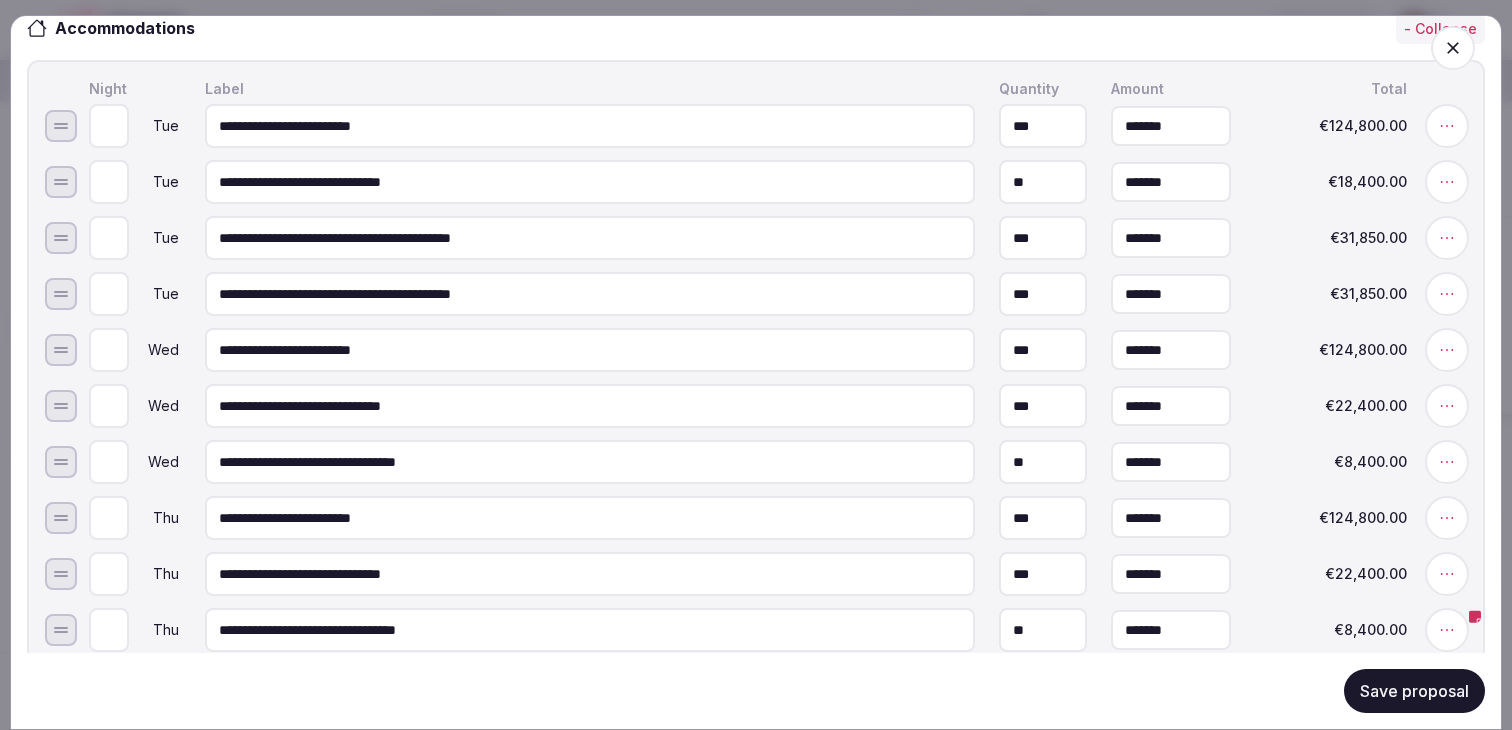 click on "**********" at bounding box center [590, 294] 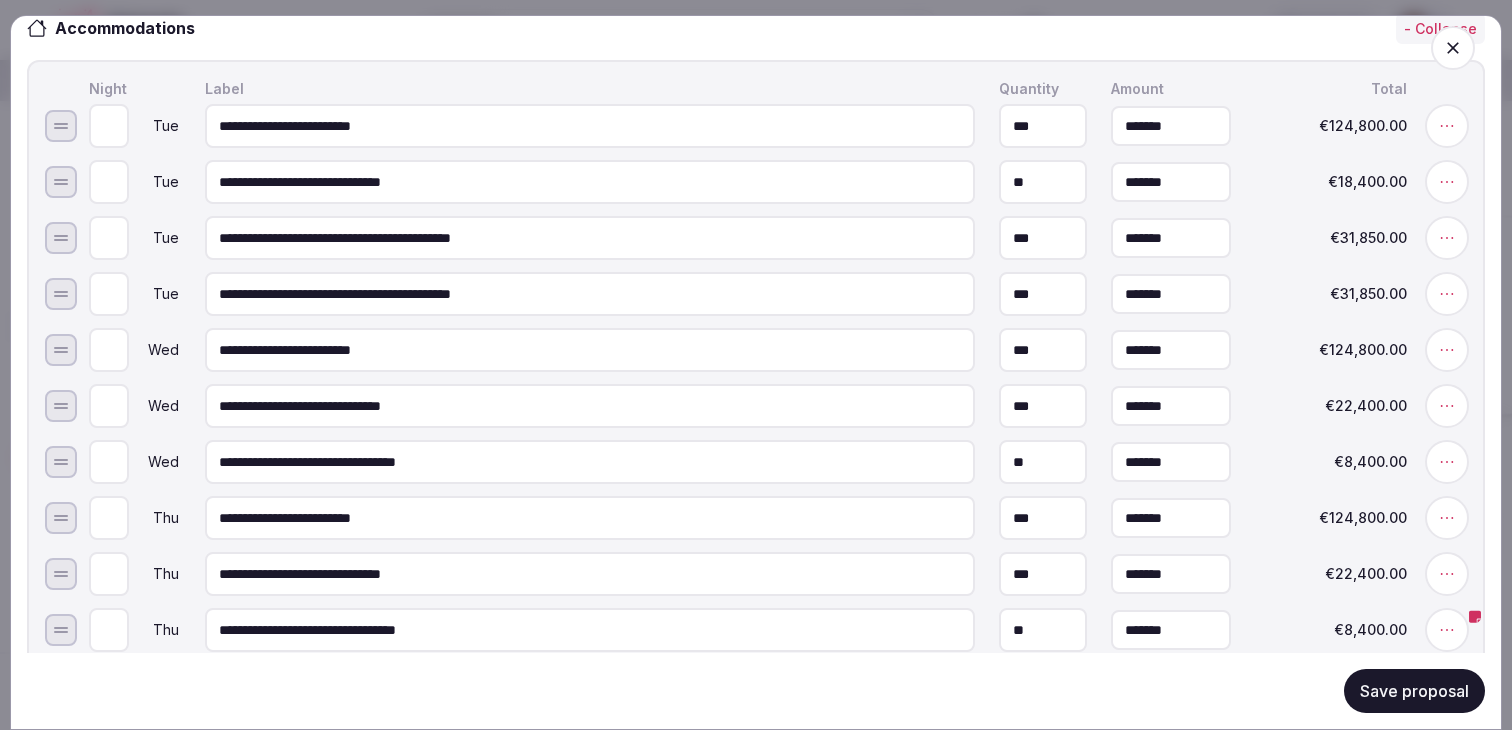 drag, startPoint x: 428, startPoint y: 299, endPoint x: 209, endPoint y: 294, distance: 219.05707 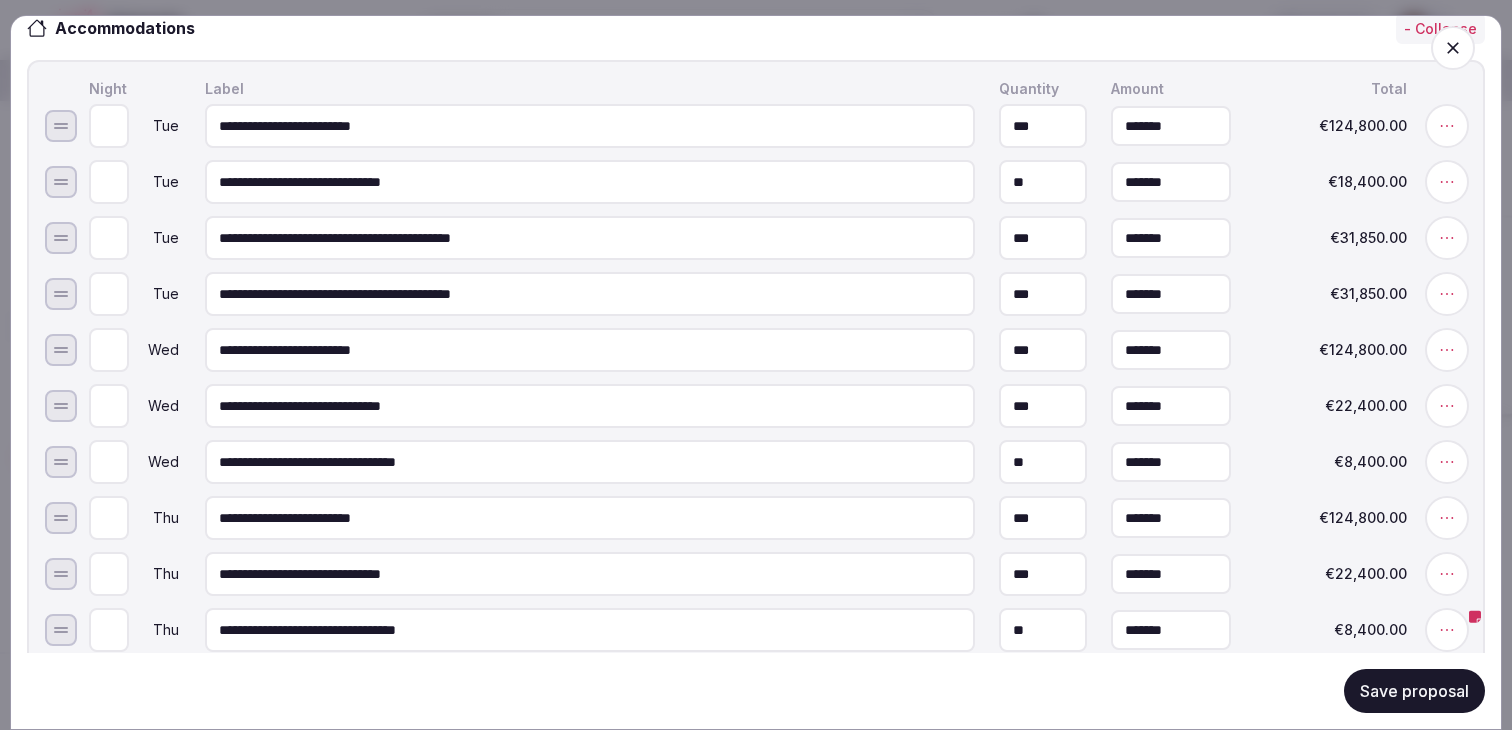 click on "**********" at bounding box center (590, 294) 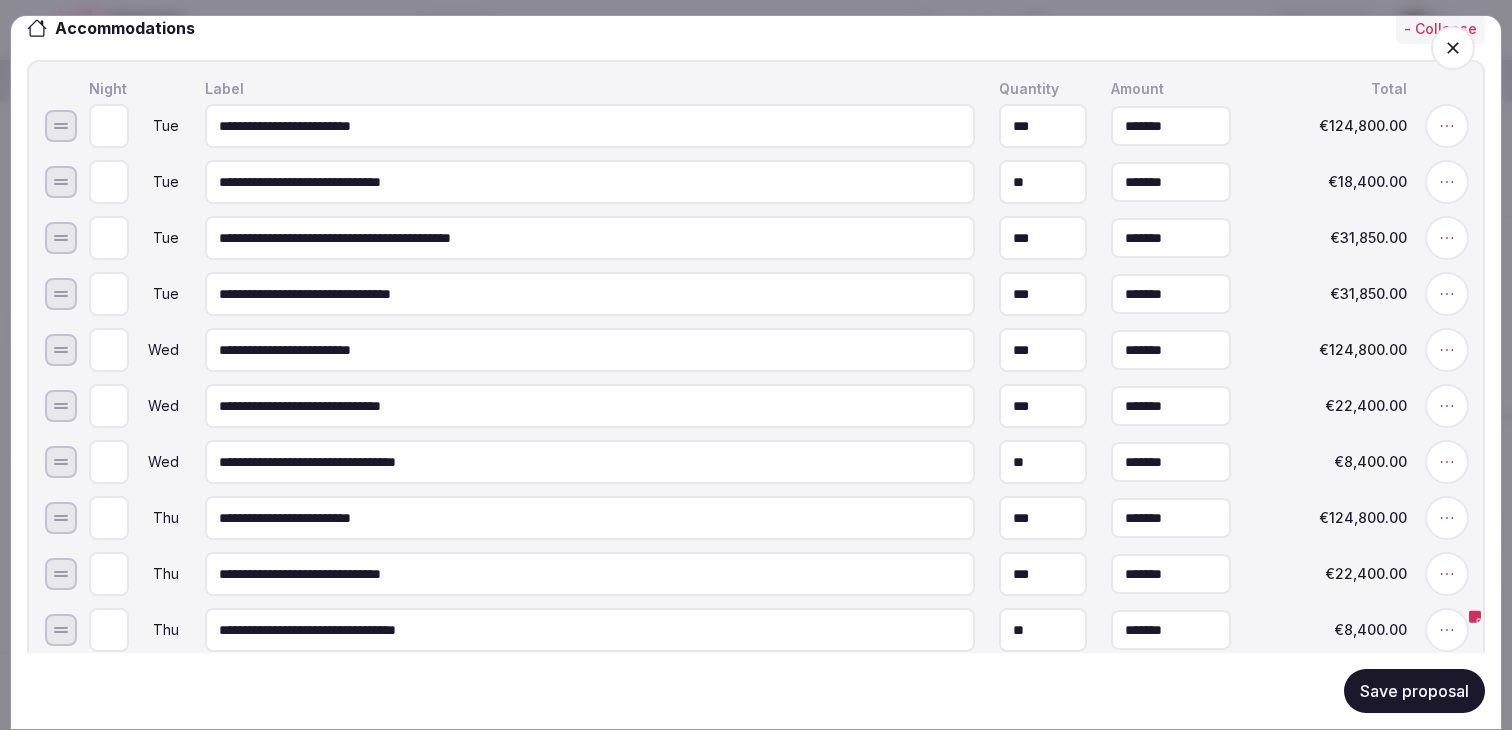 drag, startPoint x: 239, startPoint y: 302, endPoint x: 199, endPoint y: 300, distance: 40.04997 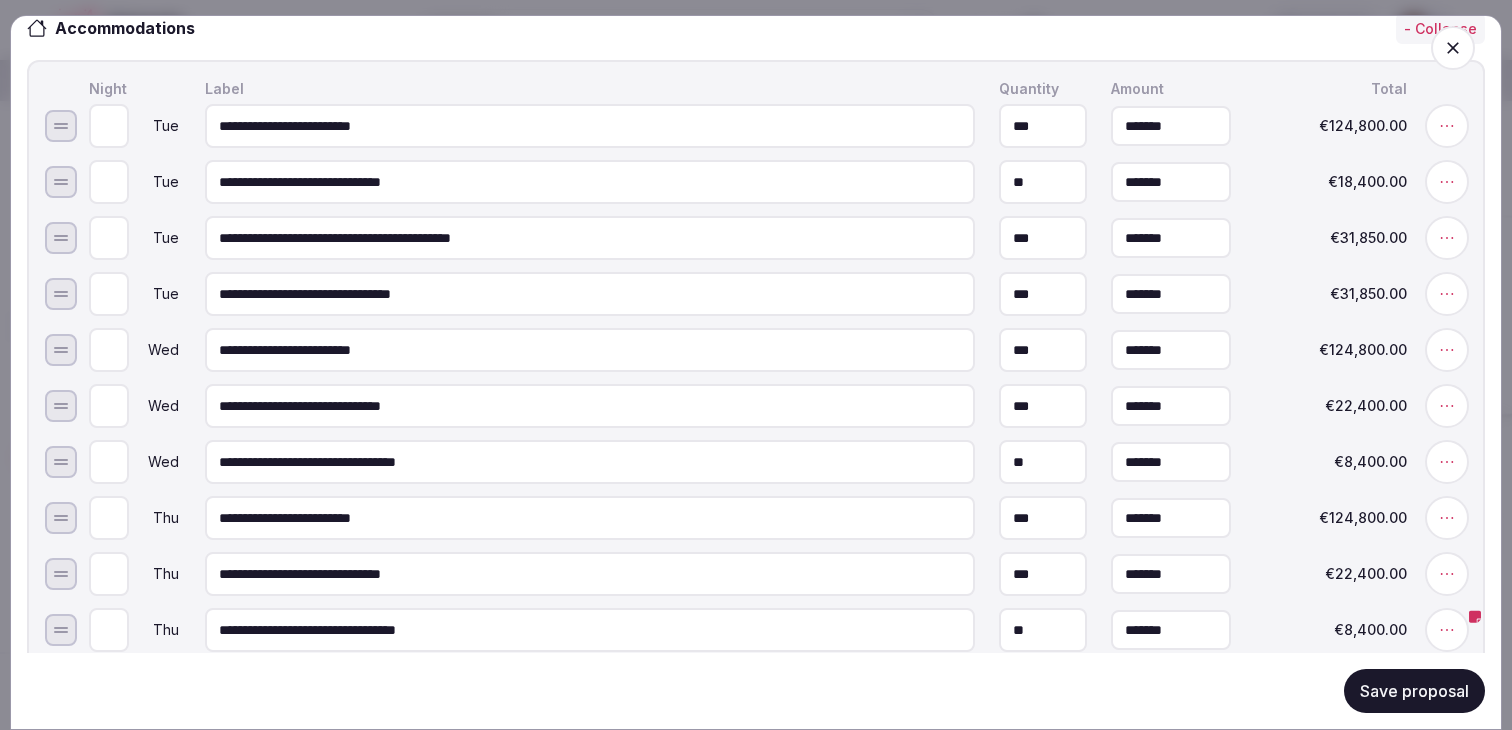 click on "**********" at bounding box center [590, 294] 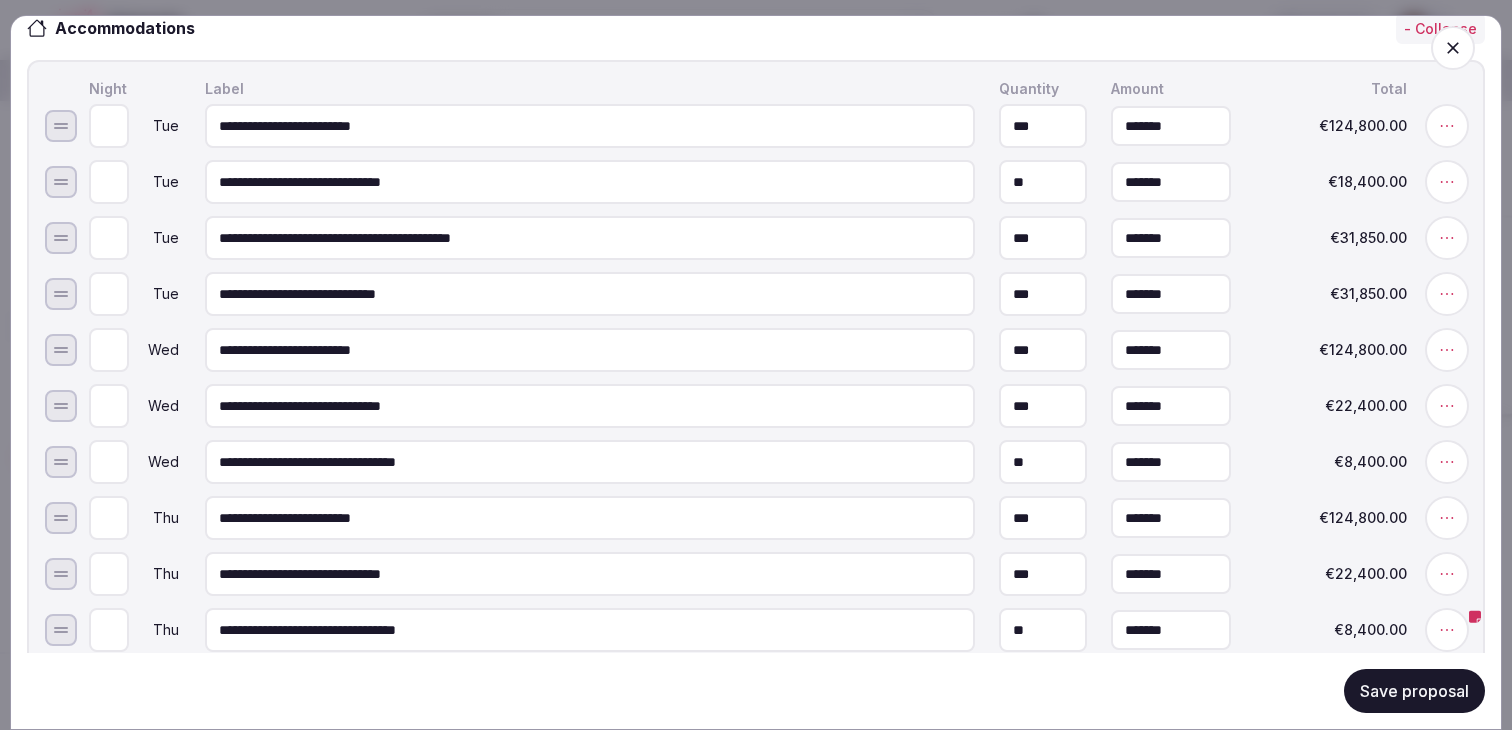 type on "**********" 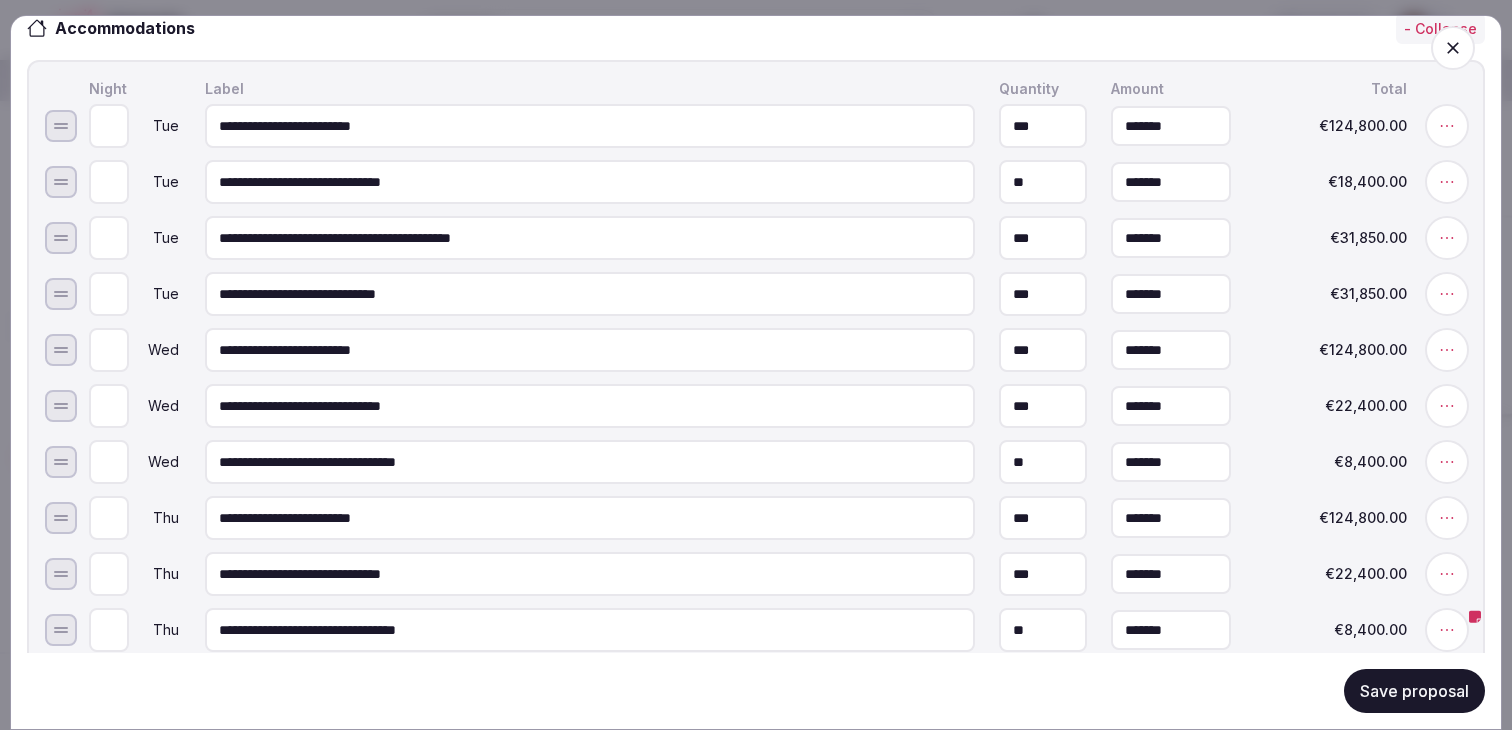 click on "***" at bounding box center [1043, 294] 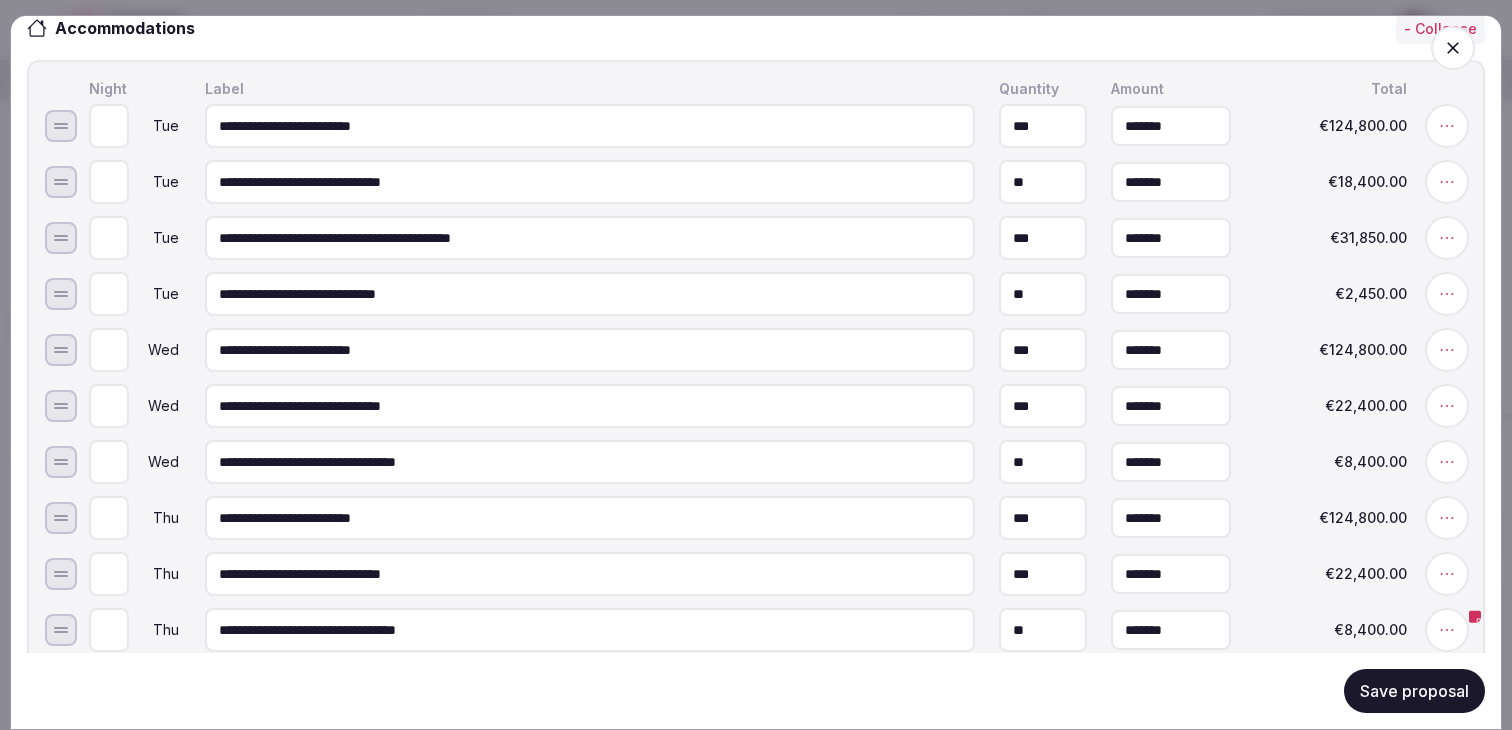 type on "**" 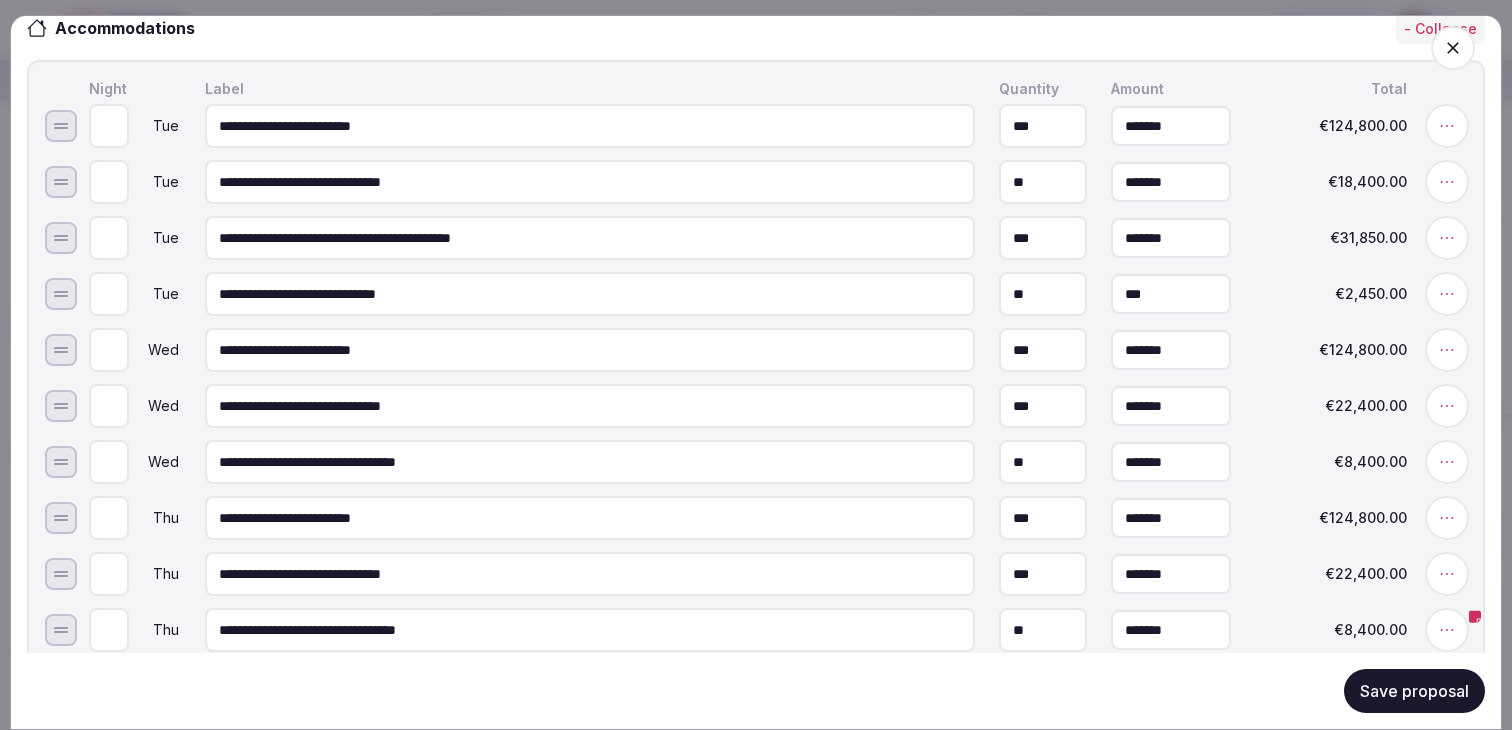 click on "***" at bounding box center [1171, 294] 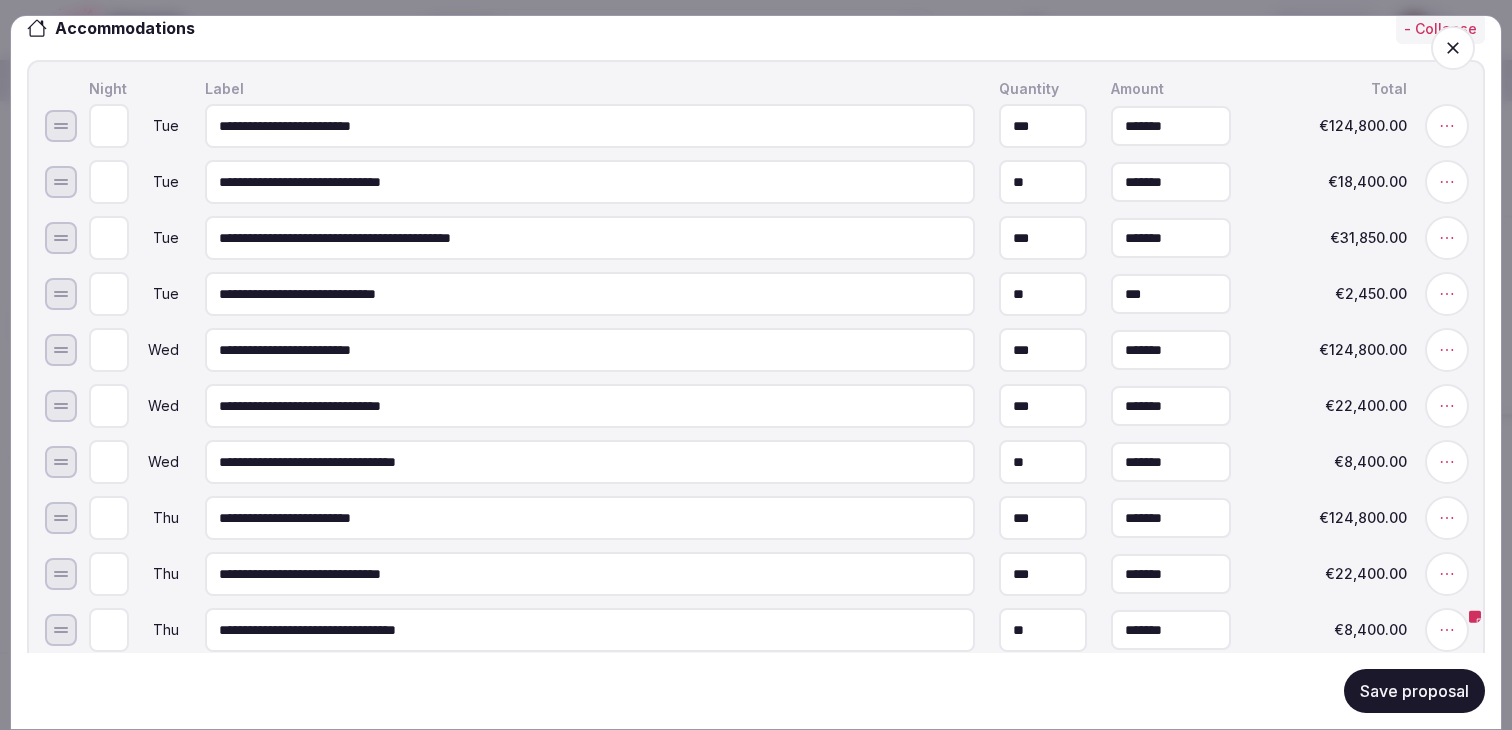 click on "***" at bounding box center [1171, 294] 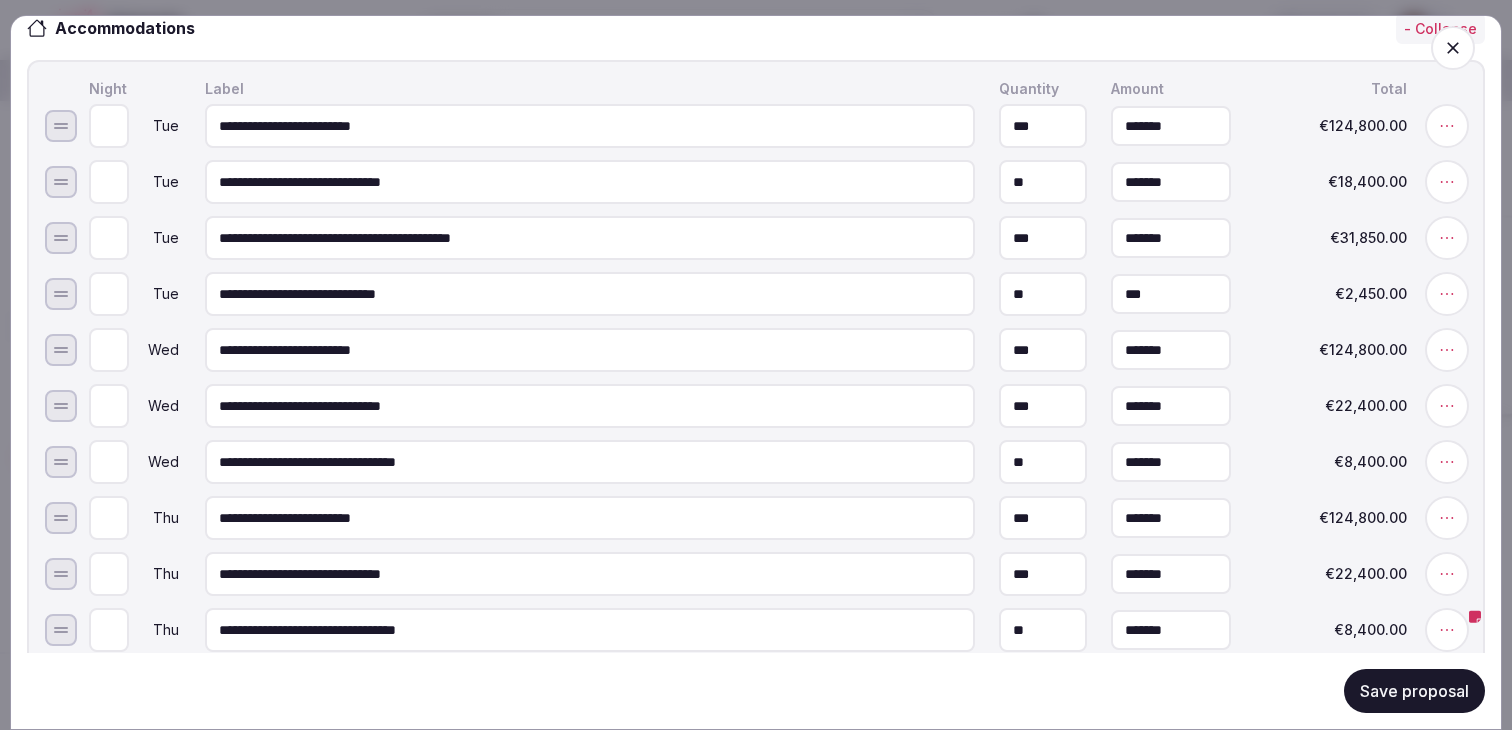 click on "***" at bounding box center (1171, 294) 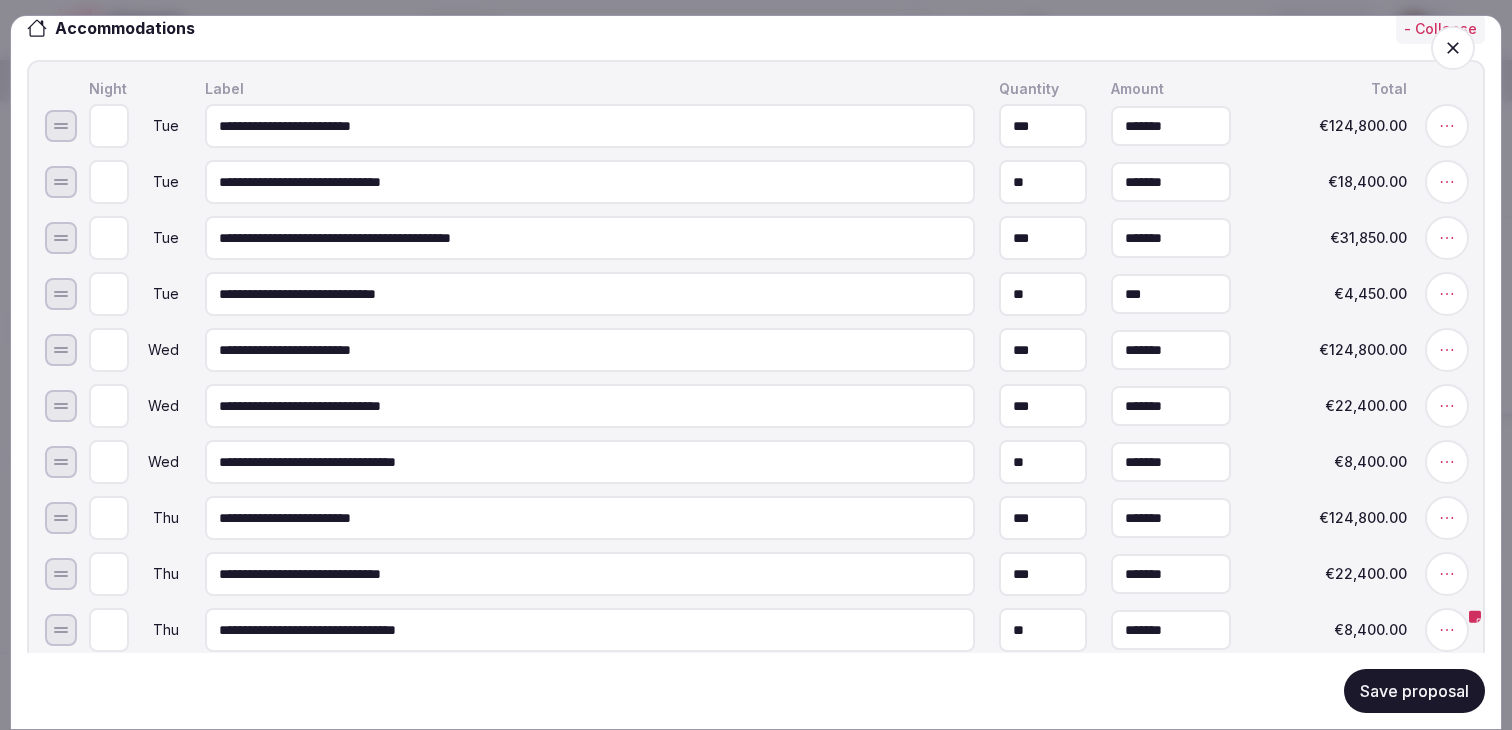 type on "*******" 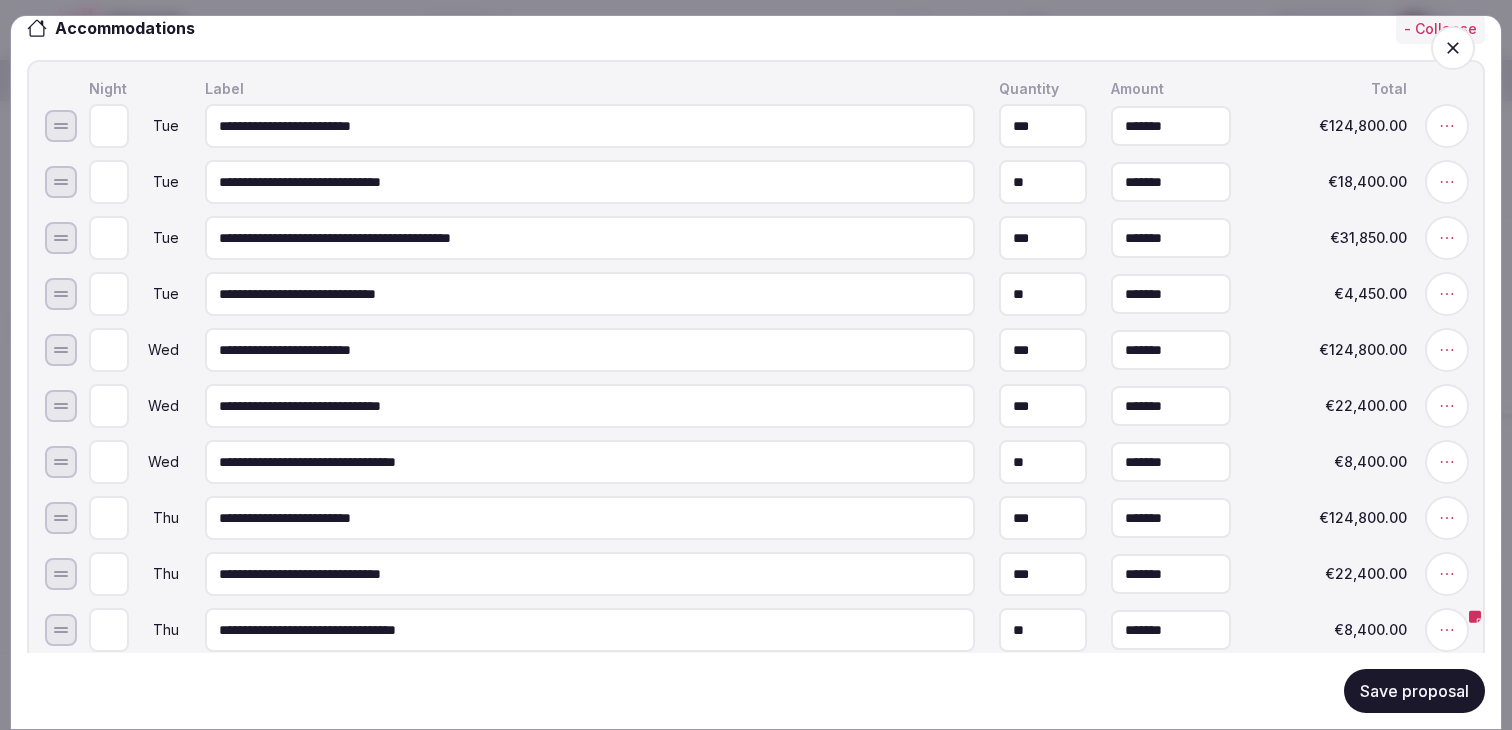 click on "**********" at bounding box center [776, 294] 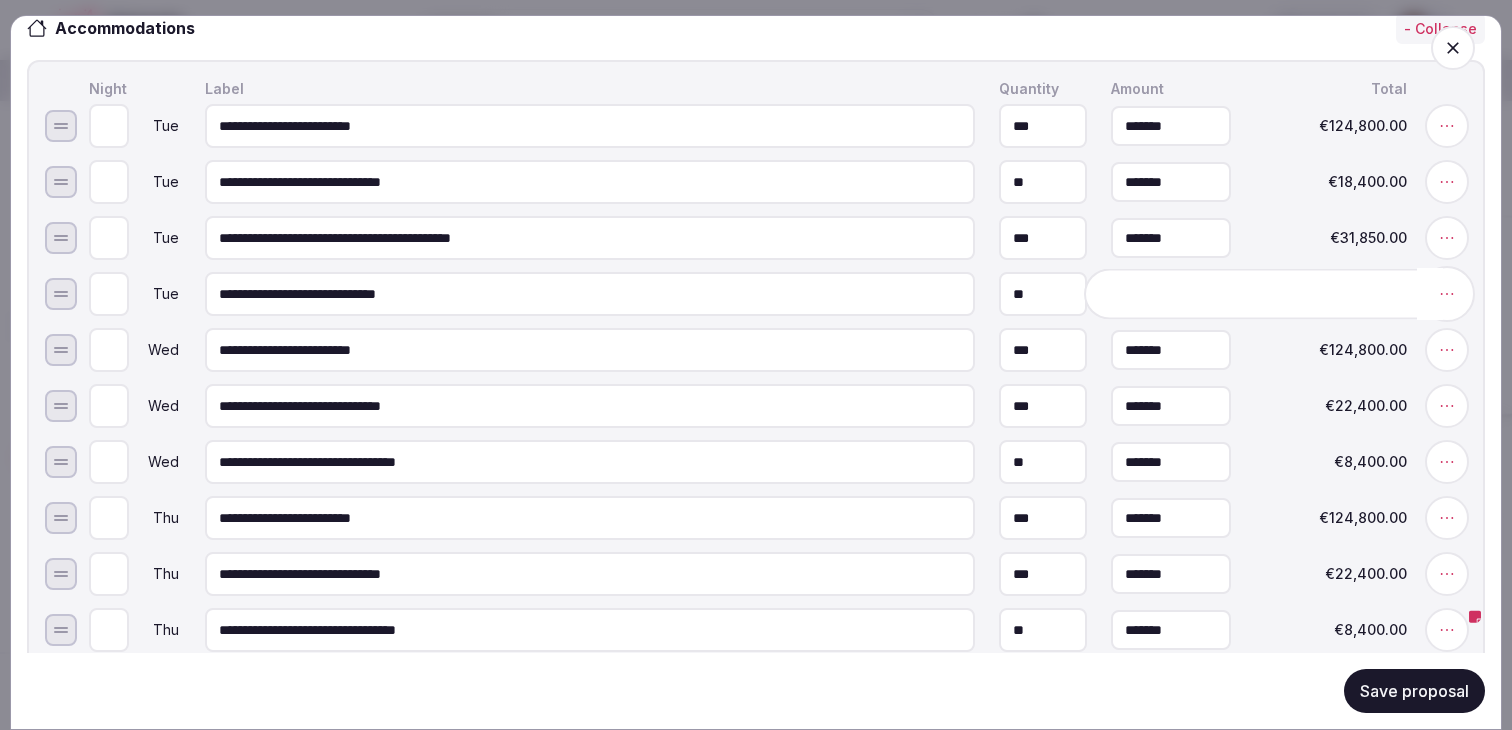 click at bounding box center [1447, 294] 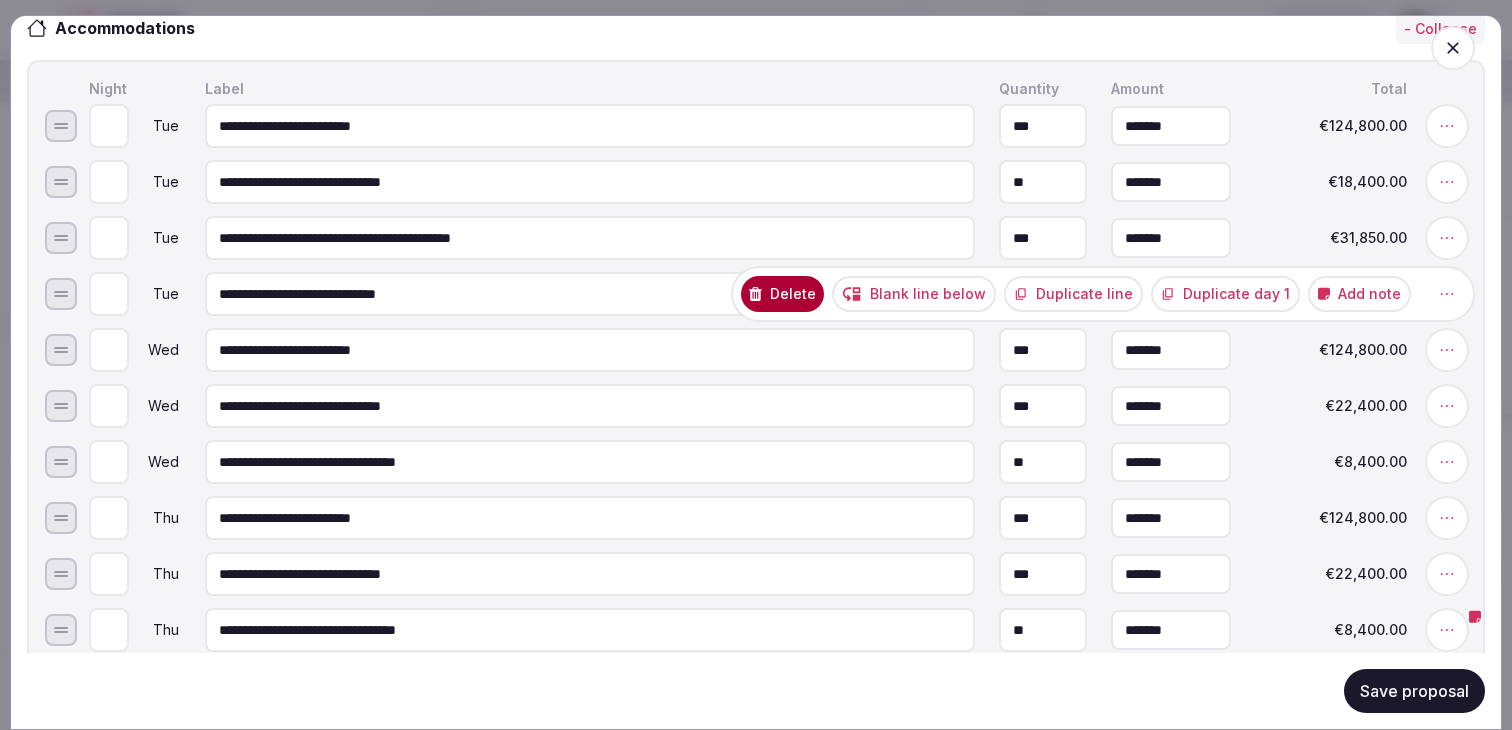 click on "Duplicate line" at bounding box center [1073, 294] 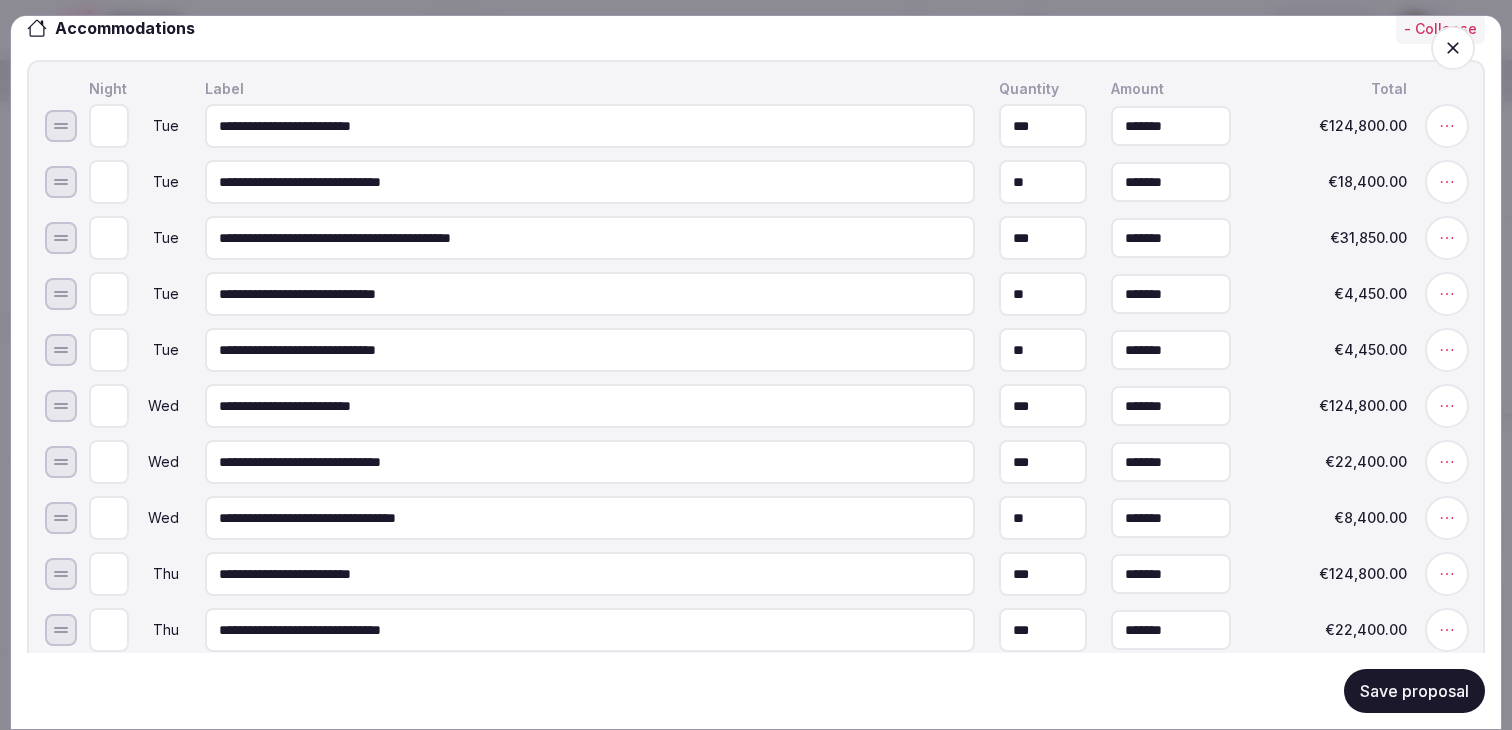 drag, startPoint x: 265, startPoint y: 357, endPoint x: 204, endPoint y: 357, distance: 61 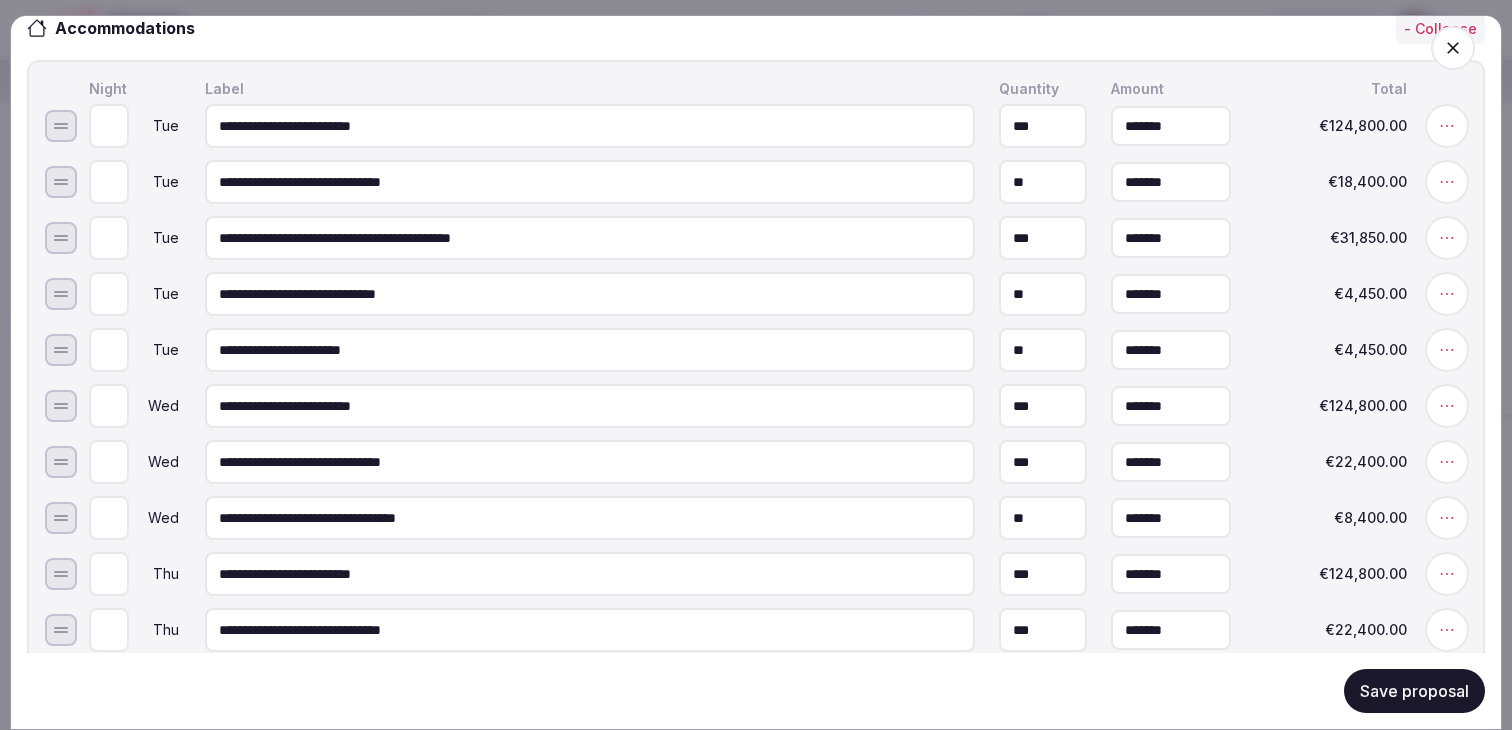 type on "**********" 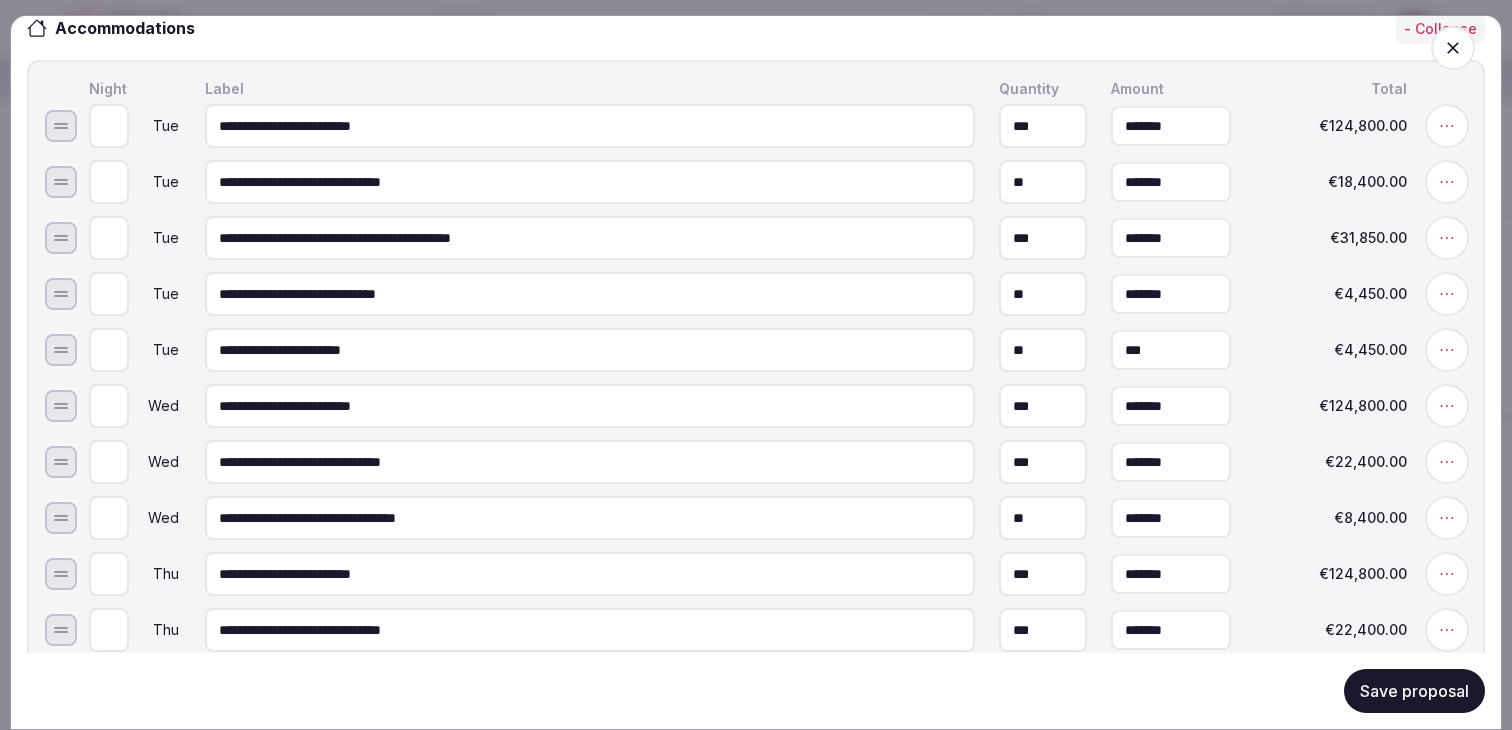 click on "***" at bounding box center (1171, 350) 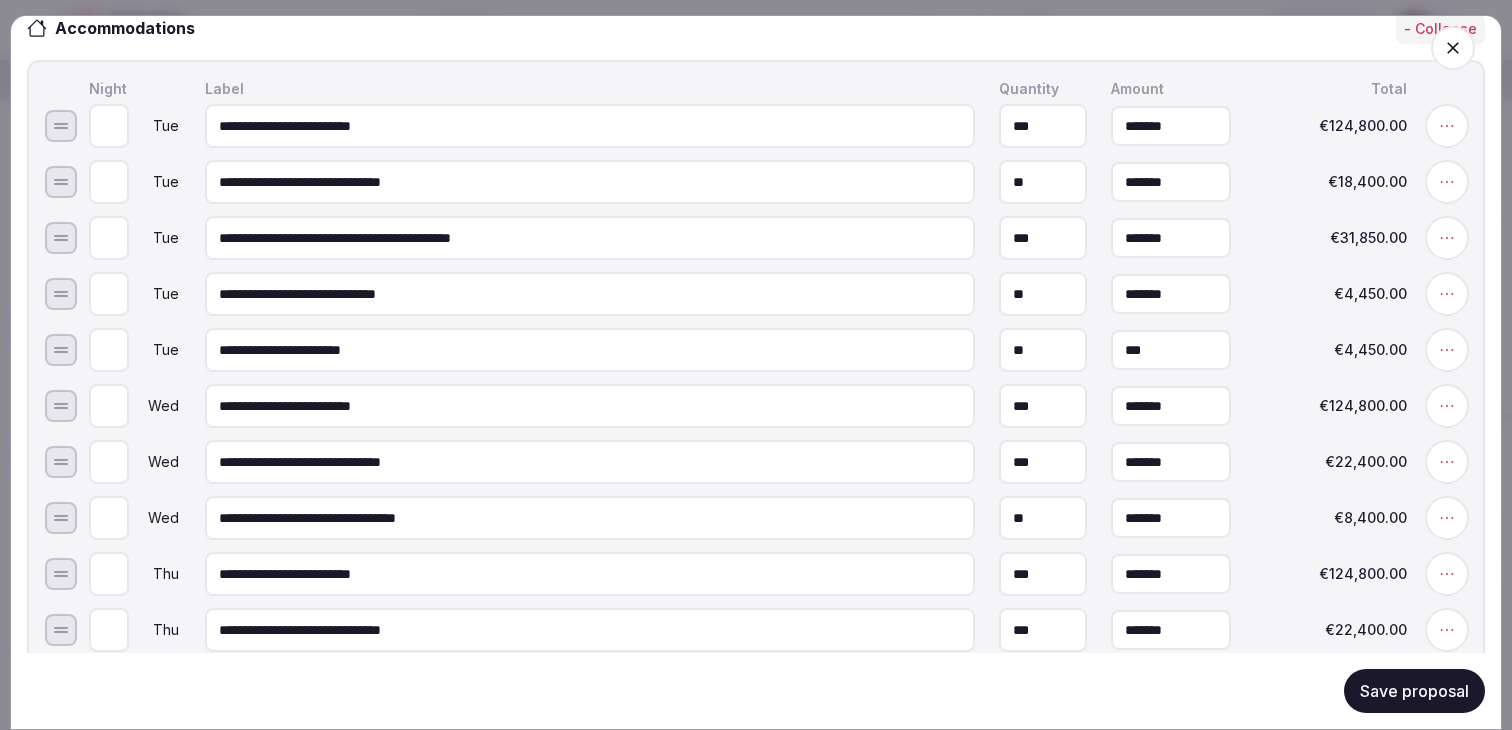 click on "***" at bounding box center (1171, 350) 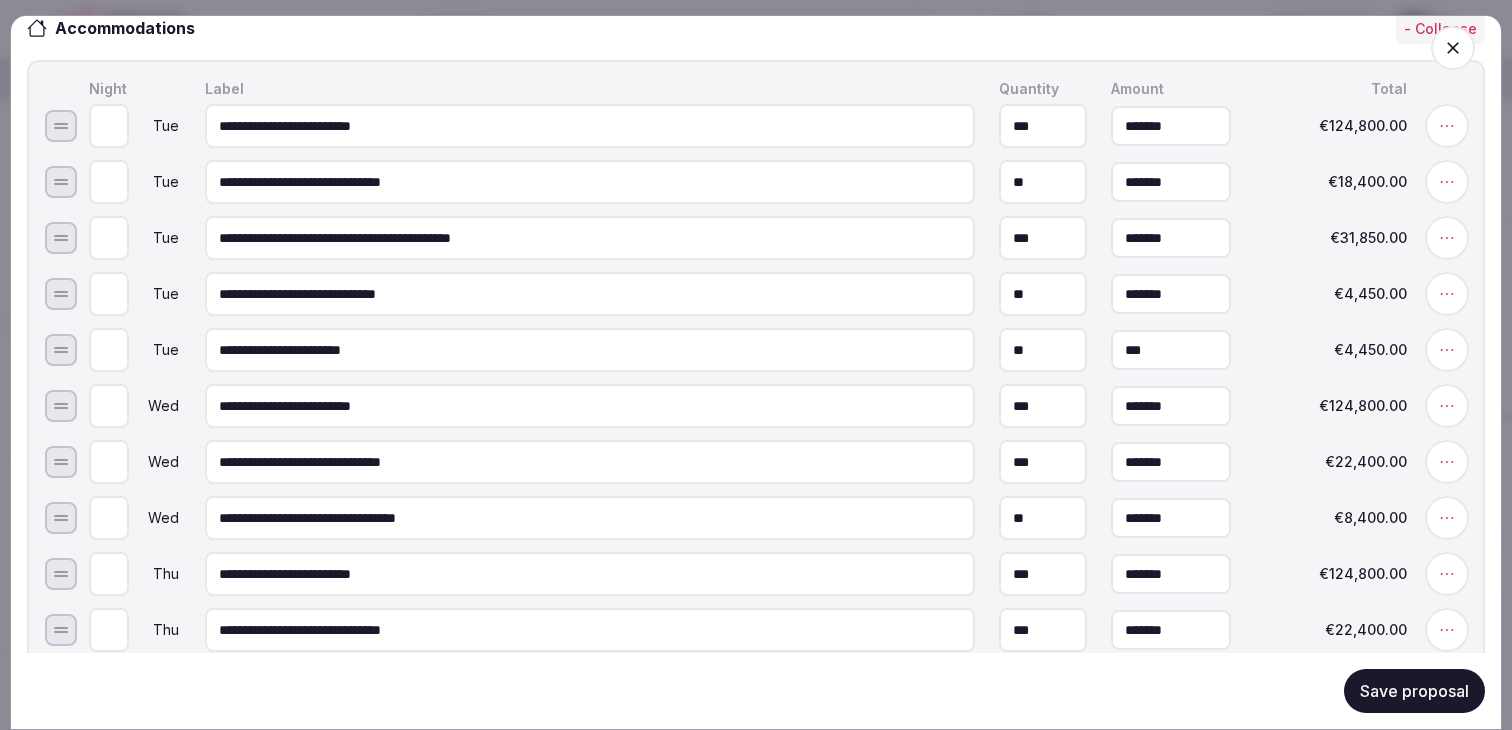 click on "***" at bounding box center (1171, 350) 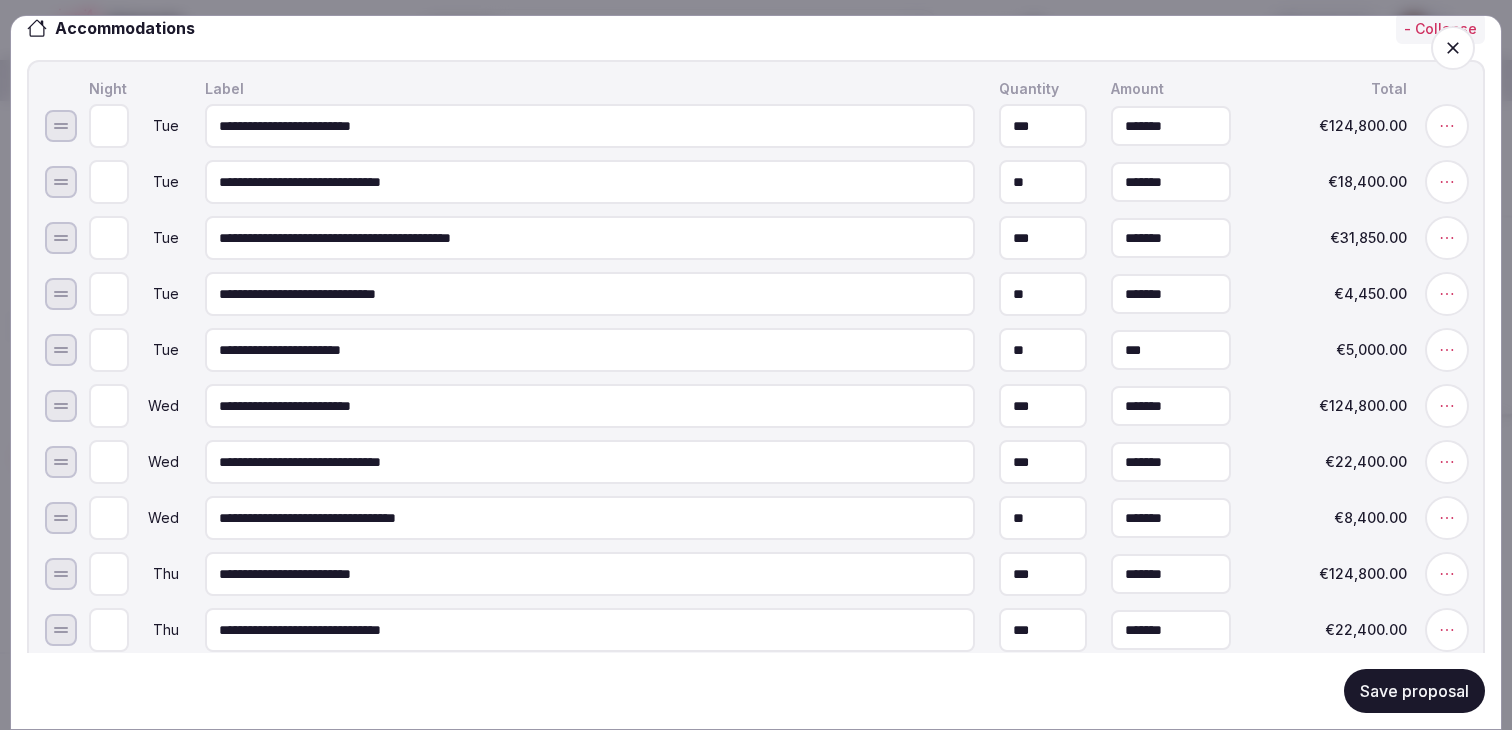 type on "*******" 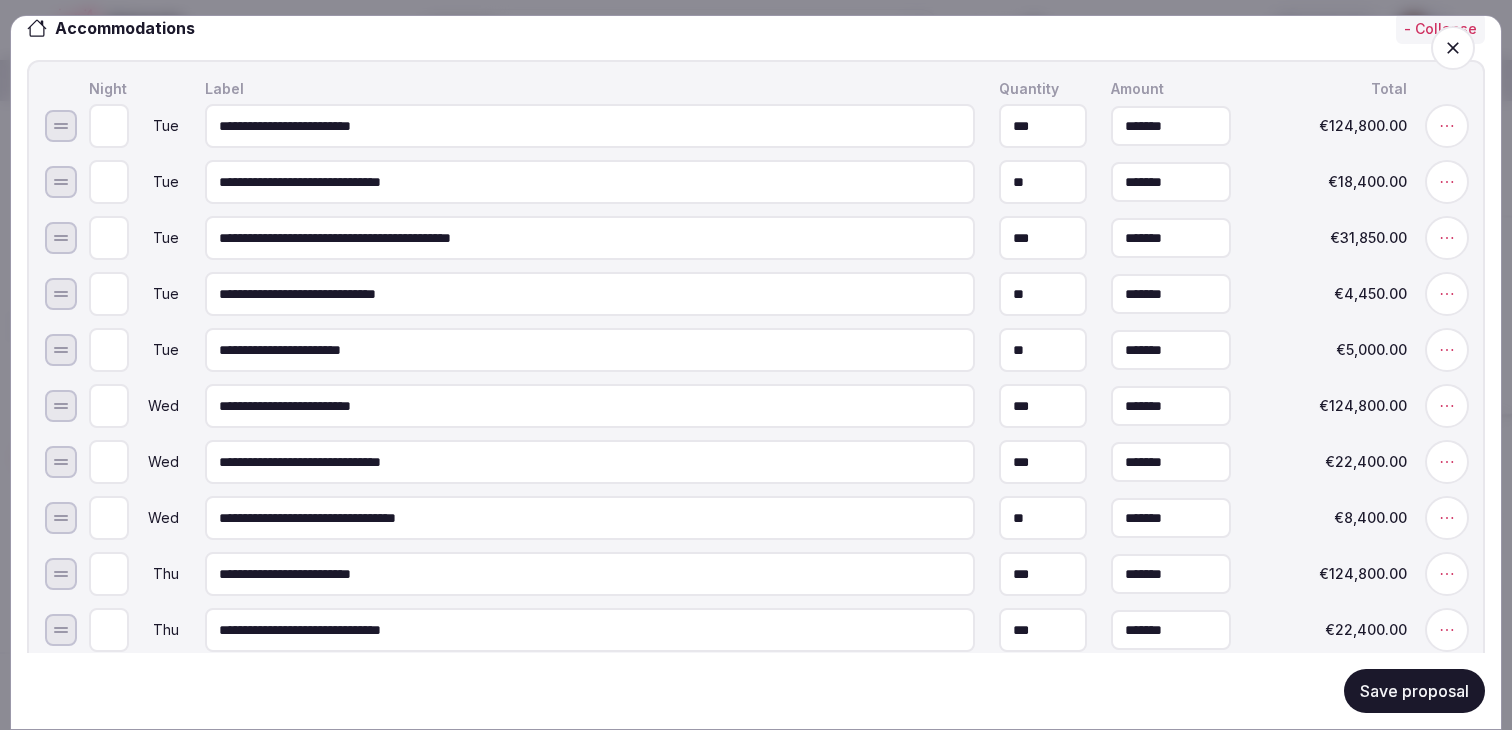 click on "€5,000.00" at bounding box center [1331, 350] 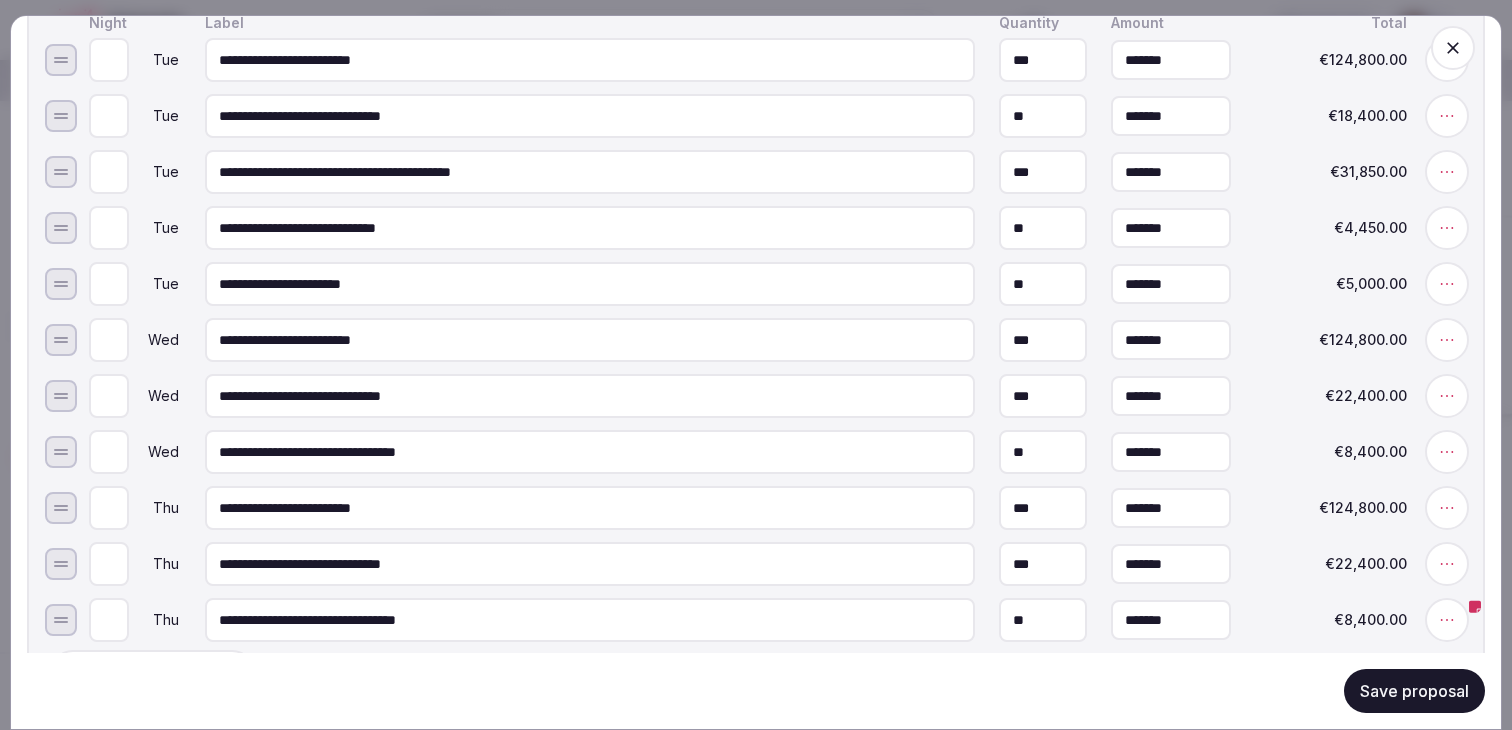 scroll, scrollTop: 898, scrollLeft: 0, axis: vertical 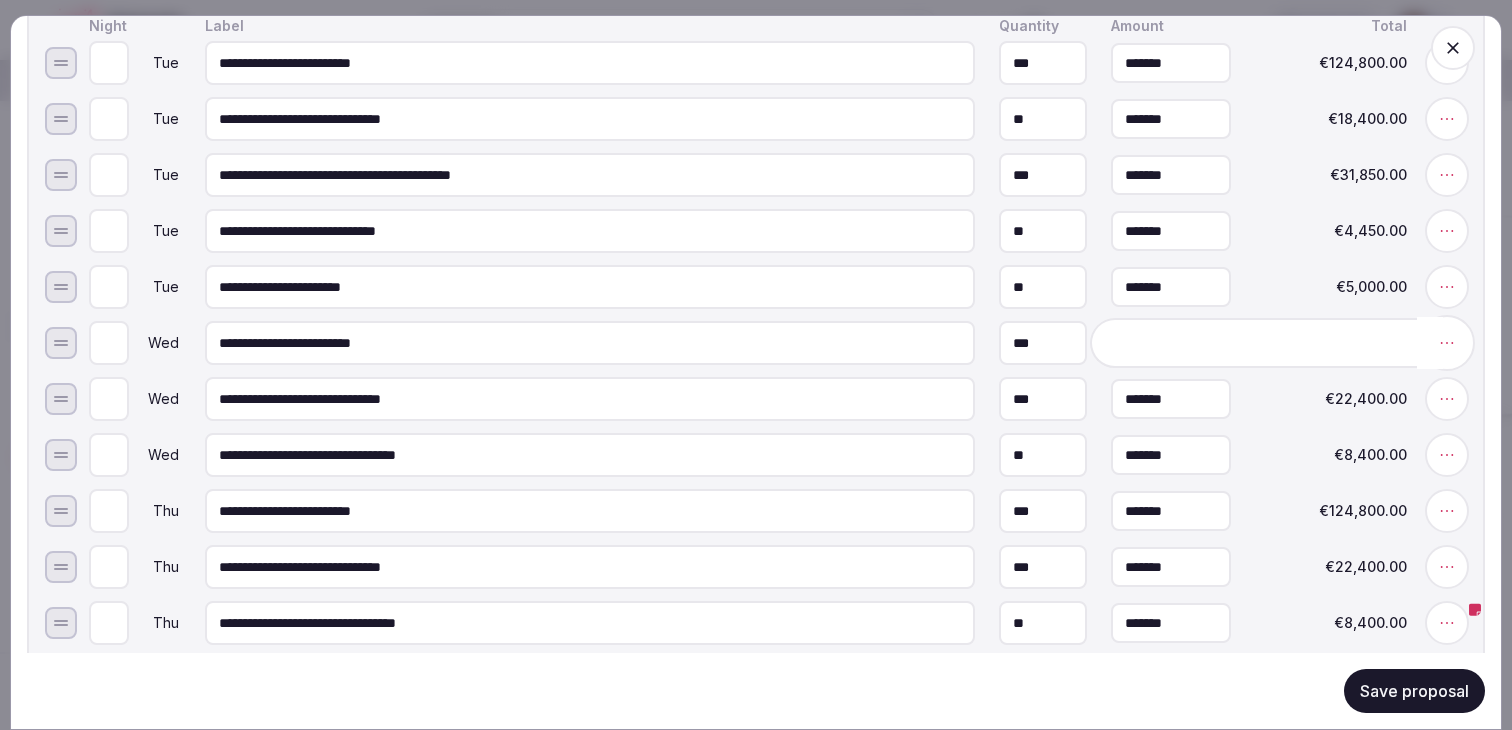 click 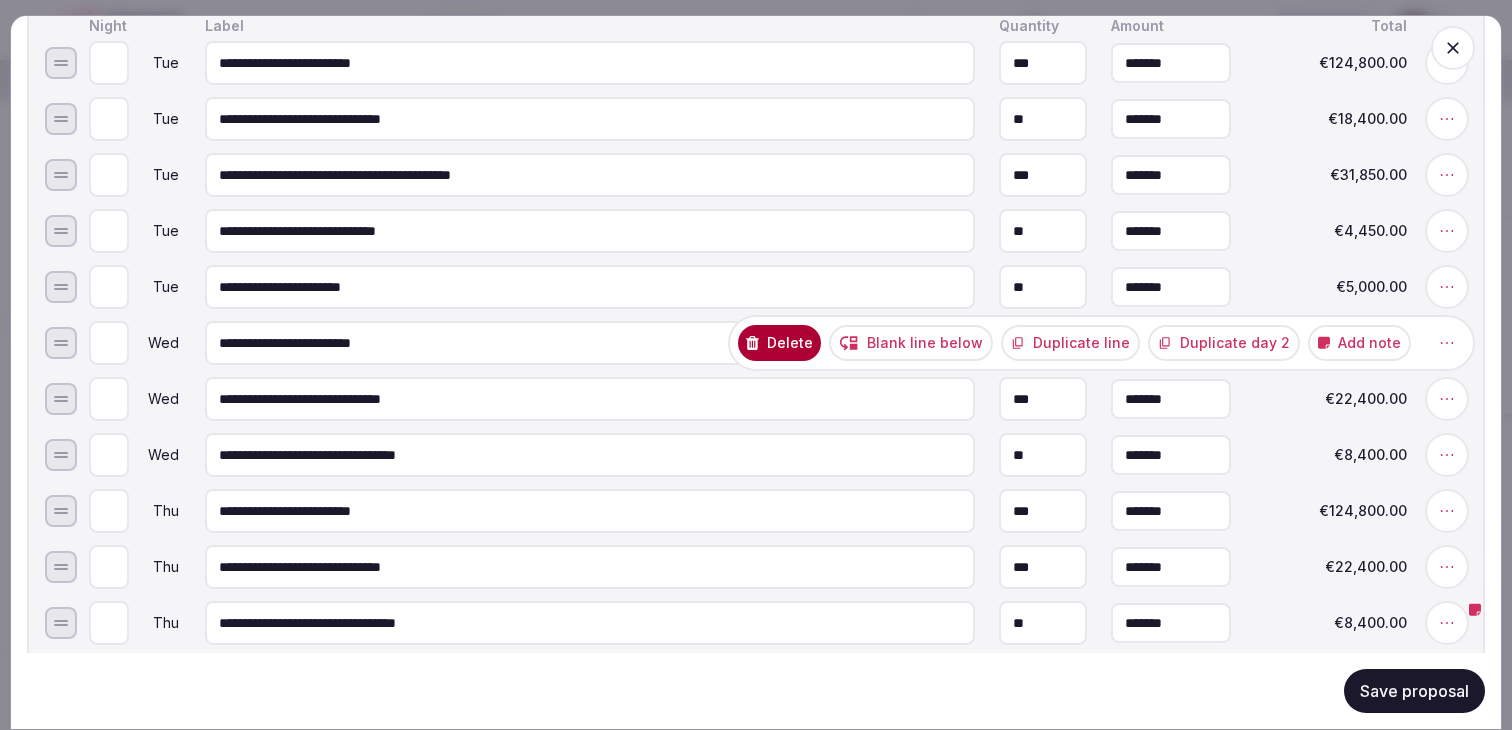 click on "Delete" at bounding box center (779, 343) 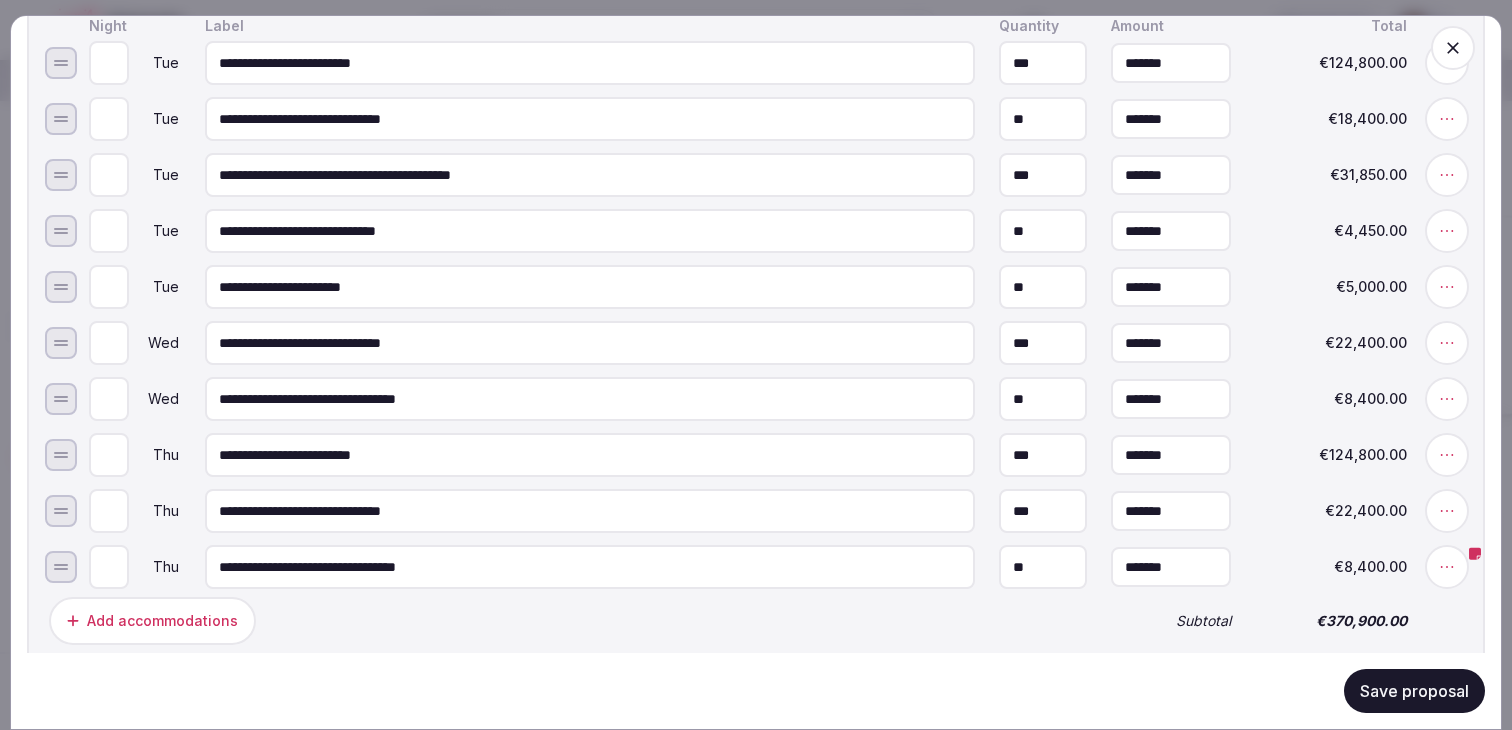 click at bounding box center (1447, 343) 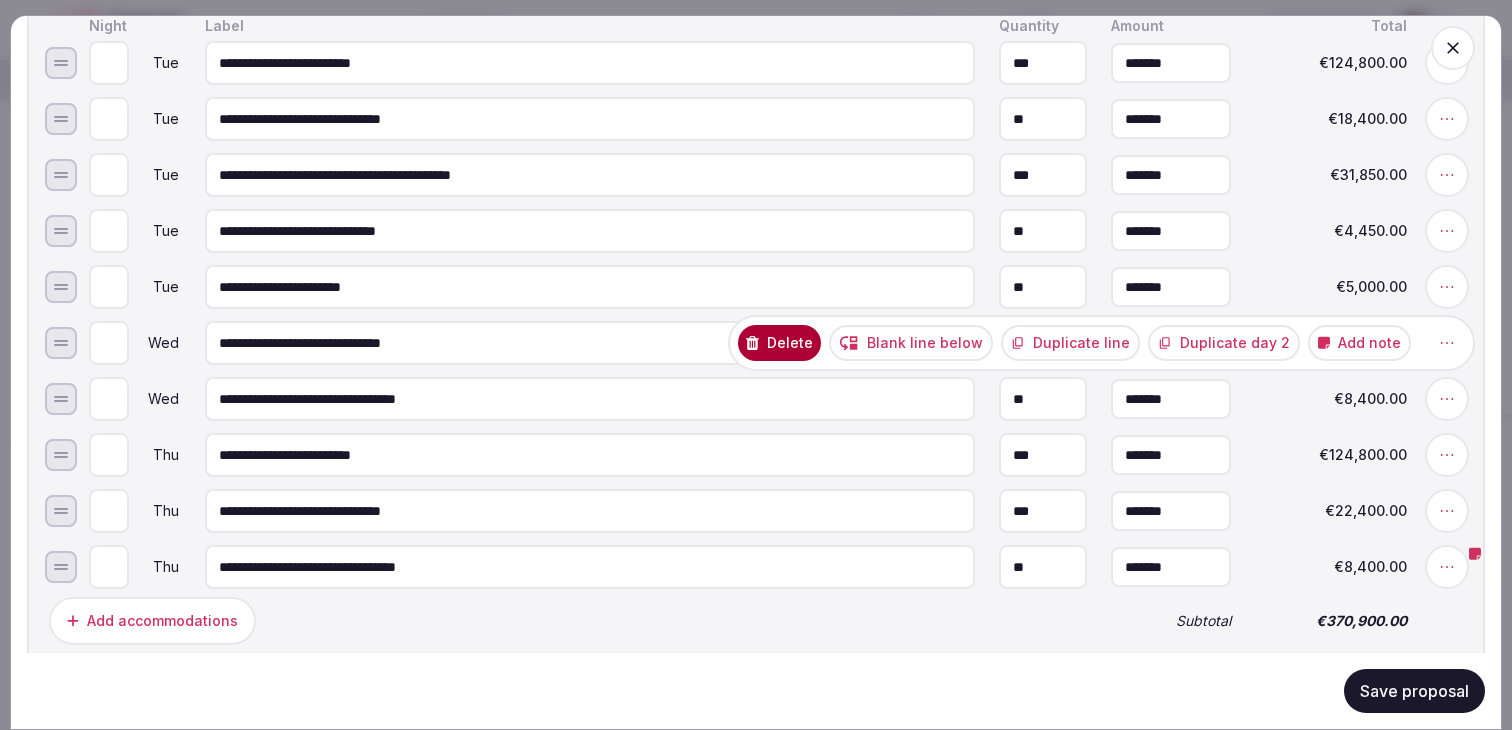 click on "Delete" at bounding box center [779, 343] 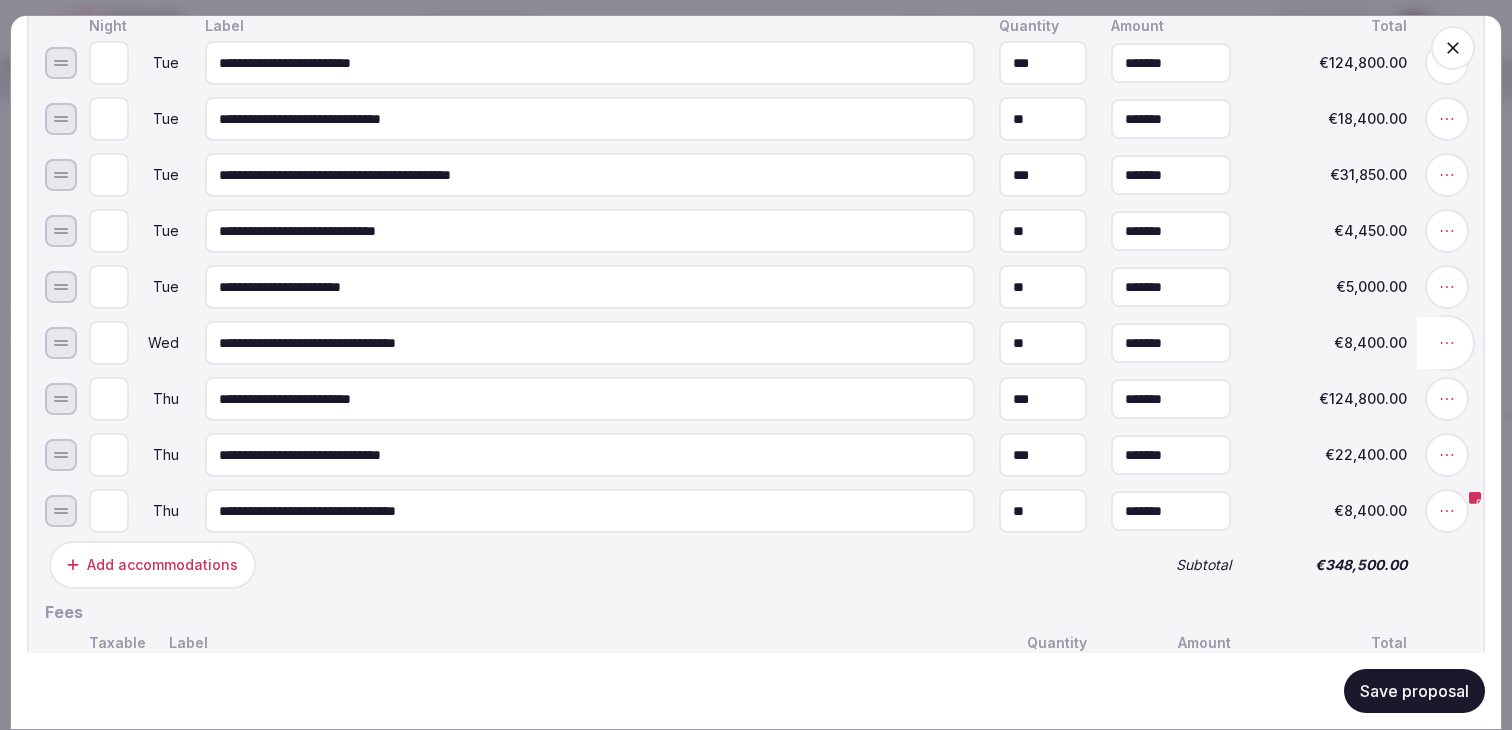 click at bounding box center (1447, 343) 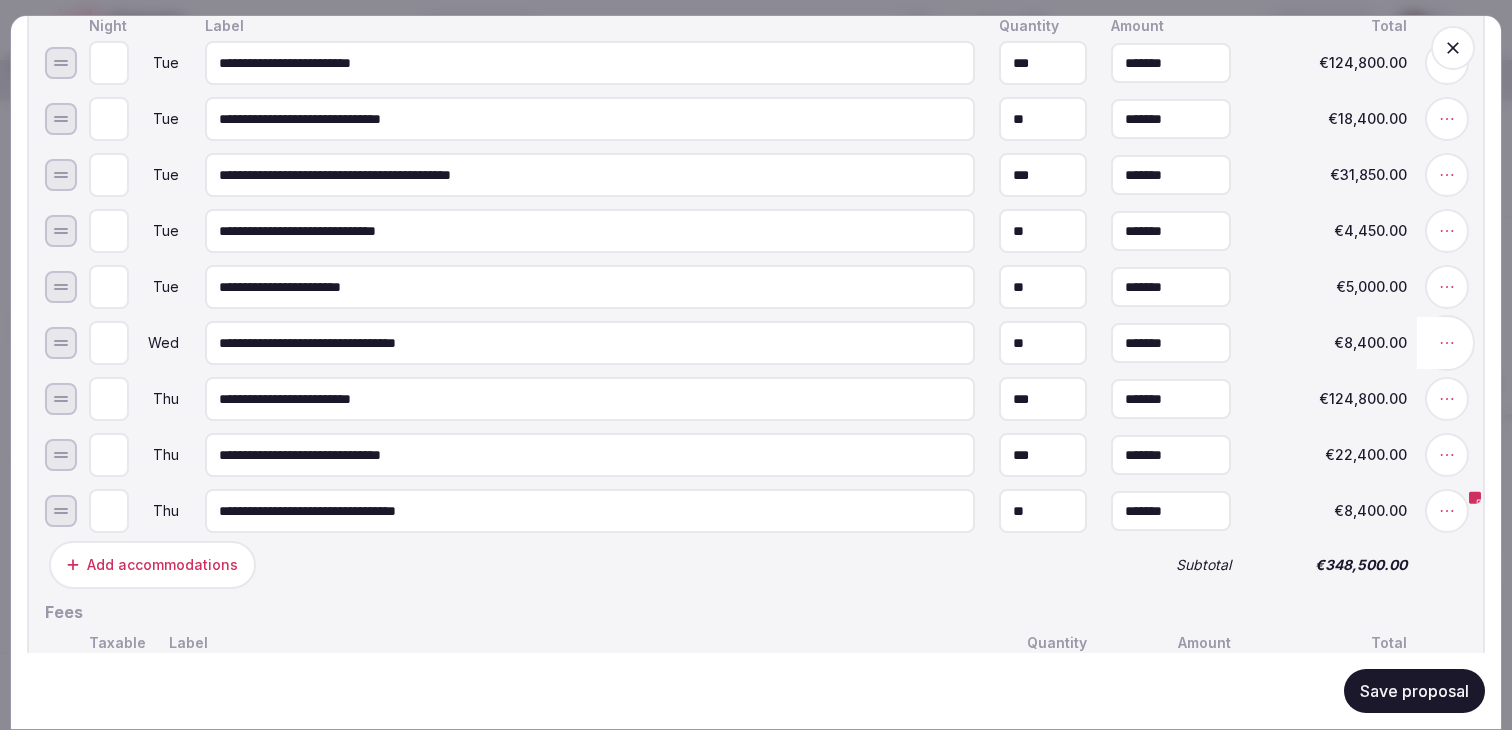 click at bounding box center (1447, 343) 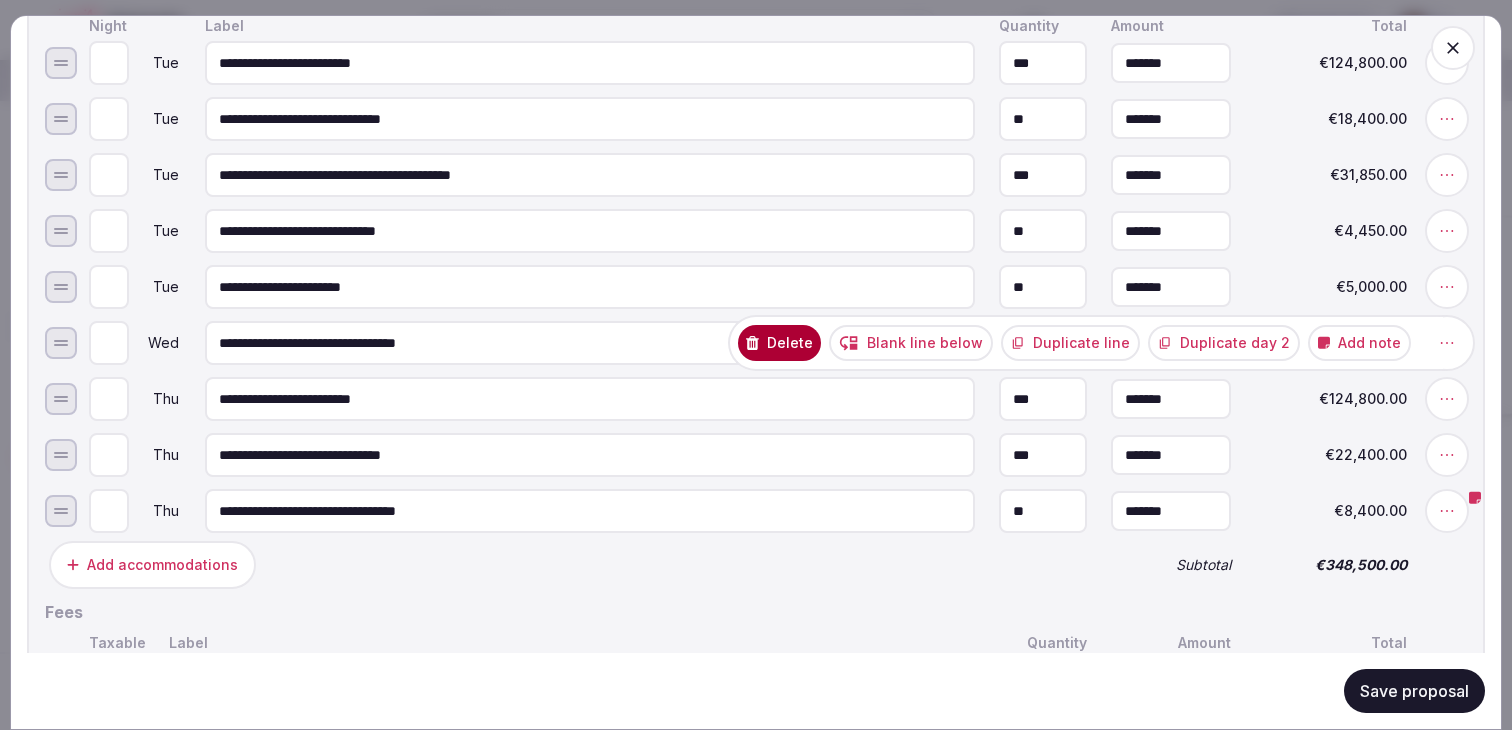 click on "Delete" at bounding box center [779, 343] 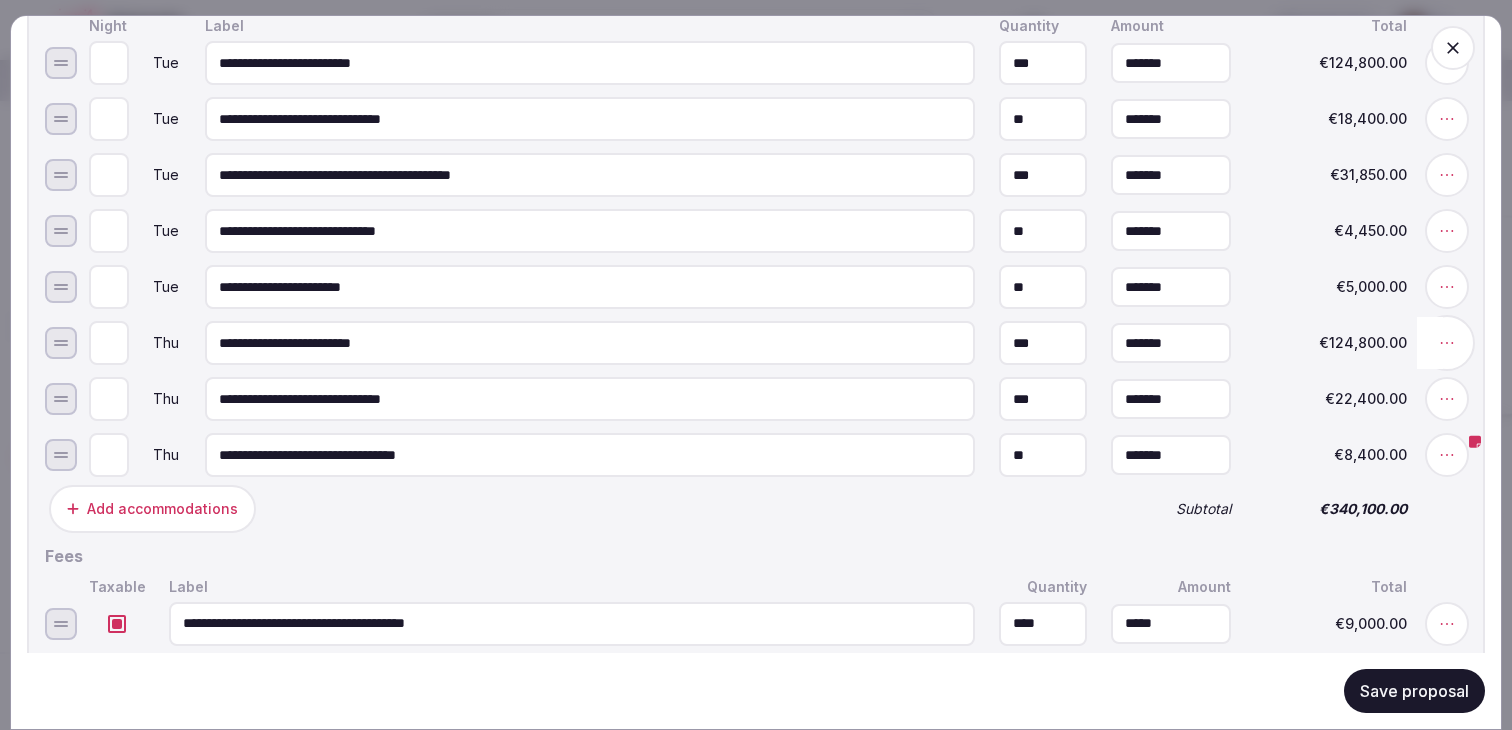 click 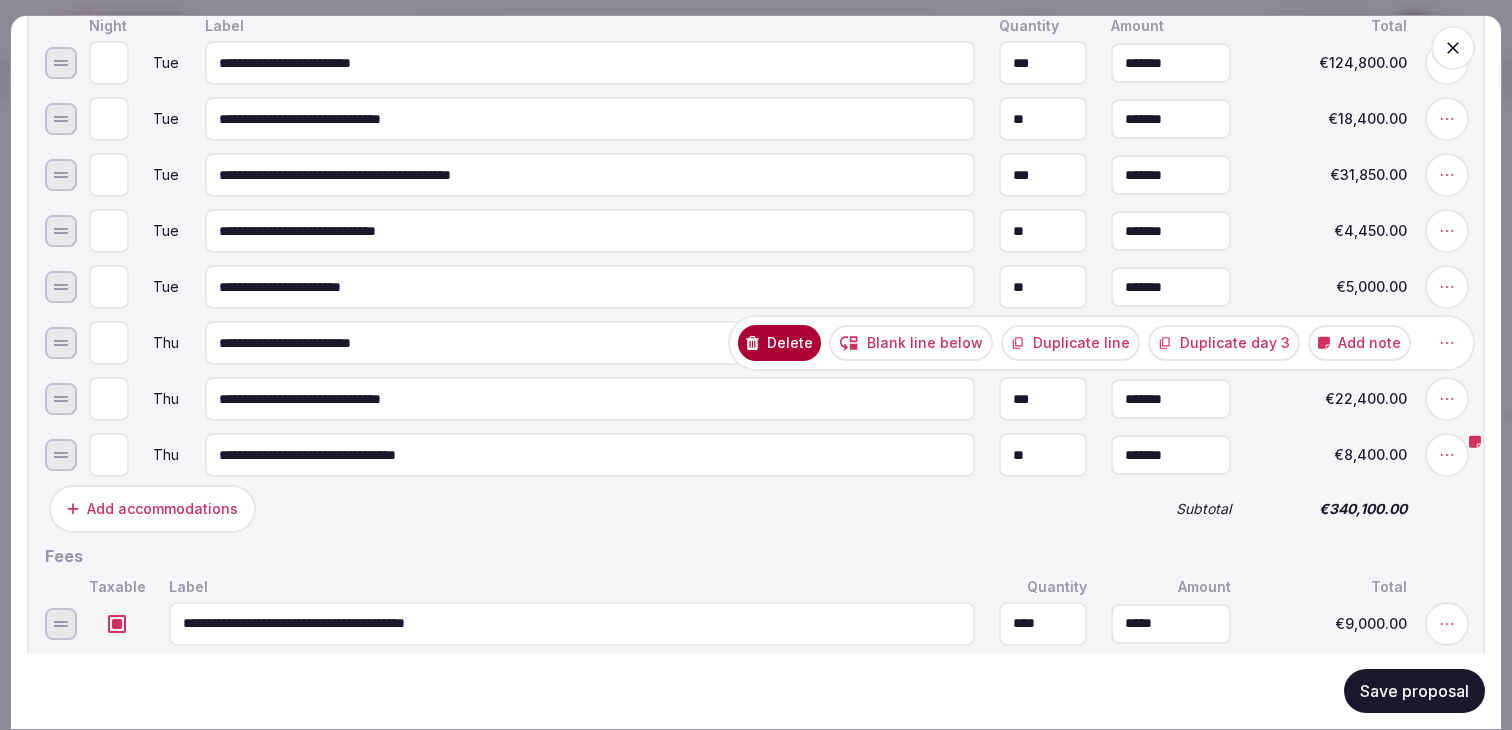 click on "Delete" at bounding box center (779, 343) 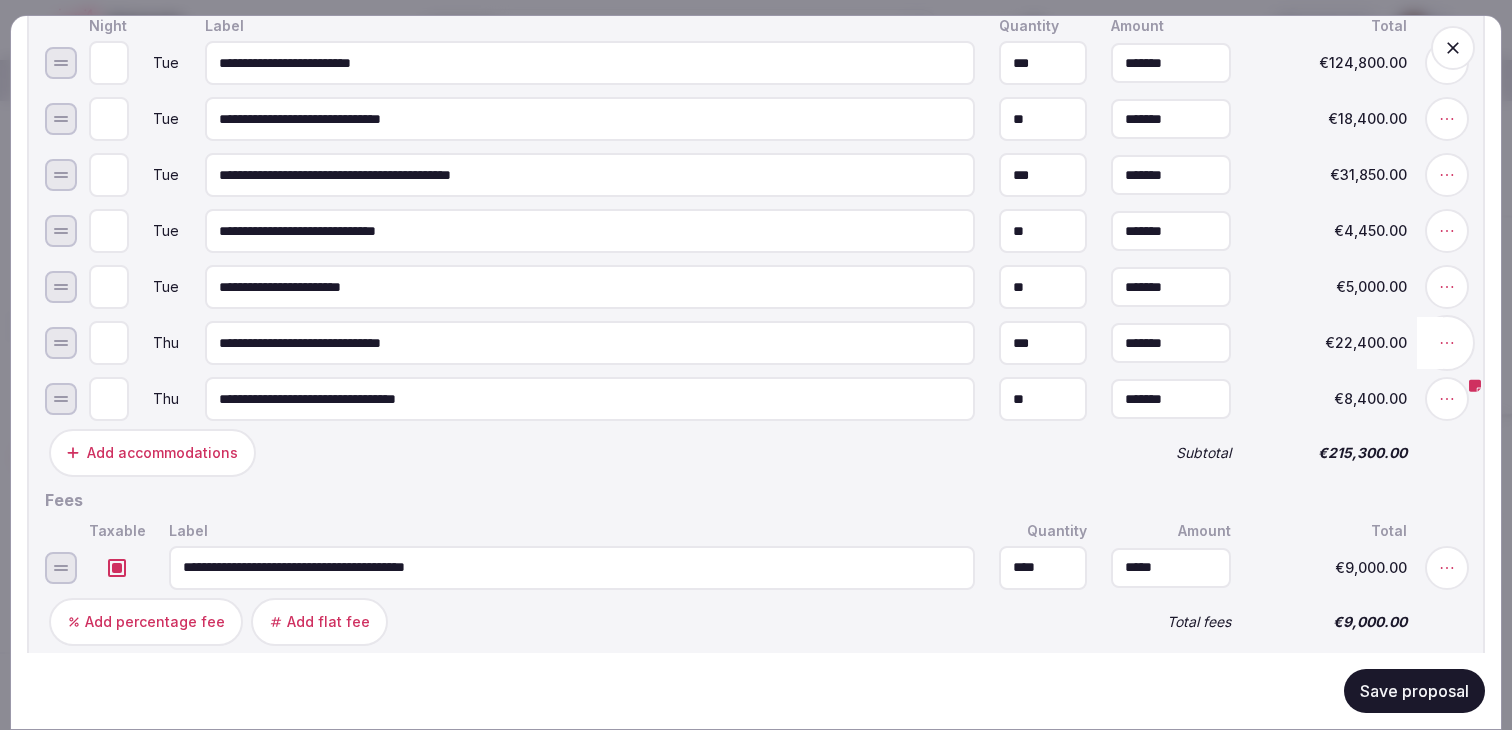 click 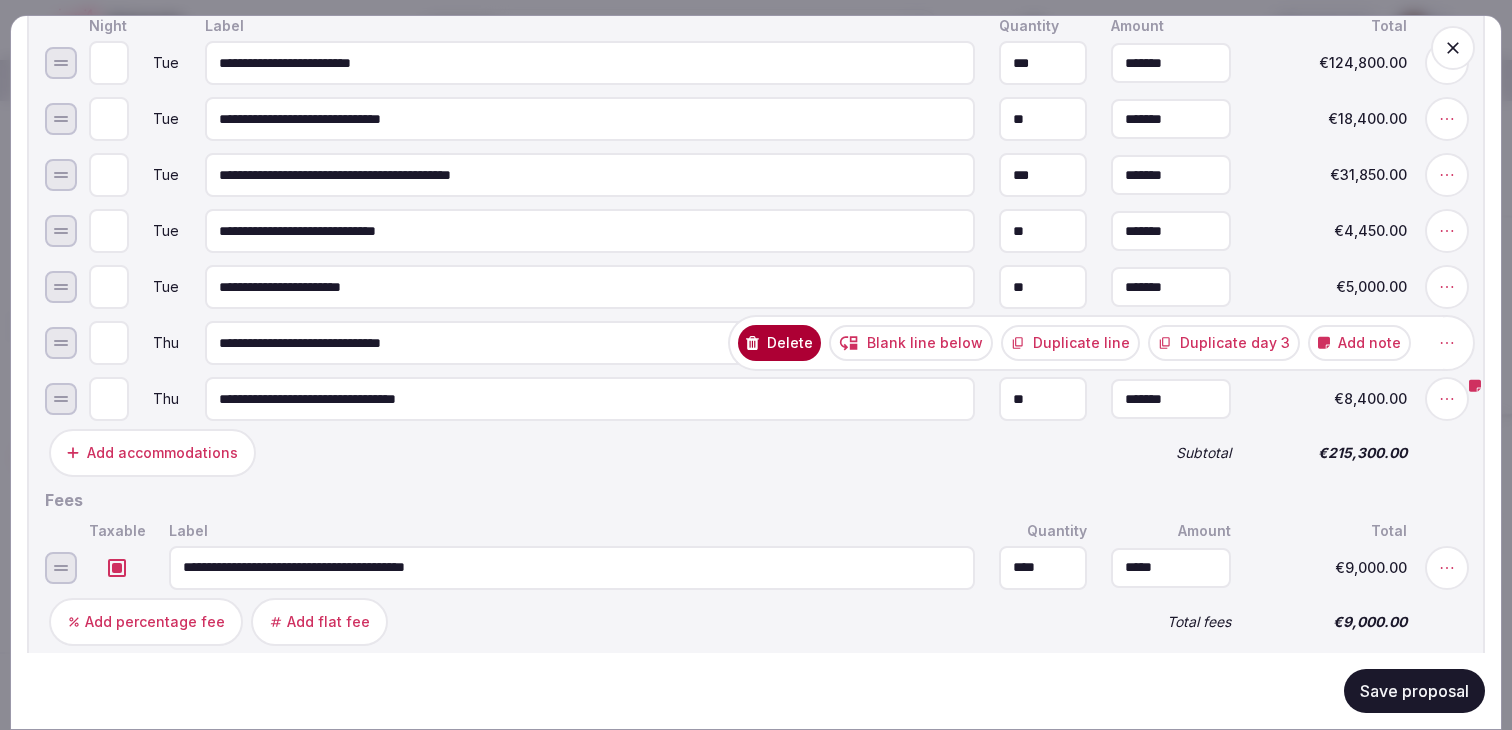 click on "Delete" at bounding box center [779, 343] 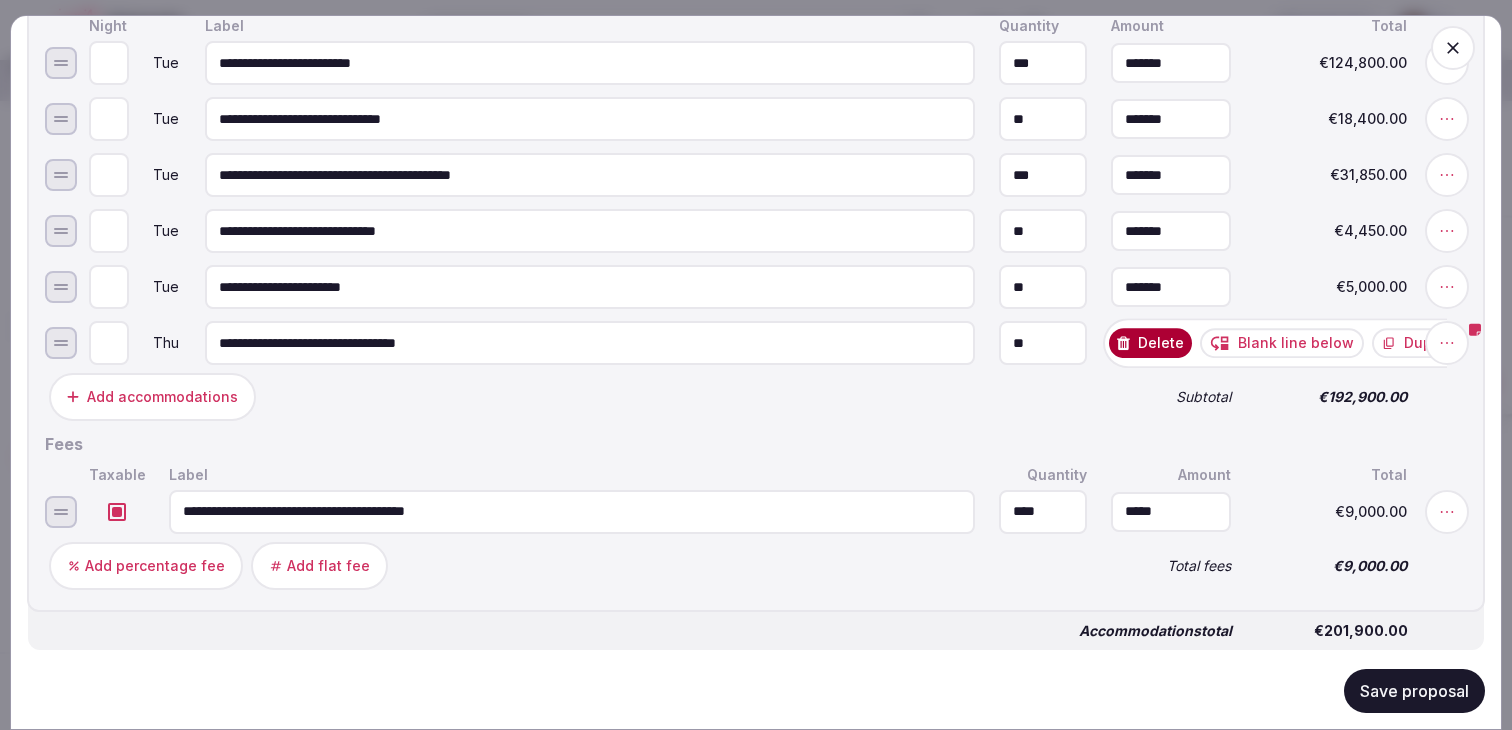 click 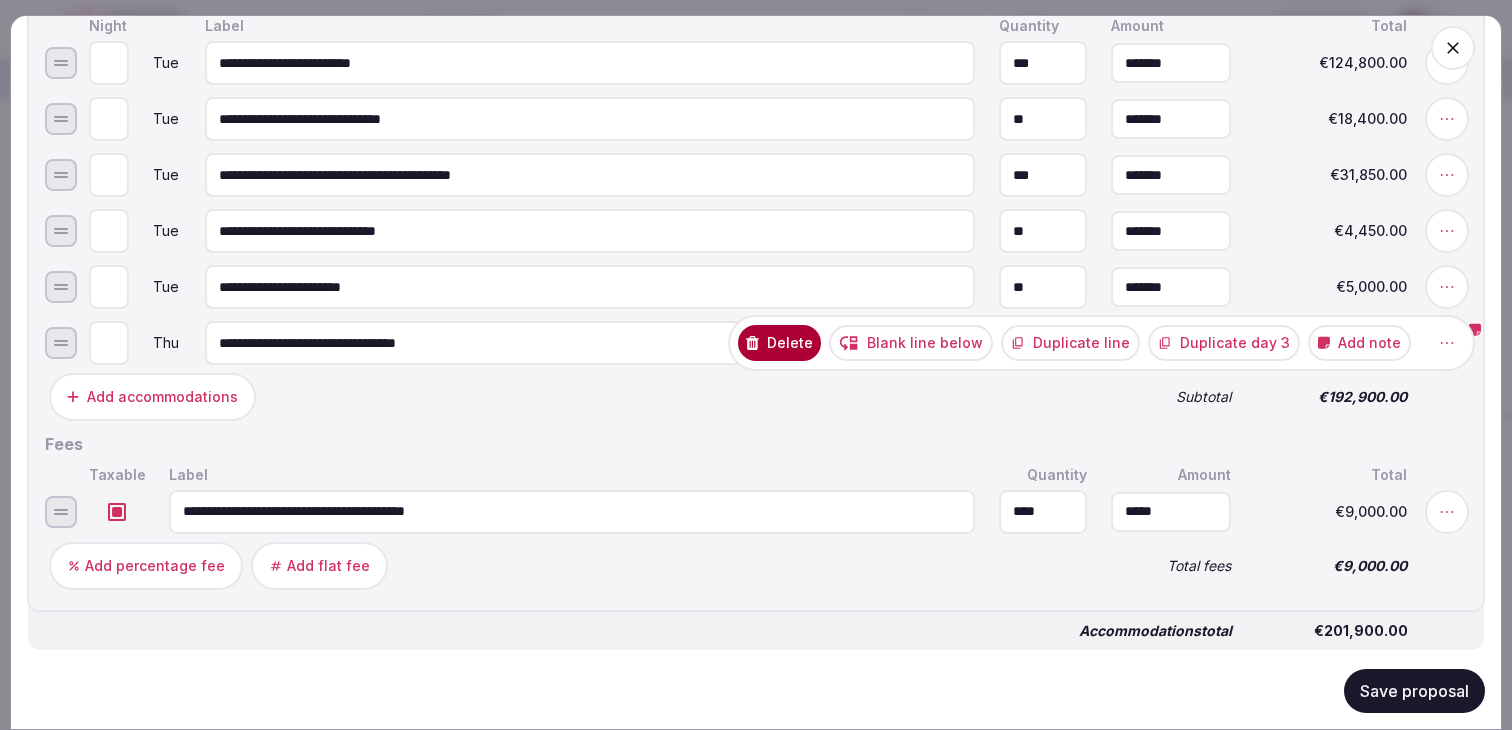 click on "Add note" at bounding box center [1359, 343] 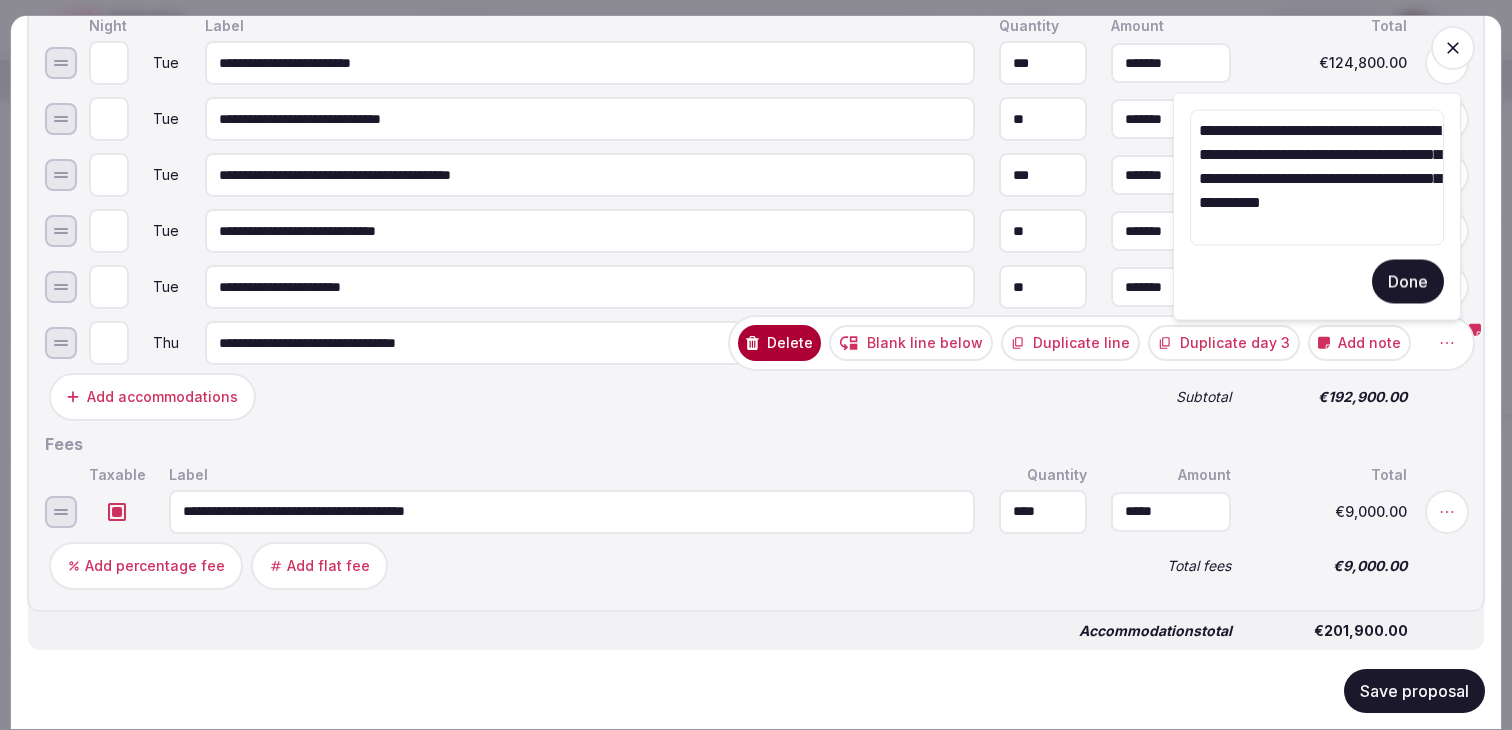 click on "**********" at bounding box center [1317, 178] 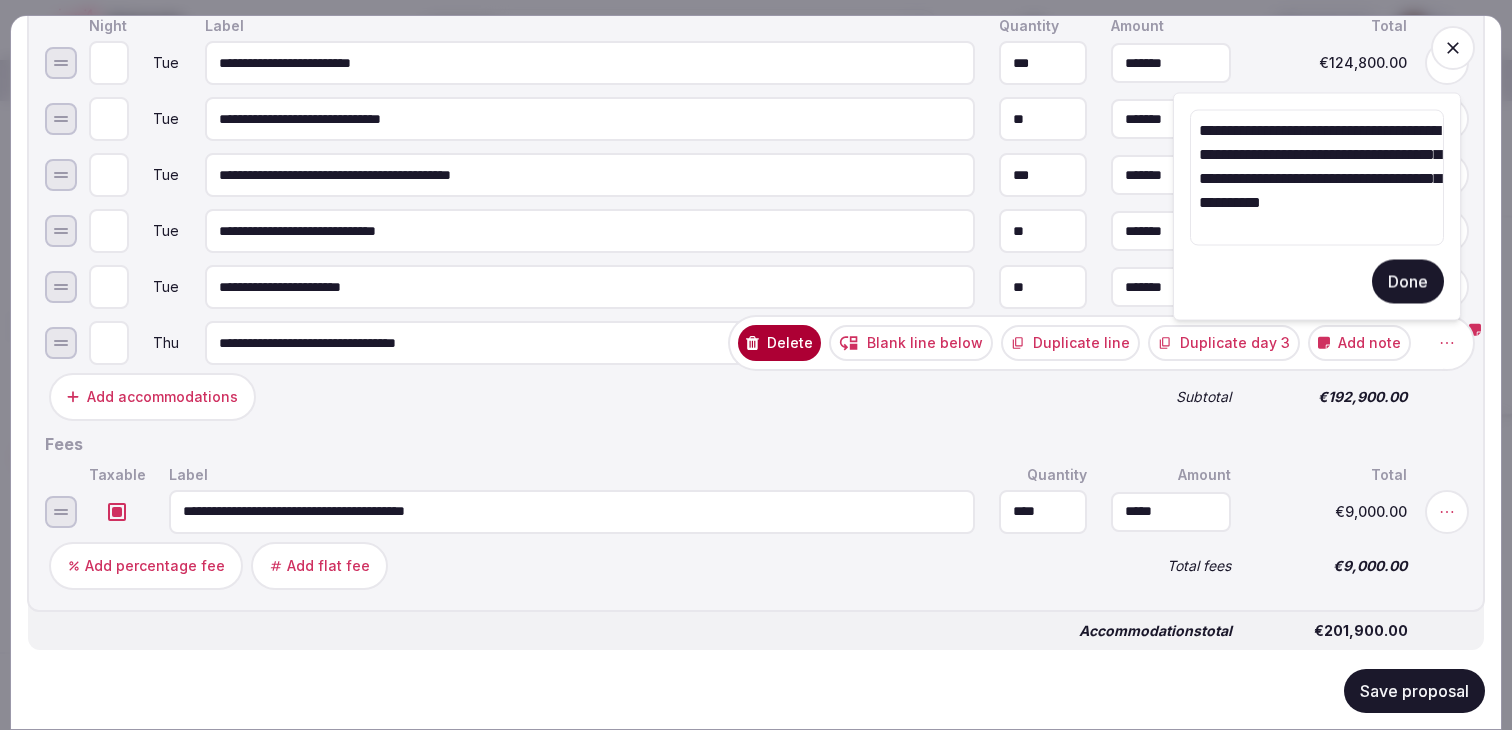 drag, startPoint x: 1327, startPoint y: 231, endPoint x: 1183, endPoint y: 122, distance: 180.60178 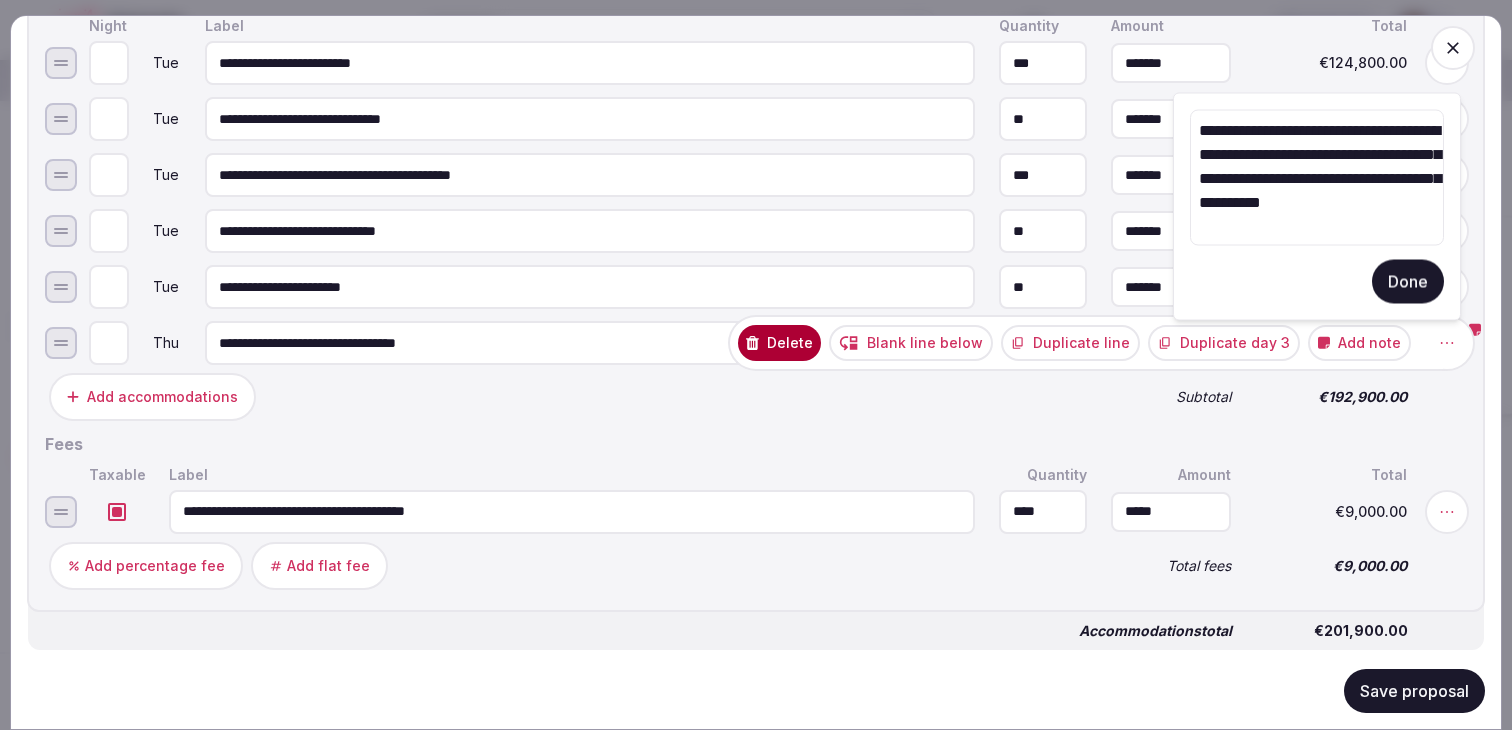click on "**********" at bounding box center [1317, 207] 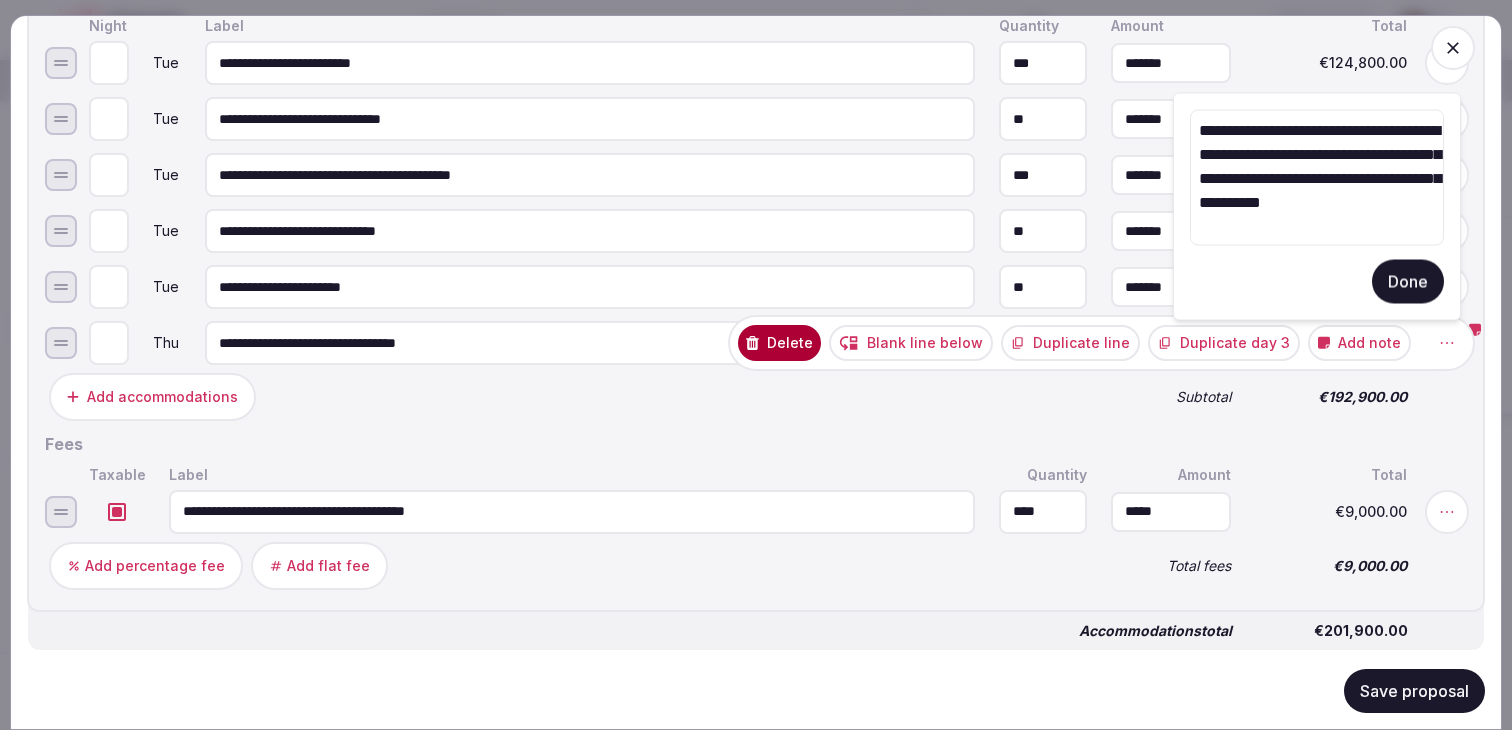 click on "**********" at bounding box center (1317, 178) 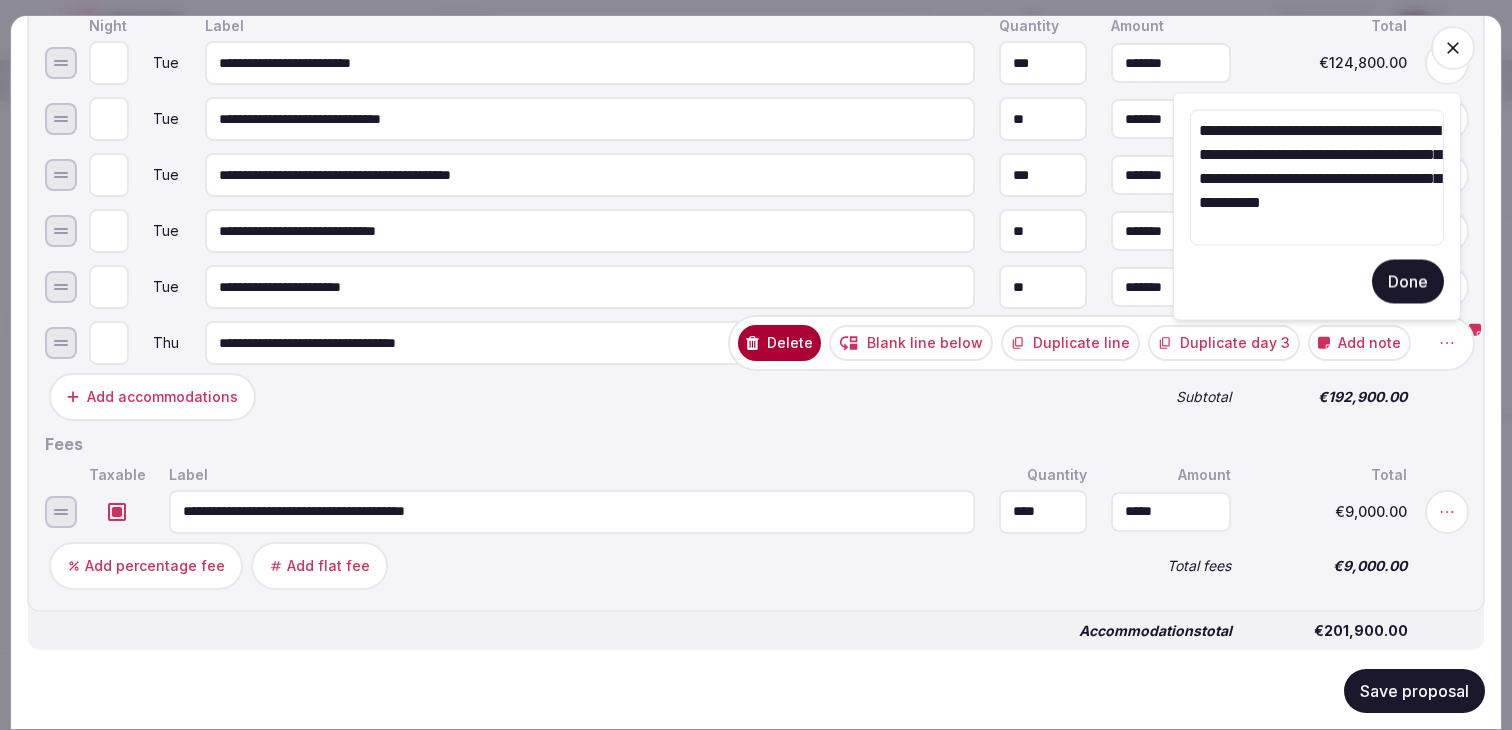 drag, startPoint x: 1320, startPoint y: 235, endPoint x: 1182, endPoint y: 125, distance: 176.47662 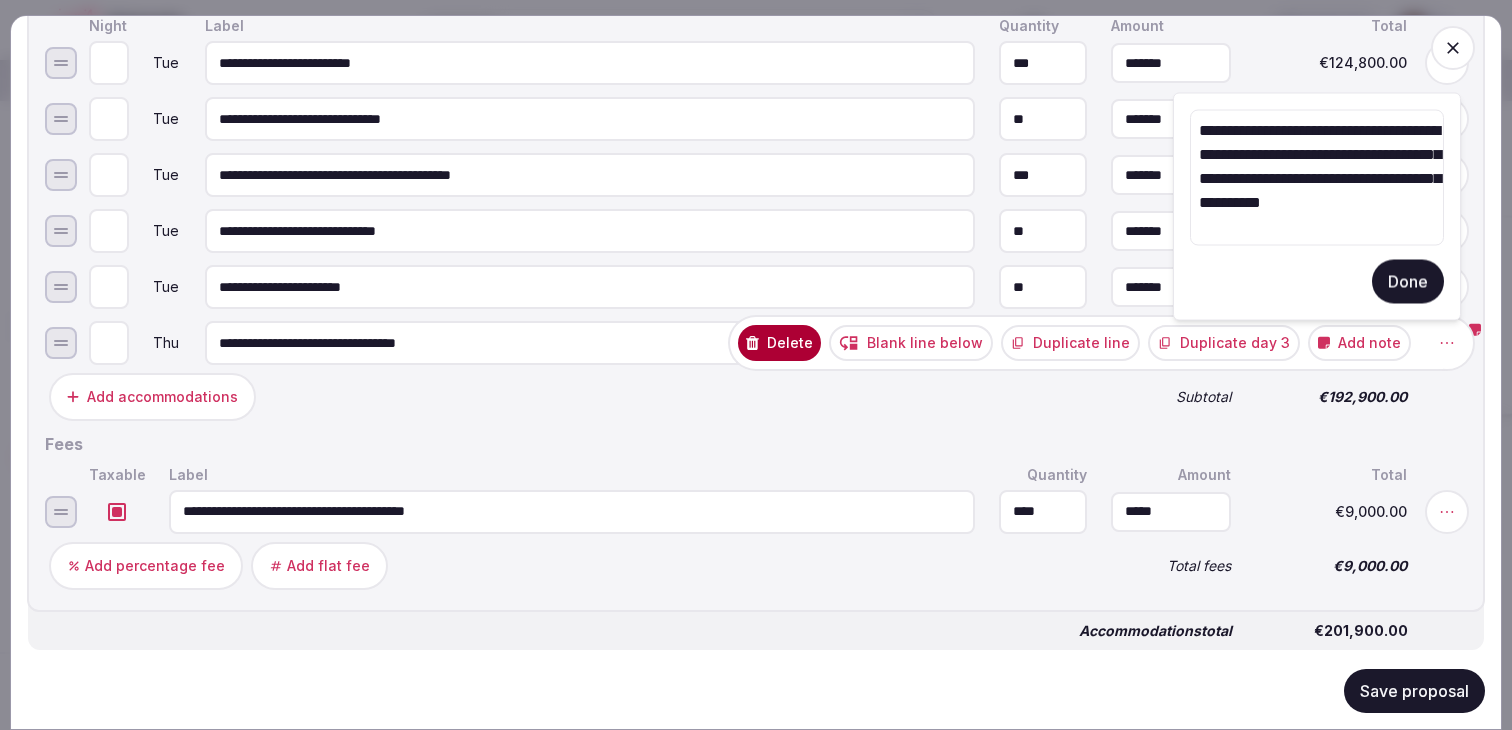 click on "**********" at bounding box center (1317, 207) 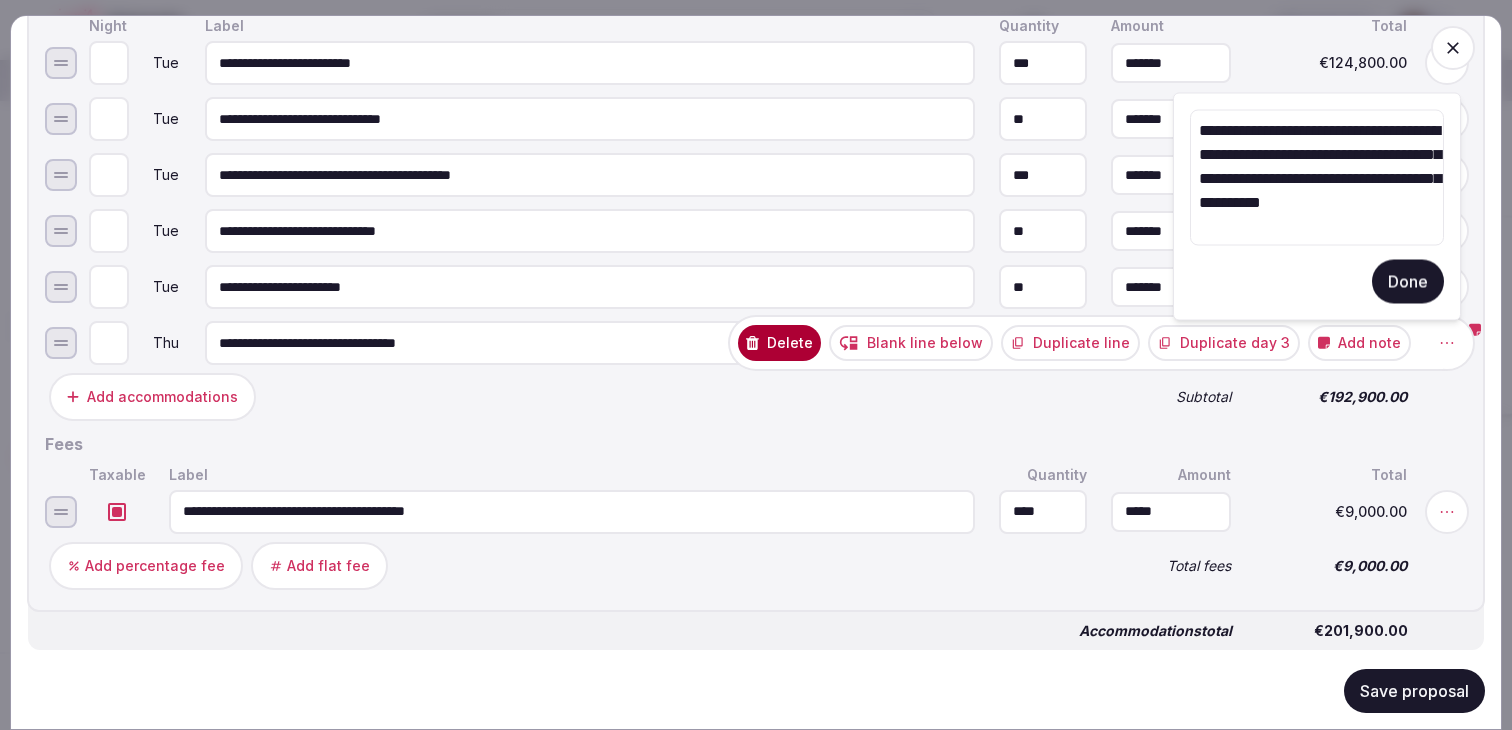 type on "**********" 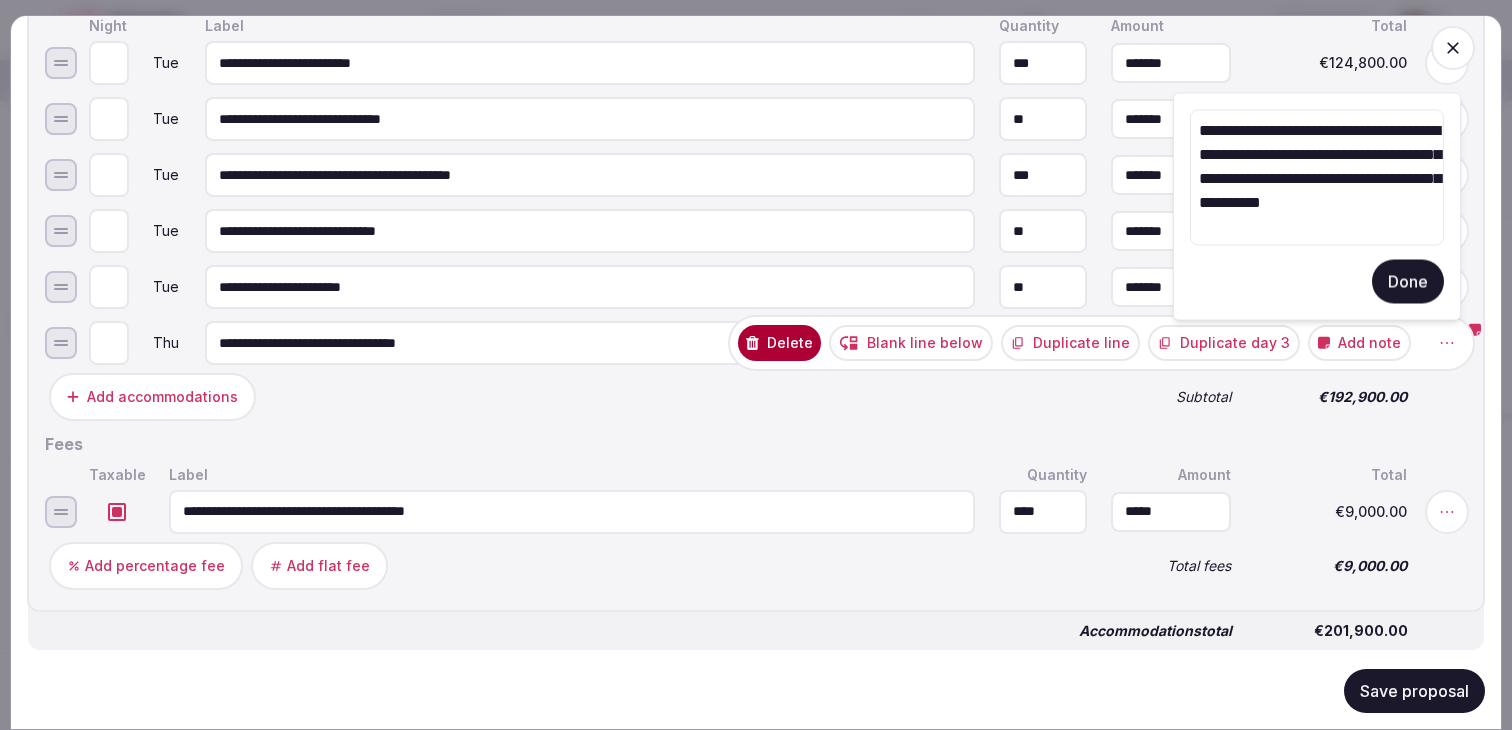 click on "Done" at bounding box center [1408, 282] 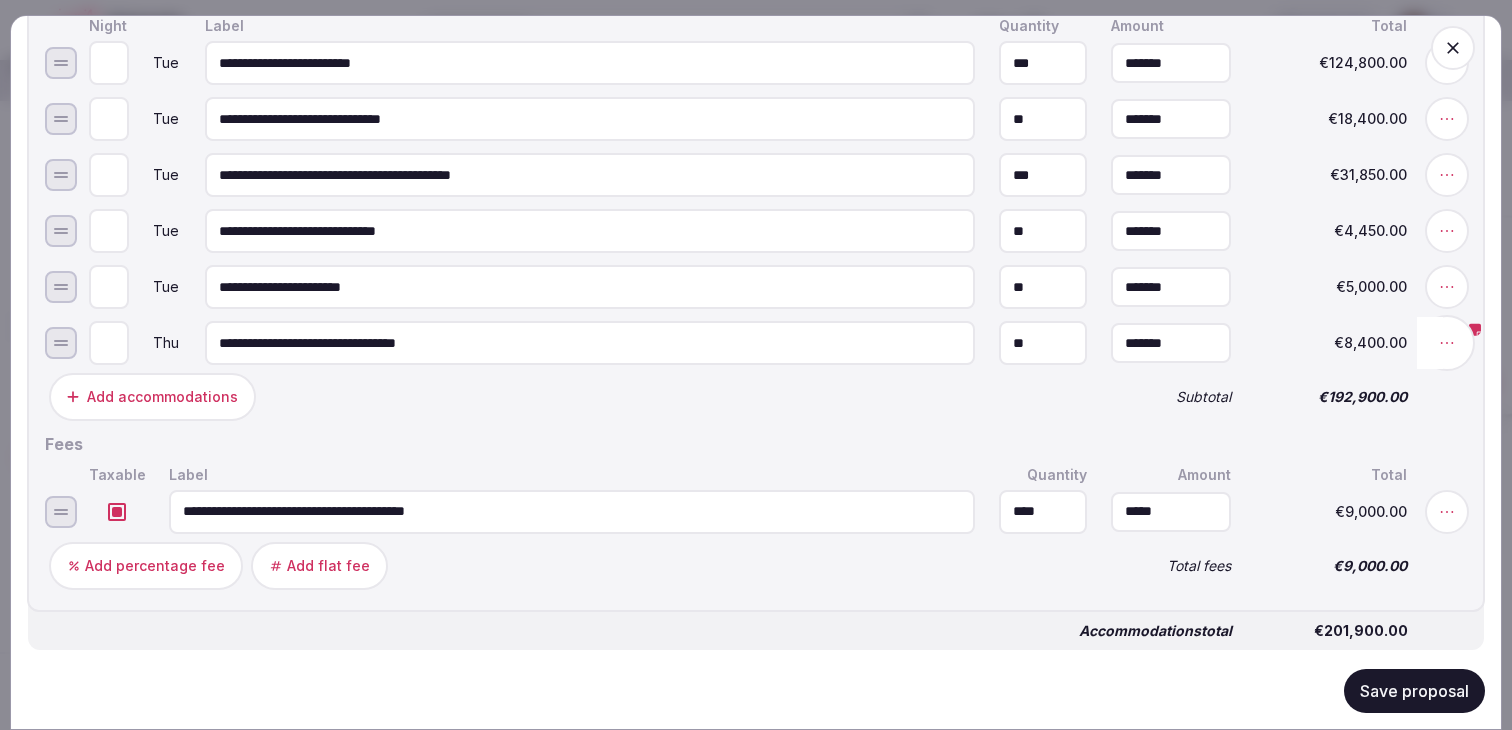 click at bounding box center (1447, 343) 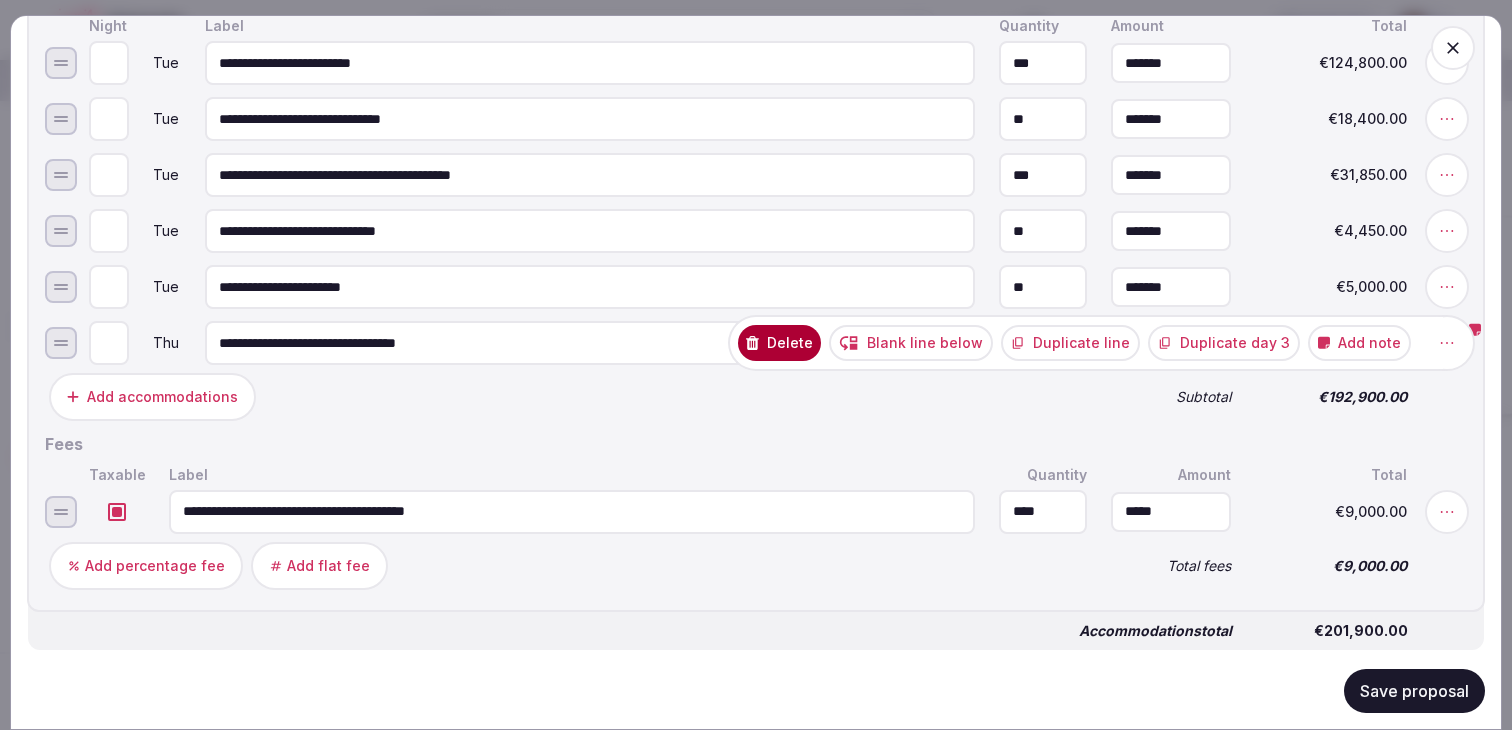 click on "Delete" at bounding box center [779, 343] 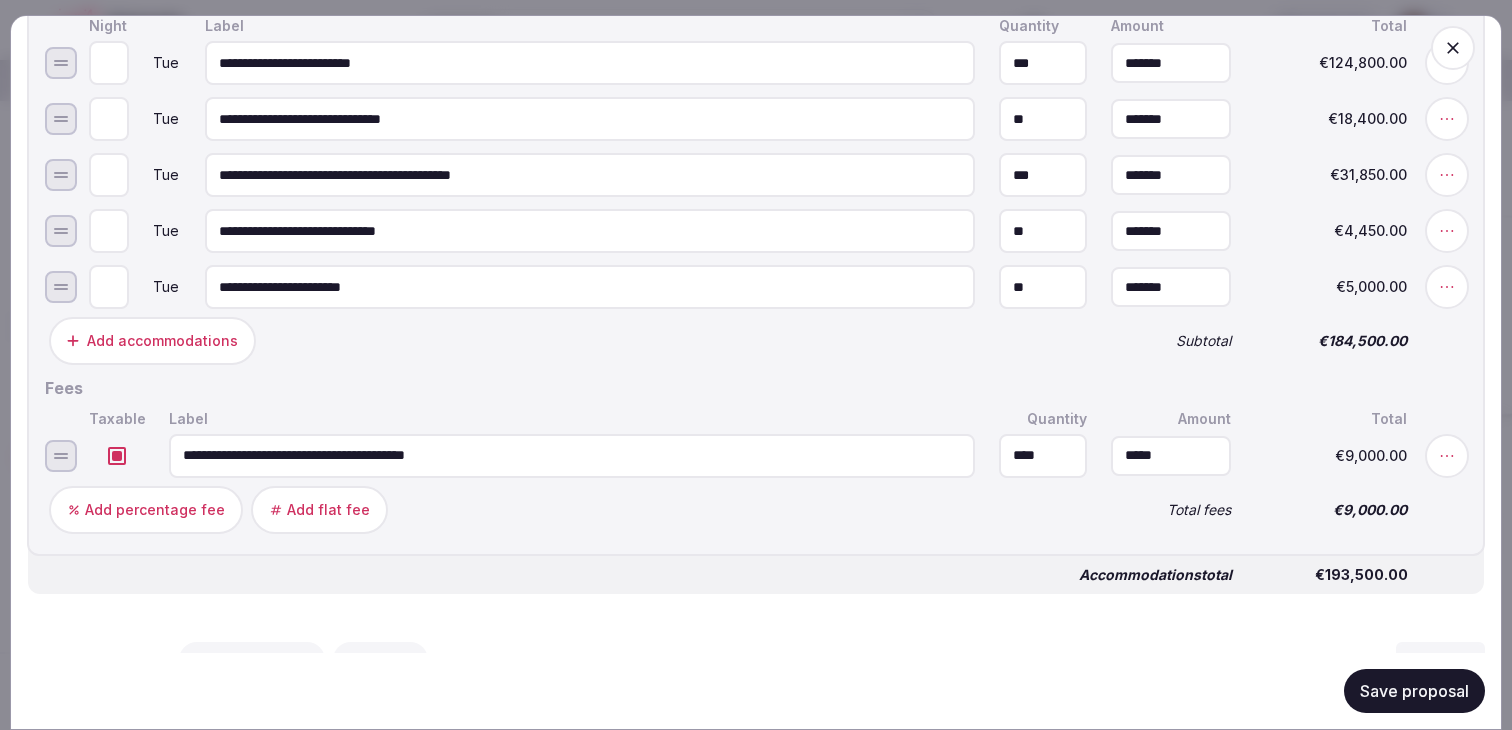 click on "Save proposal" at bounding box center [1414, 691] 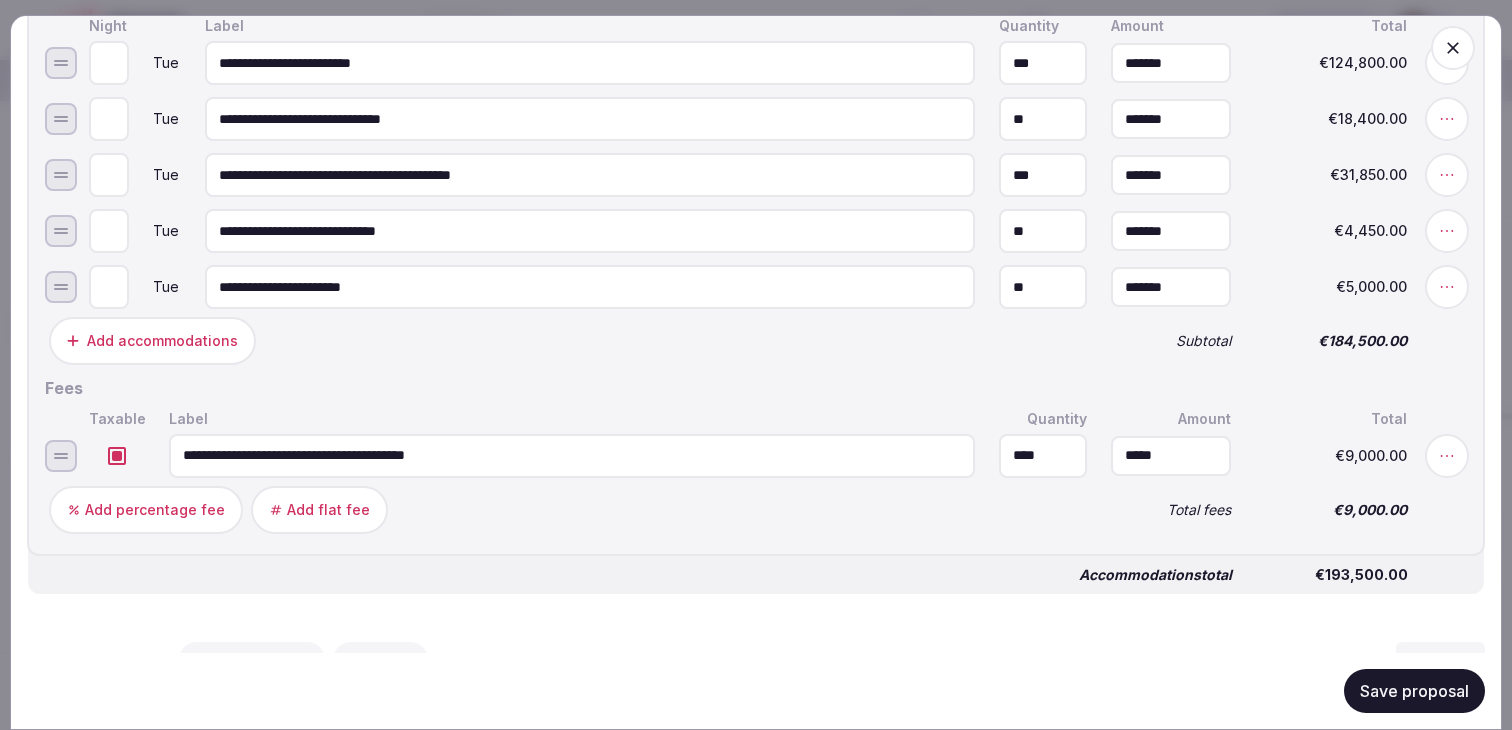 scroll, scrollTop: 784, scrollLeft: 0, axis: vertical 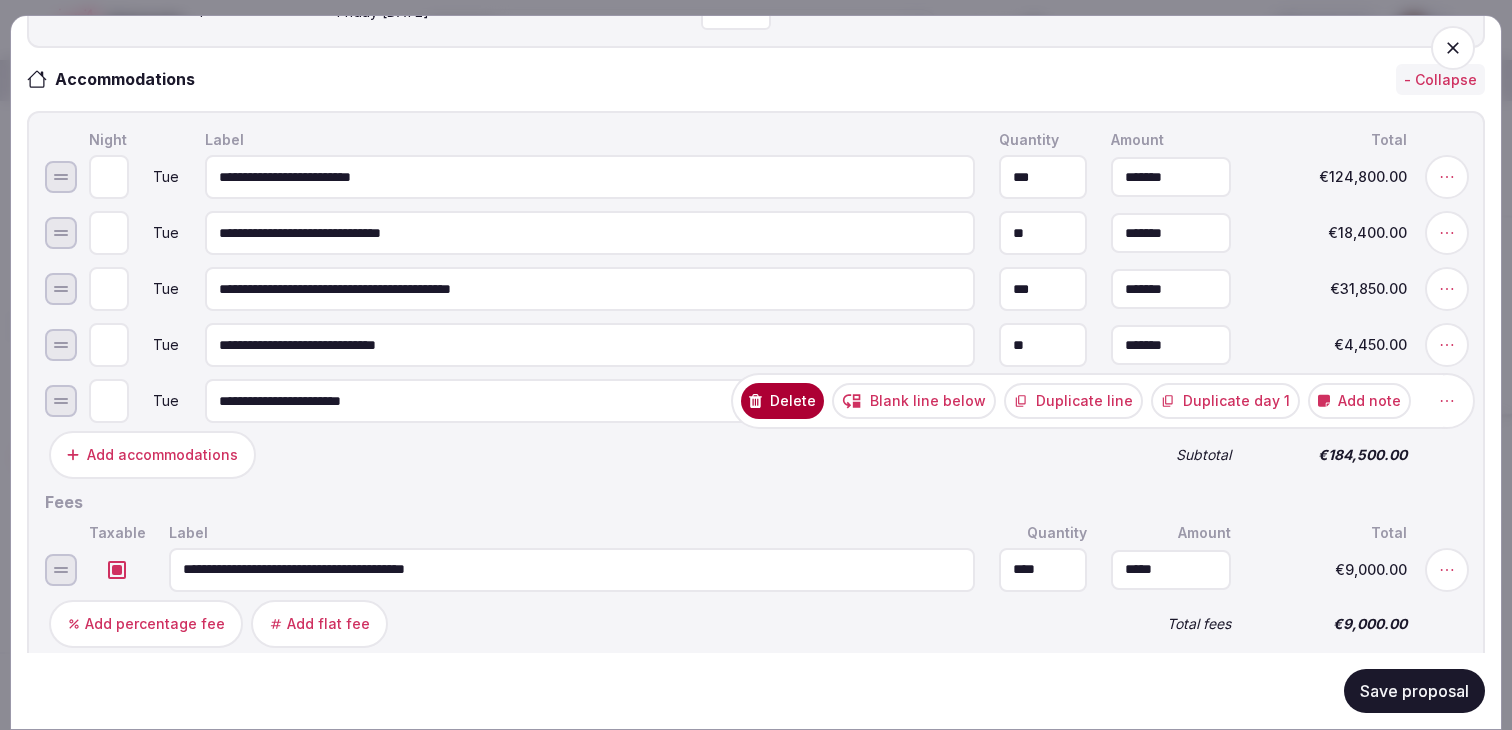 click on "Duplicate day 1" at bounding box center [1225, 401] 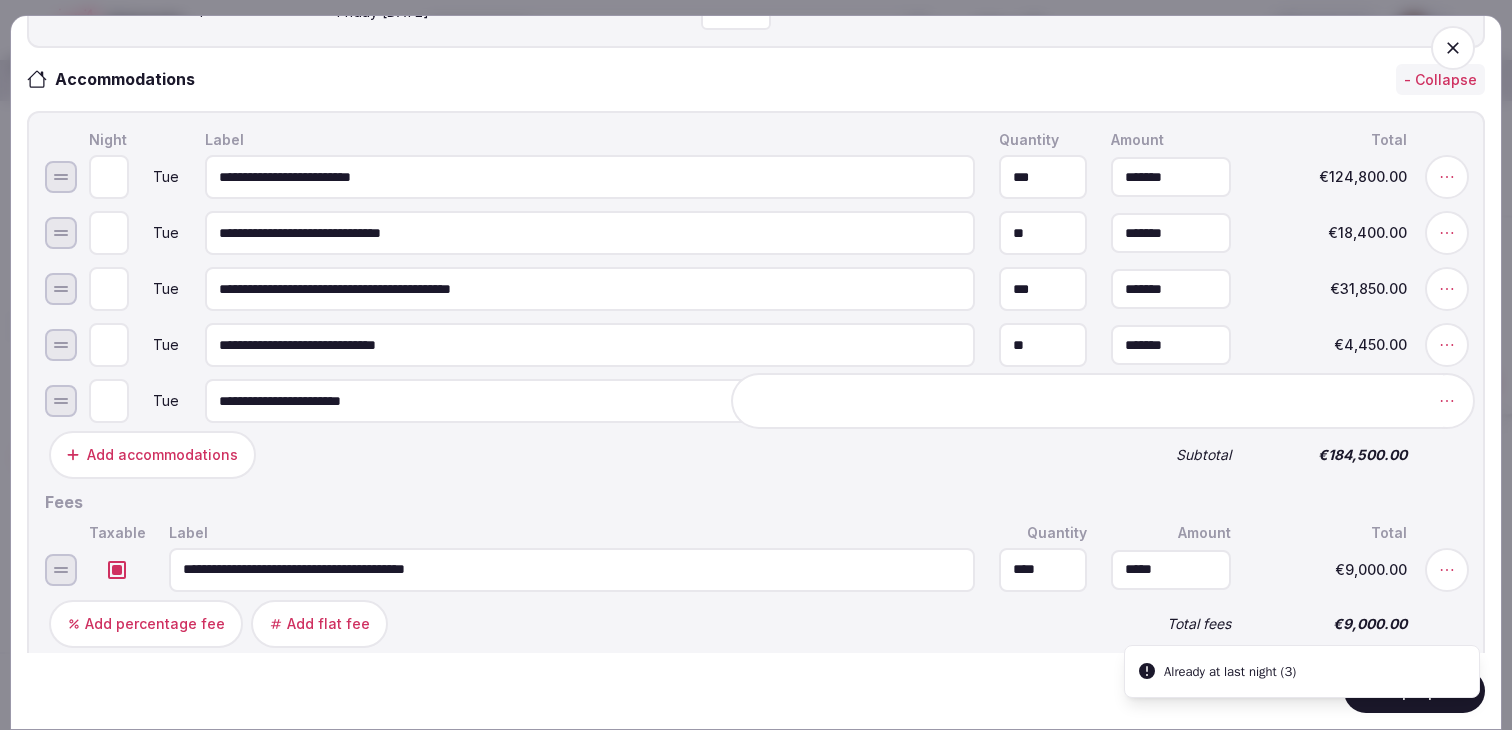 click on "**********" at bounding box center [756, 390] 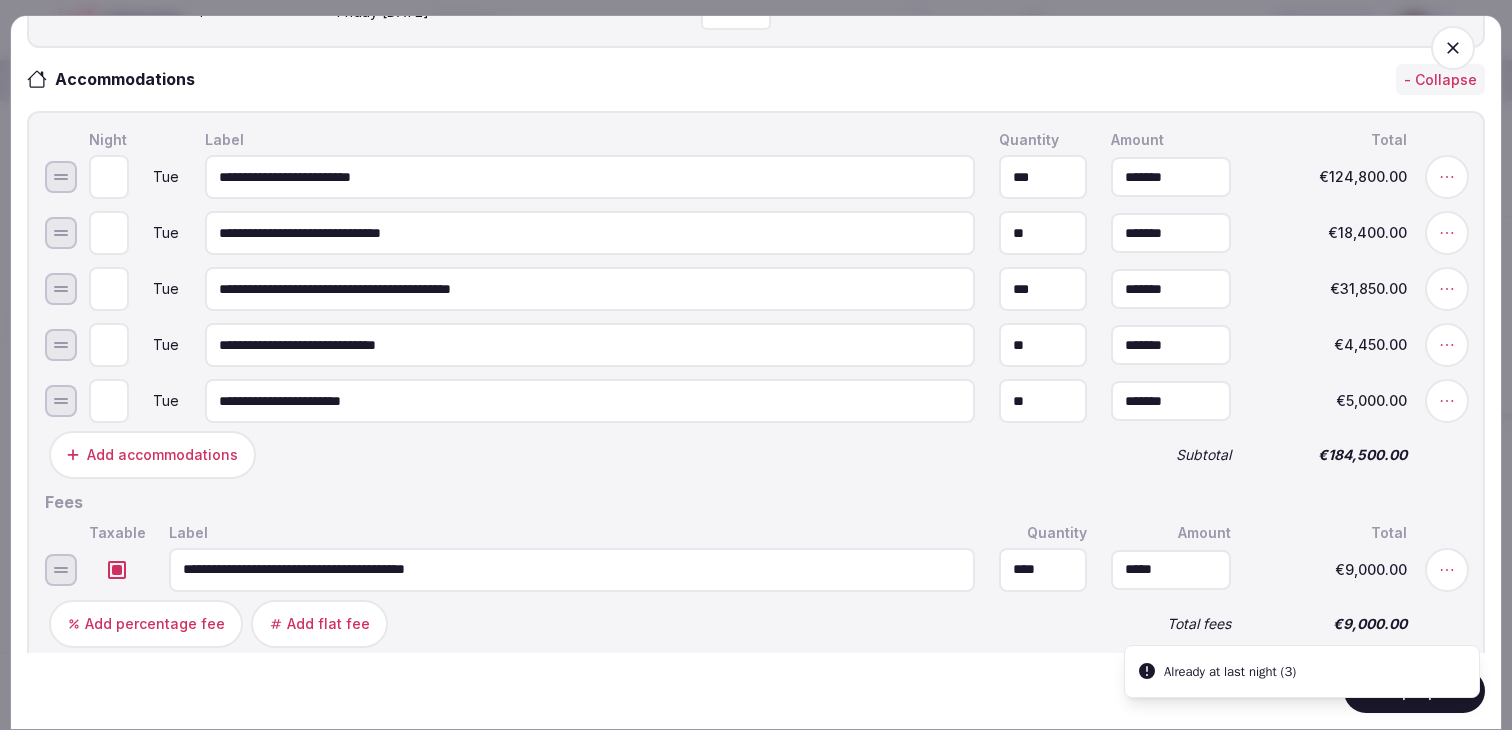 scroll, scrollTop: 863, scrollLeft: 0, axis: vertical 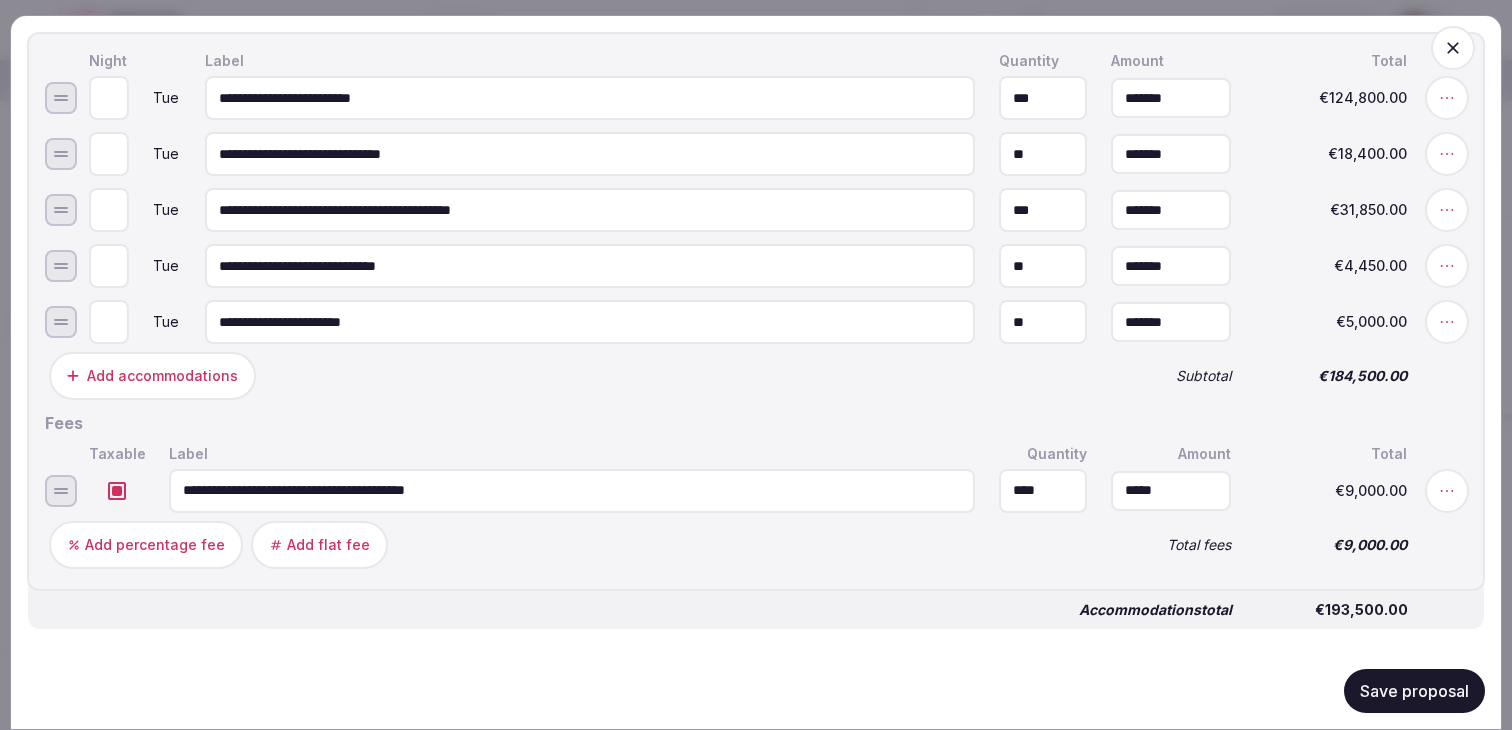 click on "Save proposal" at bounding box center [1414, 691] 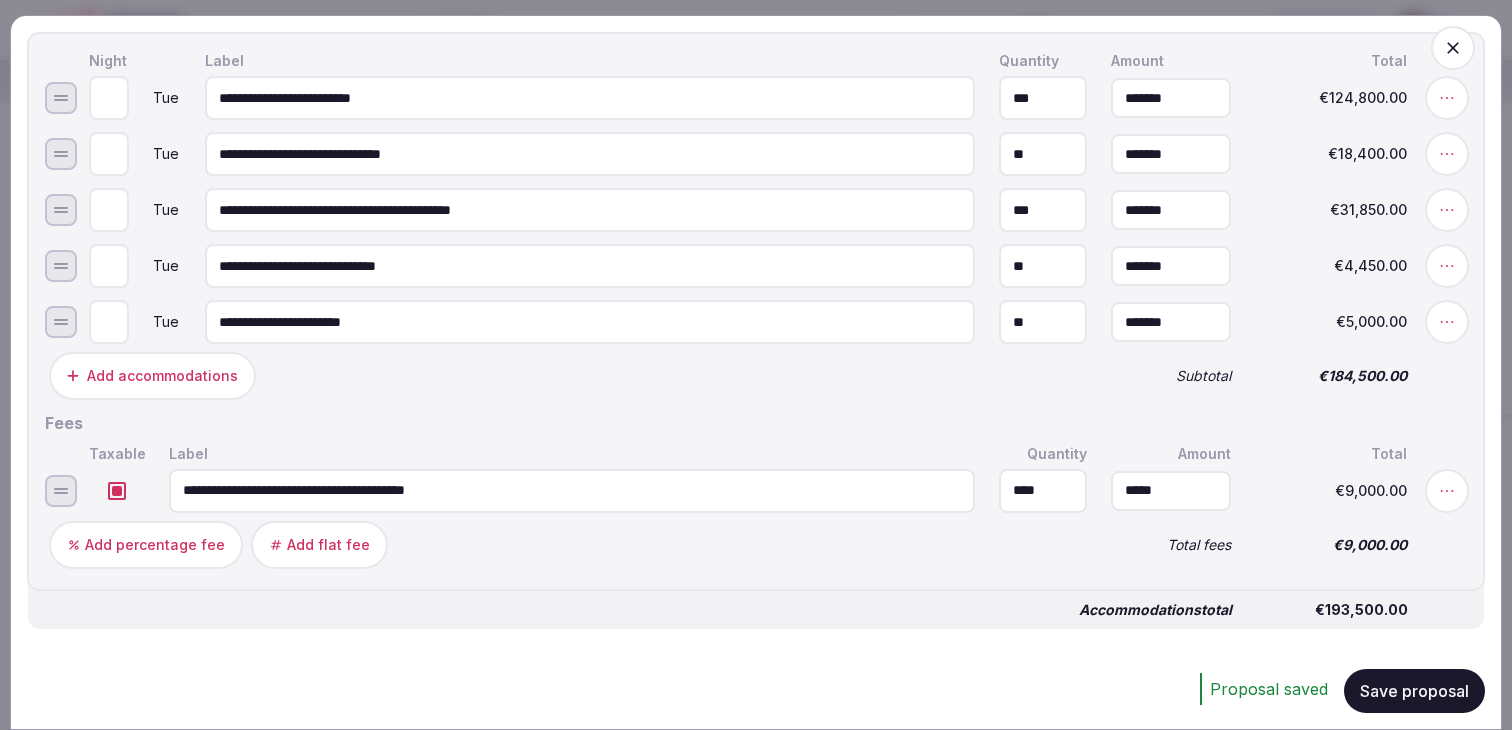 click 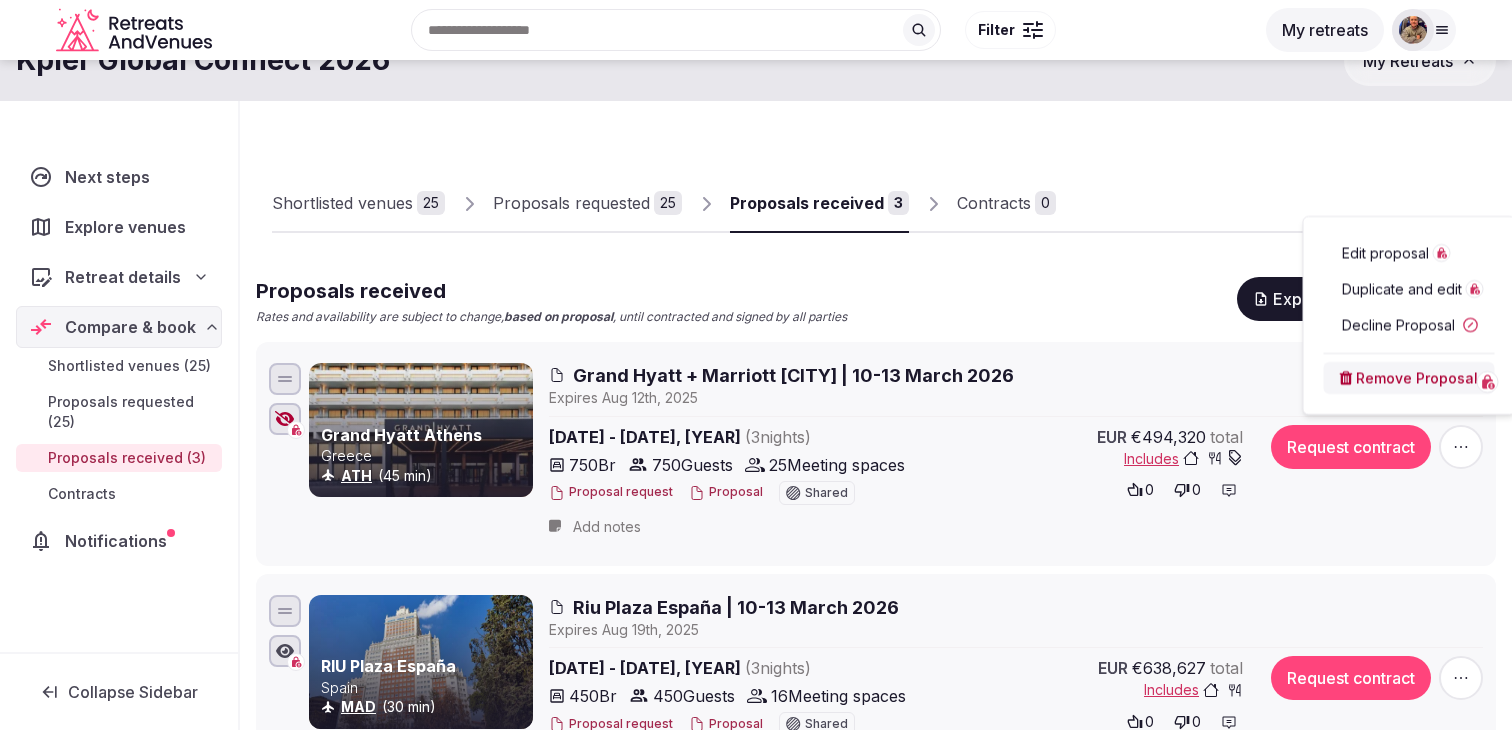 click at bounding box center [1461, 447] 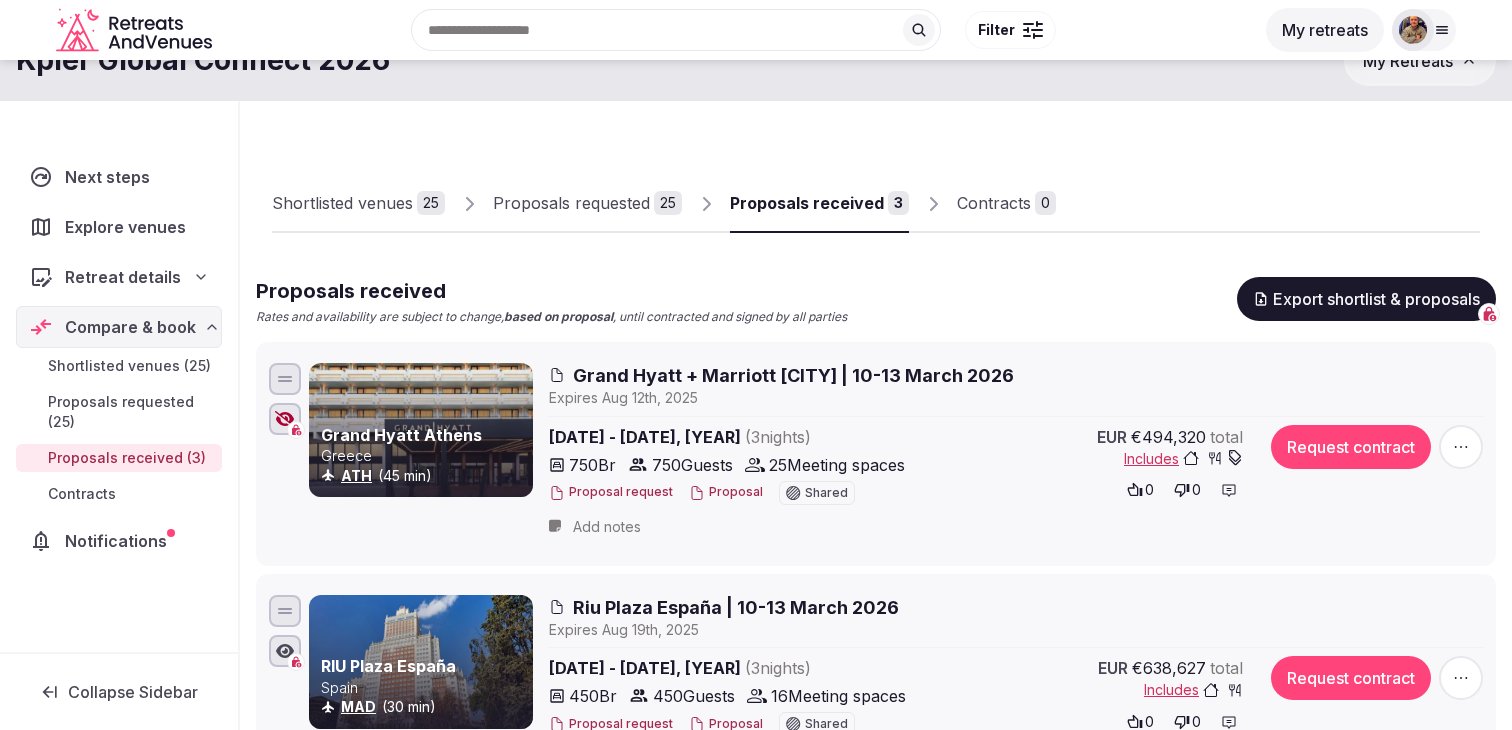 click 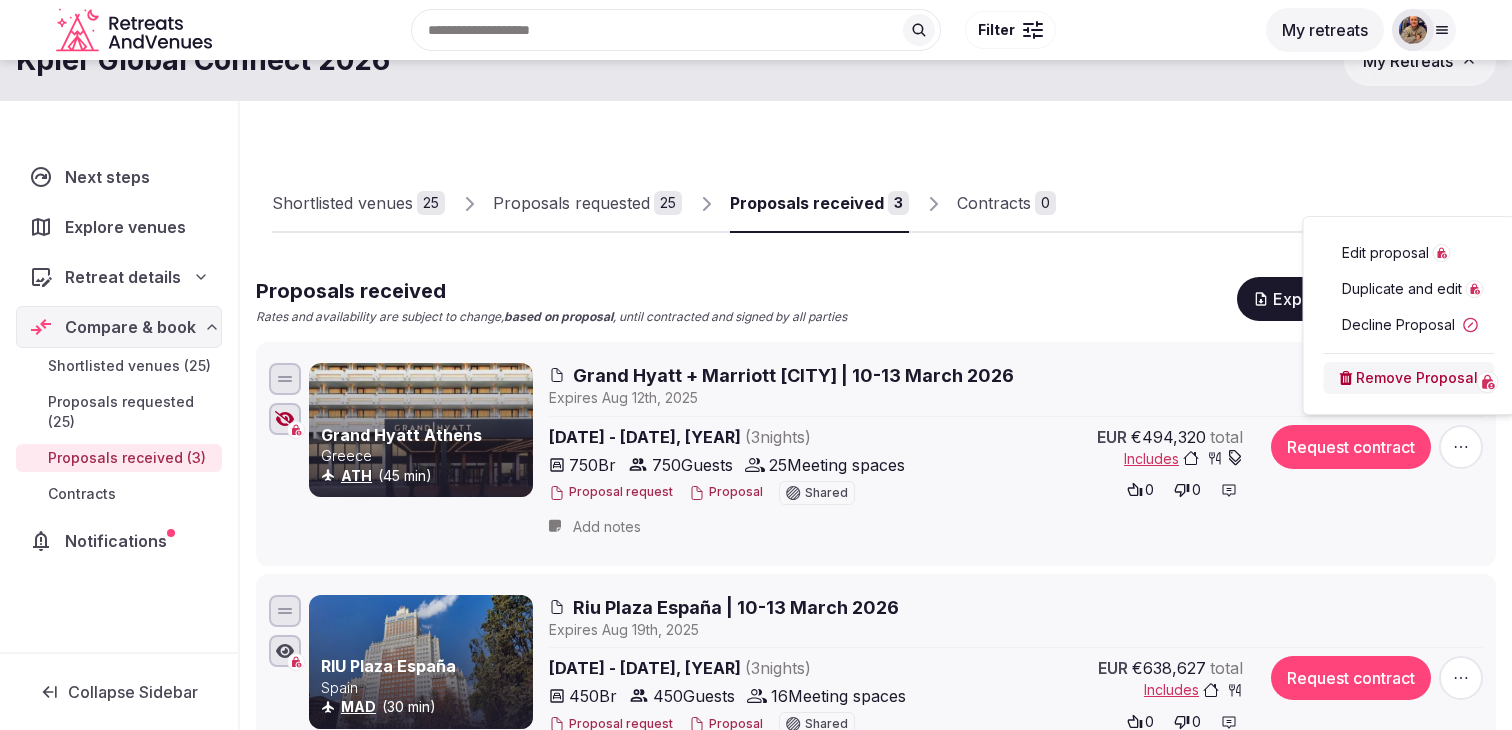 click on "Edit proposal" at bounding box center [1385, 253] 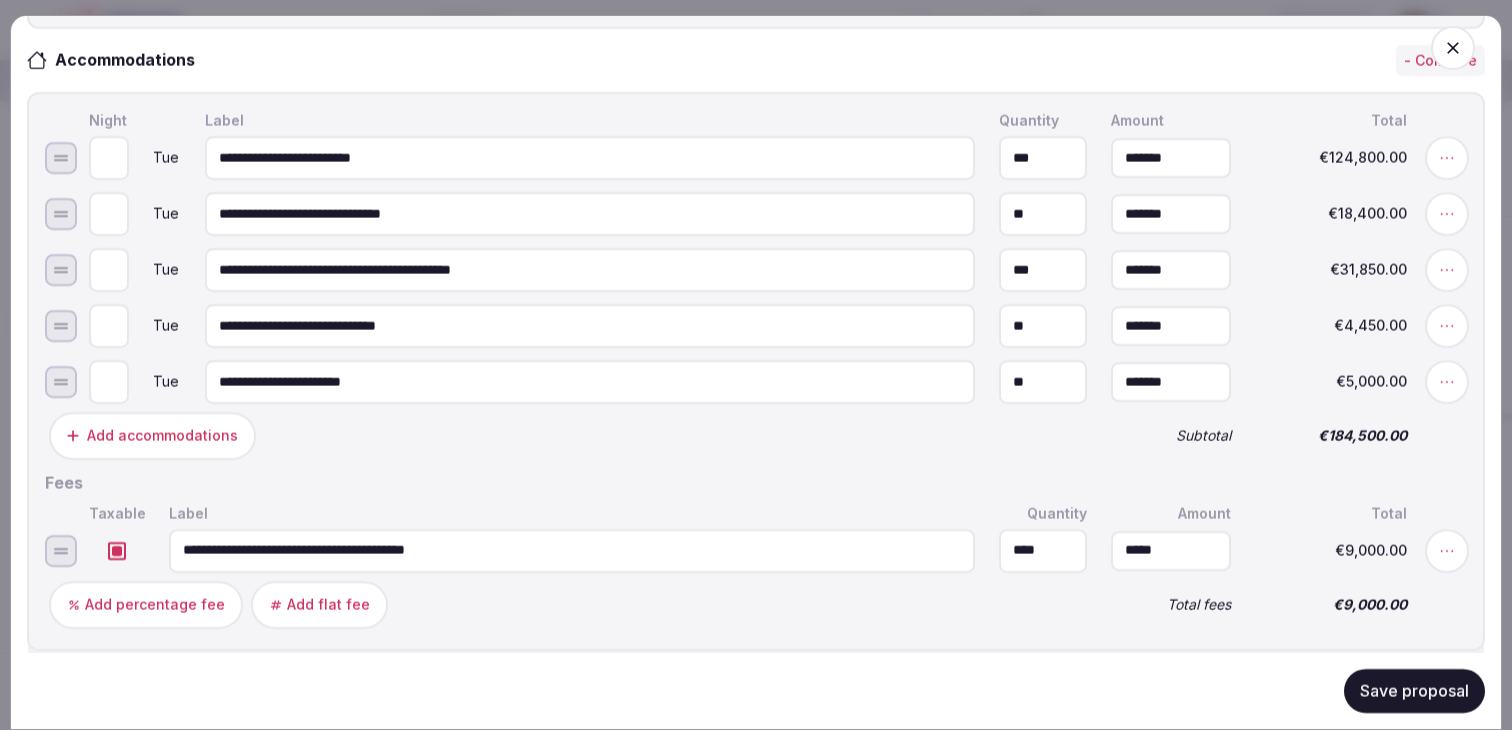 scroll, scrollTop: 900, scrollLeft: 0, axis: vertical 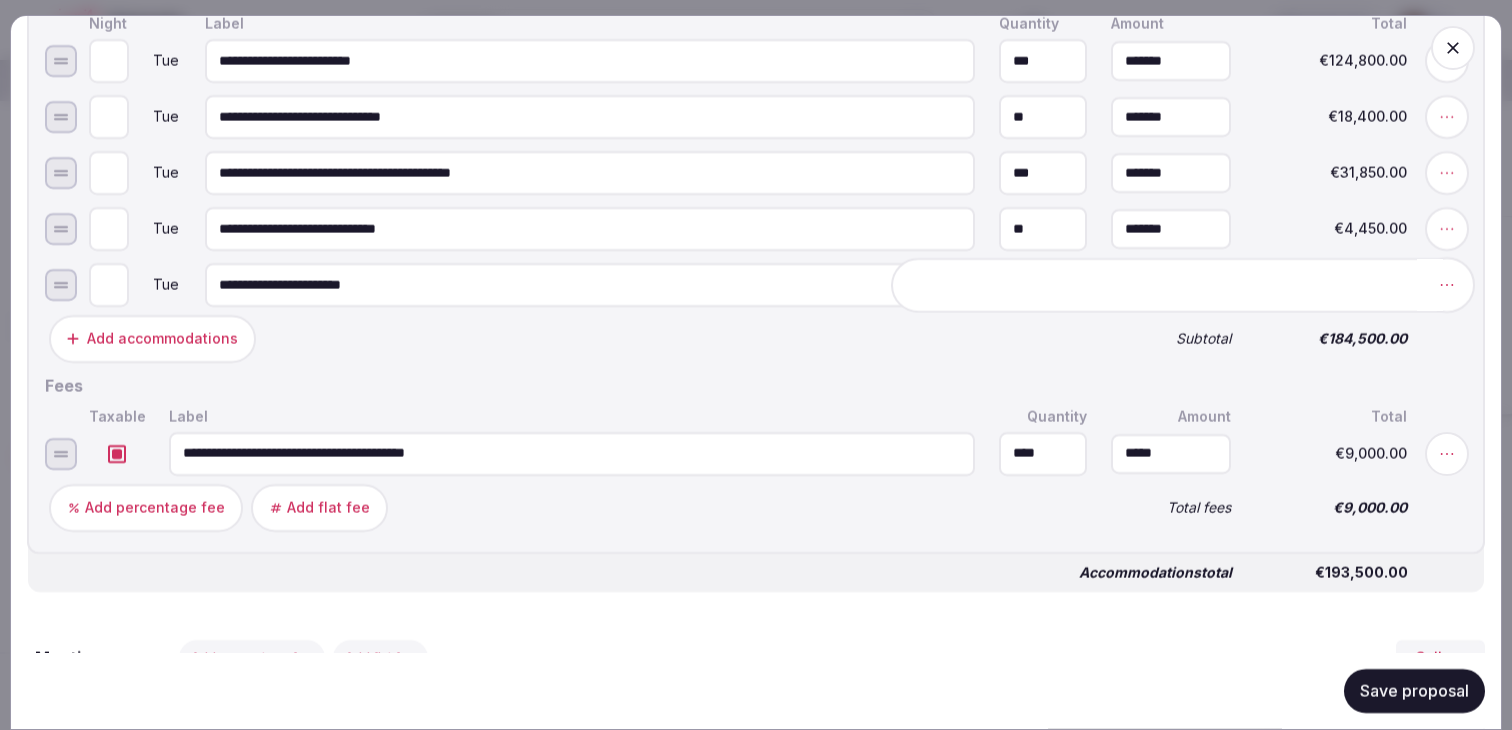 click at bounding box center [1447, 285] 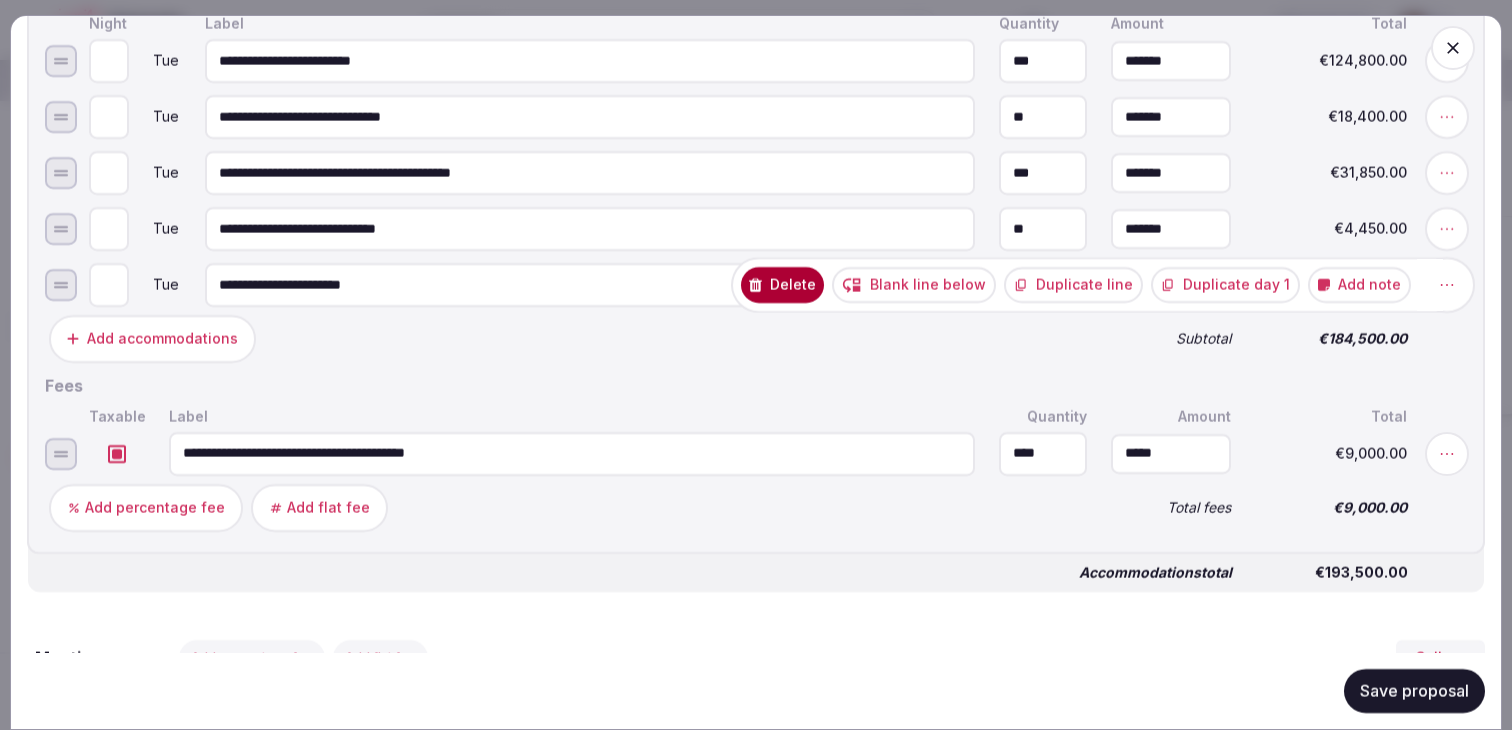 click on "Duplicate day 1" at bounding box center (1225, 285) 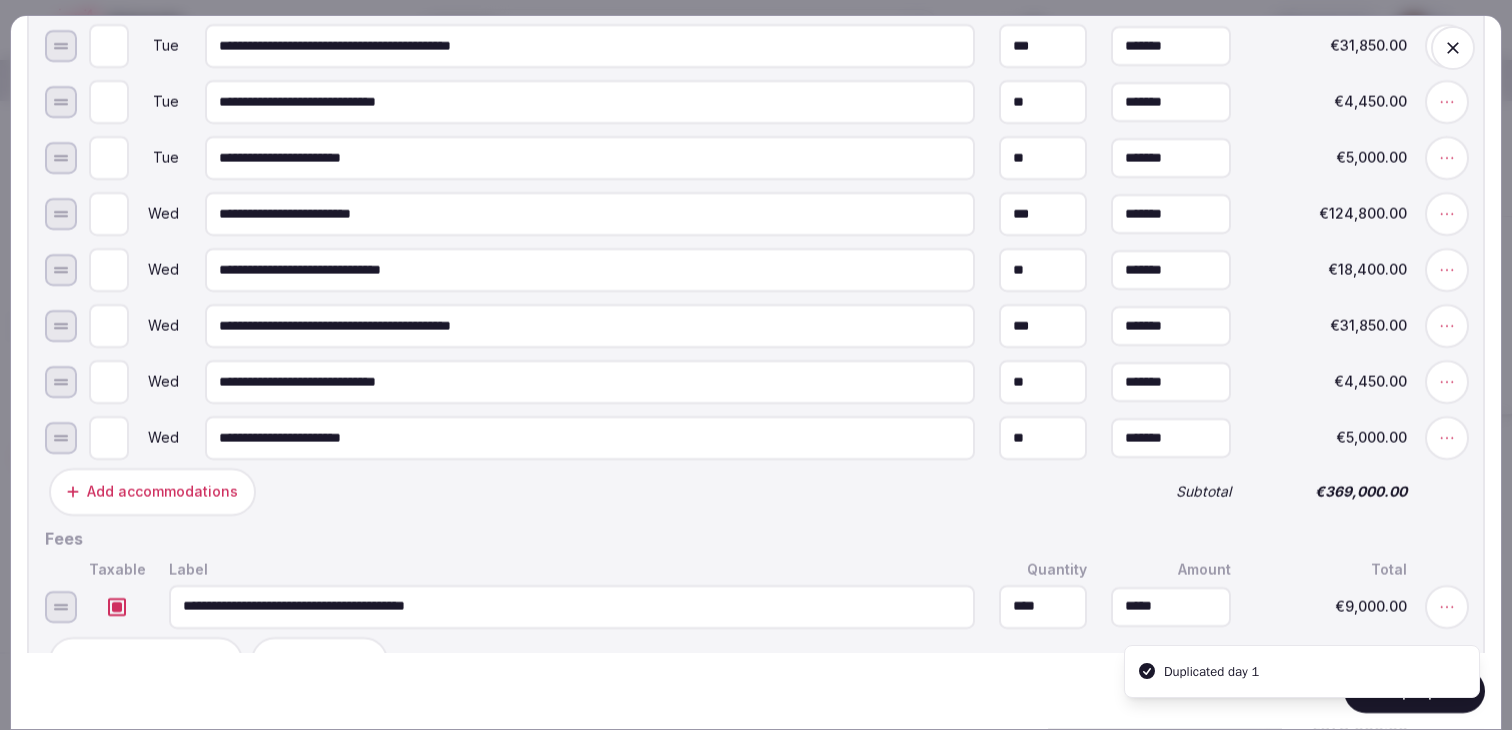 scroll, scrollTop: 1061, scrollLeft: 0, axis: vertical 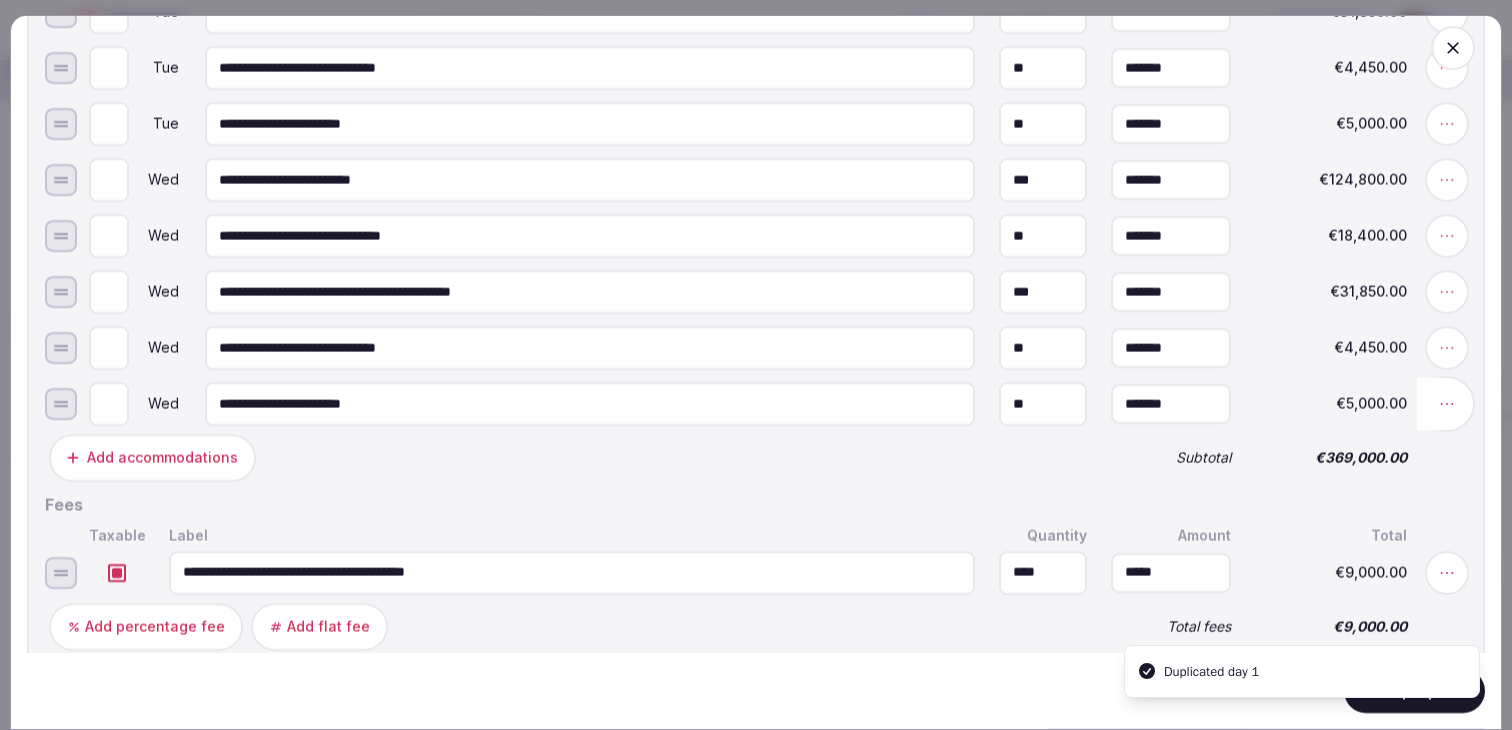click at bounding box center [1447, 404] 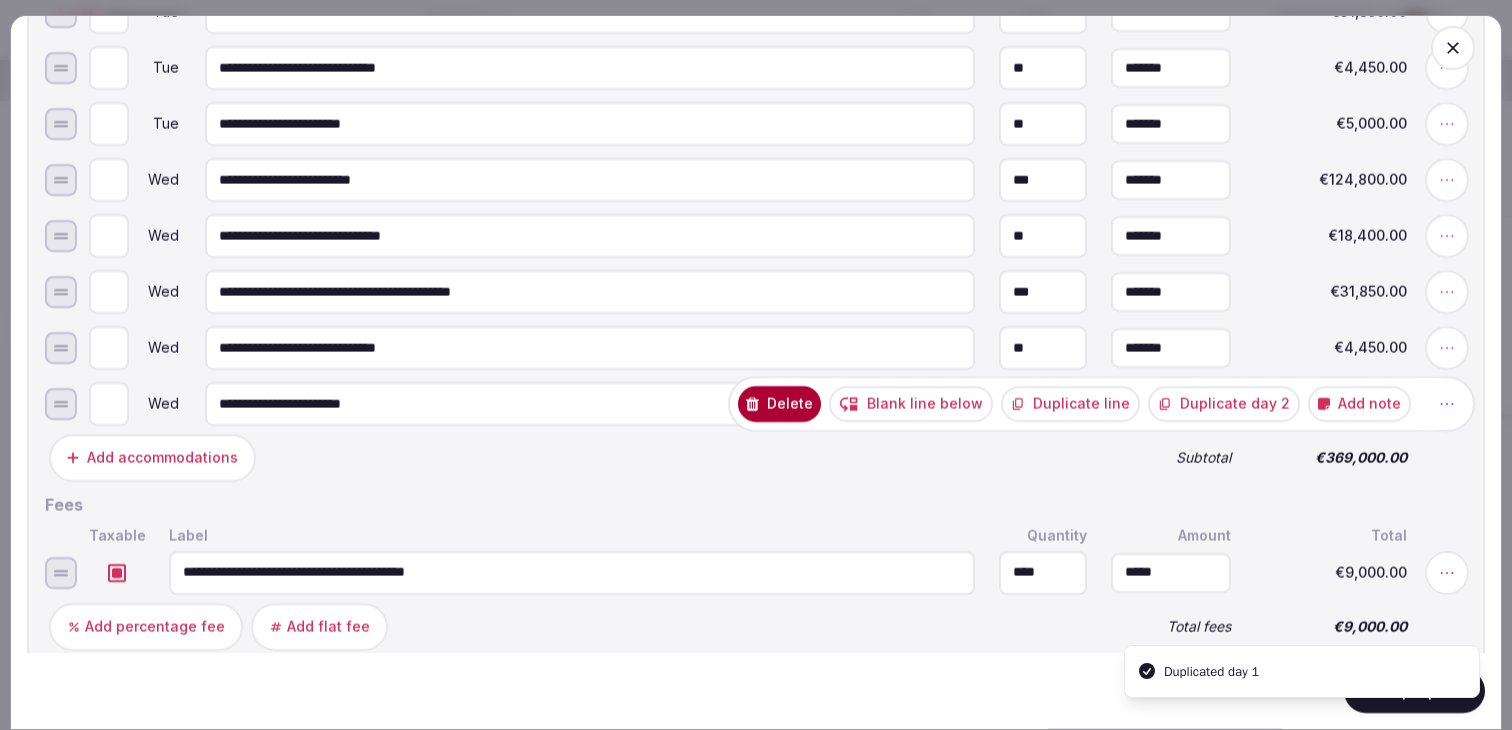 click on "Duplicate day 2" at bounding box center (1224, 404) 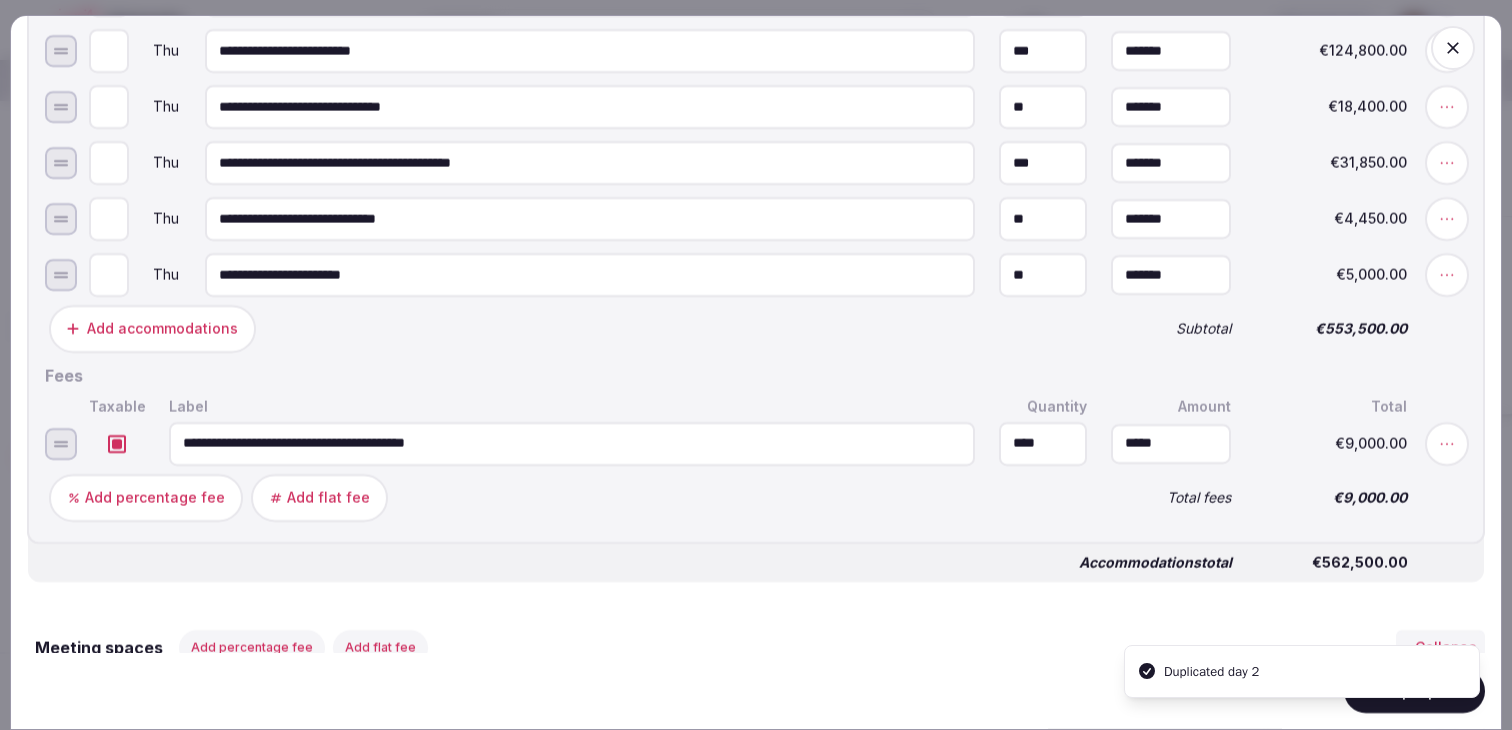 scroll, scrollTop: 1443, scrollLeft: 0, axis: vertical 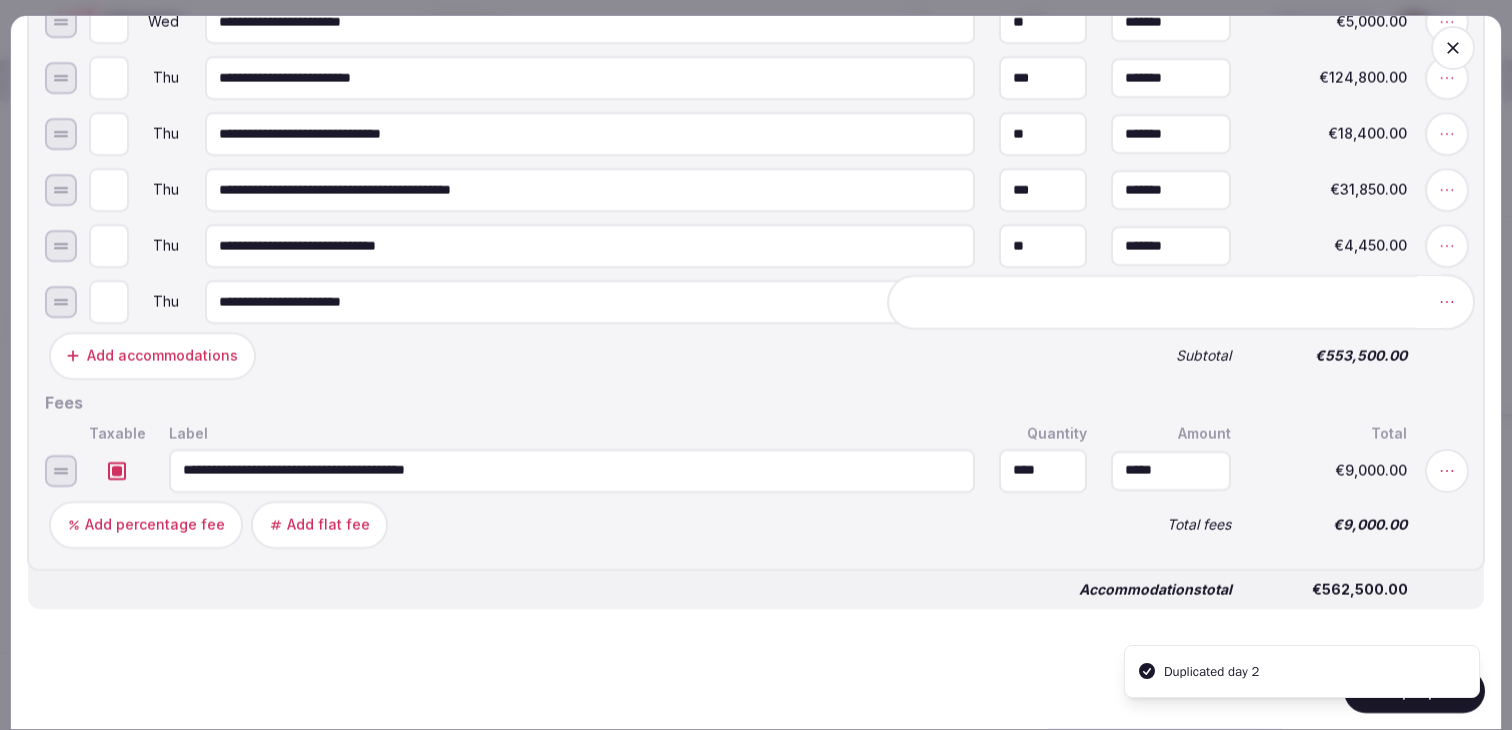 click at bounding box center [1447, 302] 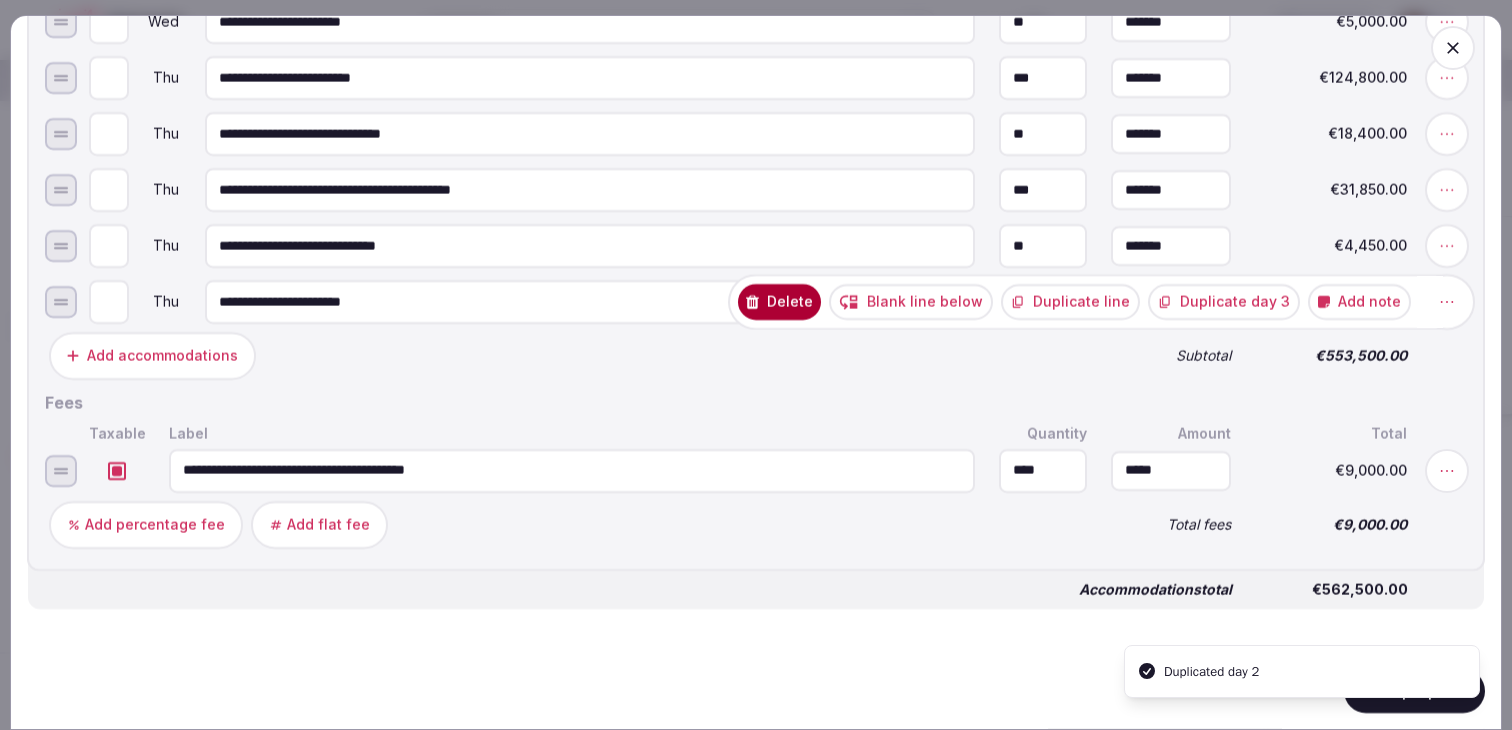 click on "Add note" at bounding box center [1359, 302] 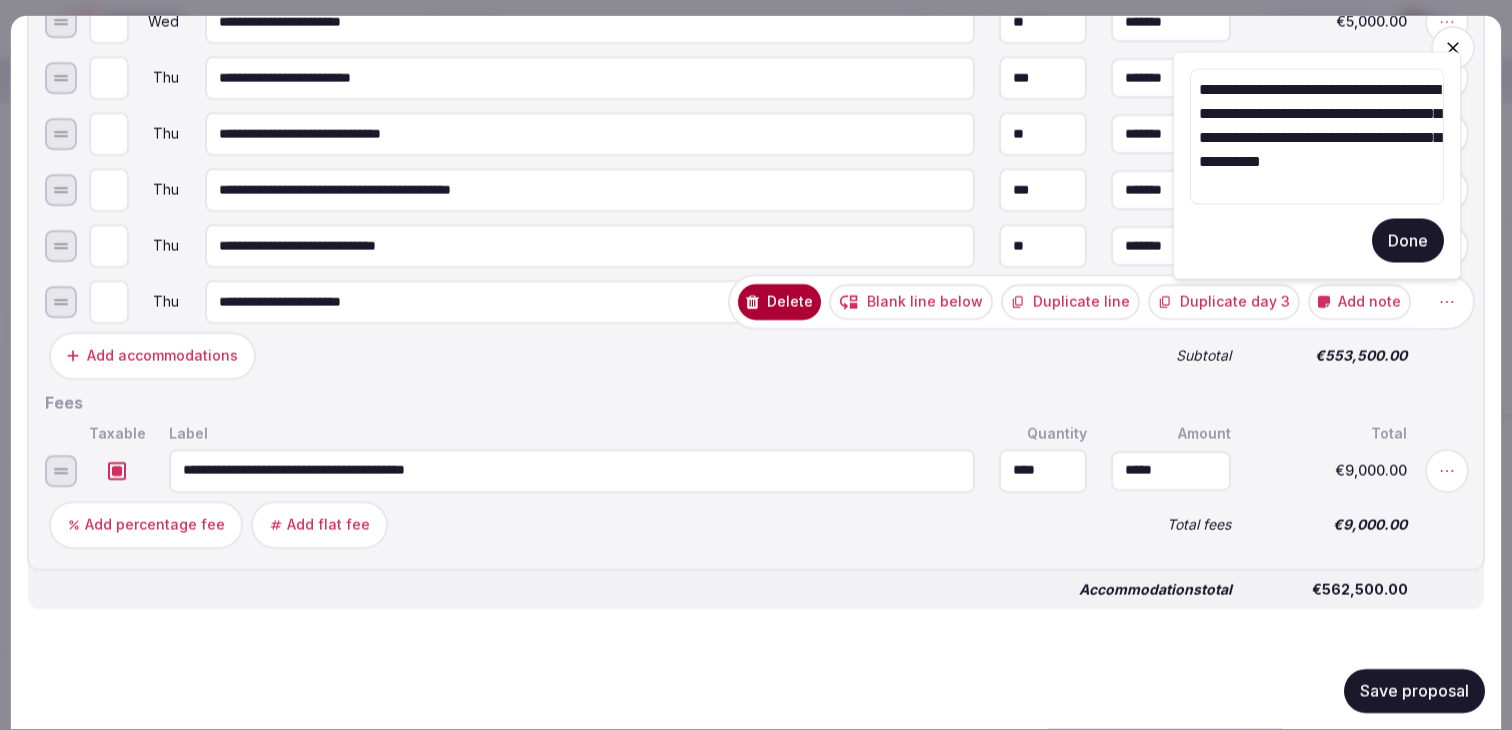 type on "**********" 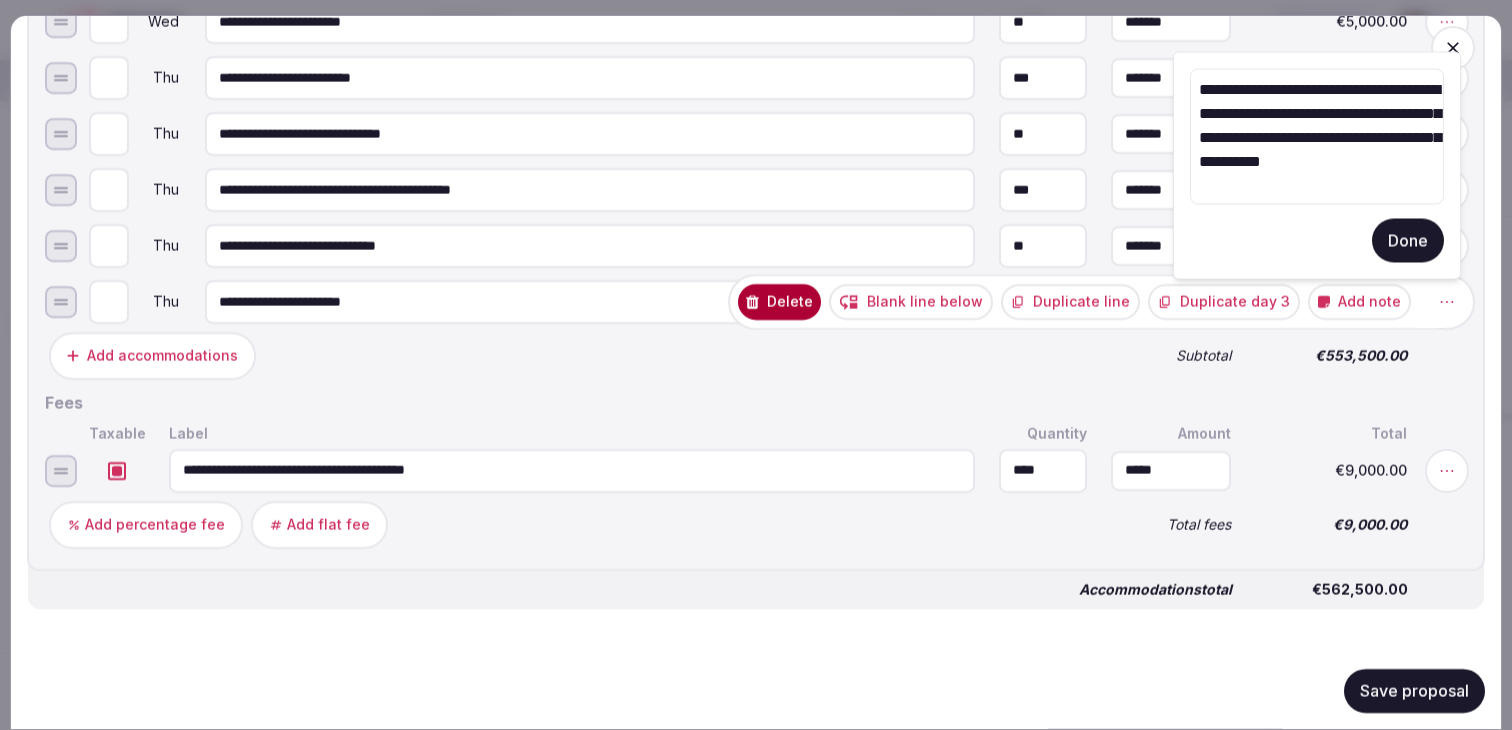 click on "Done" at bounding box center [1408, 241] 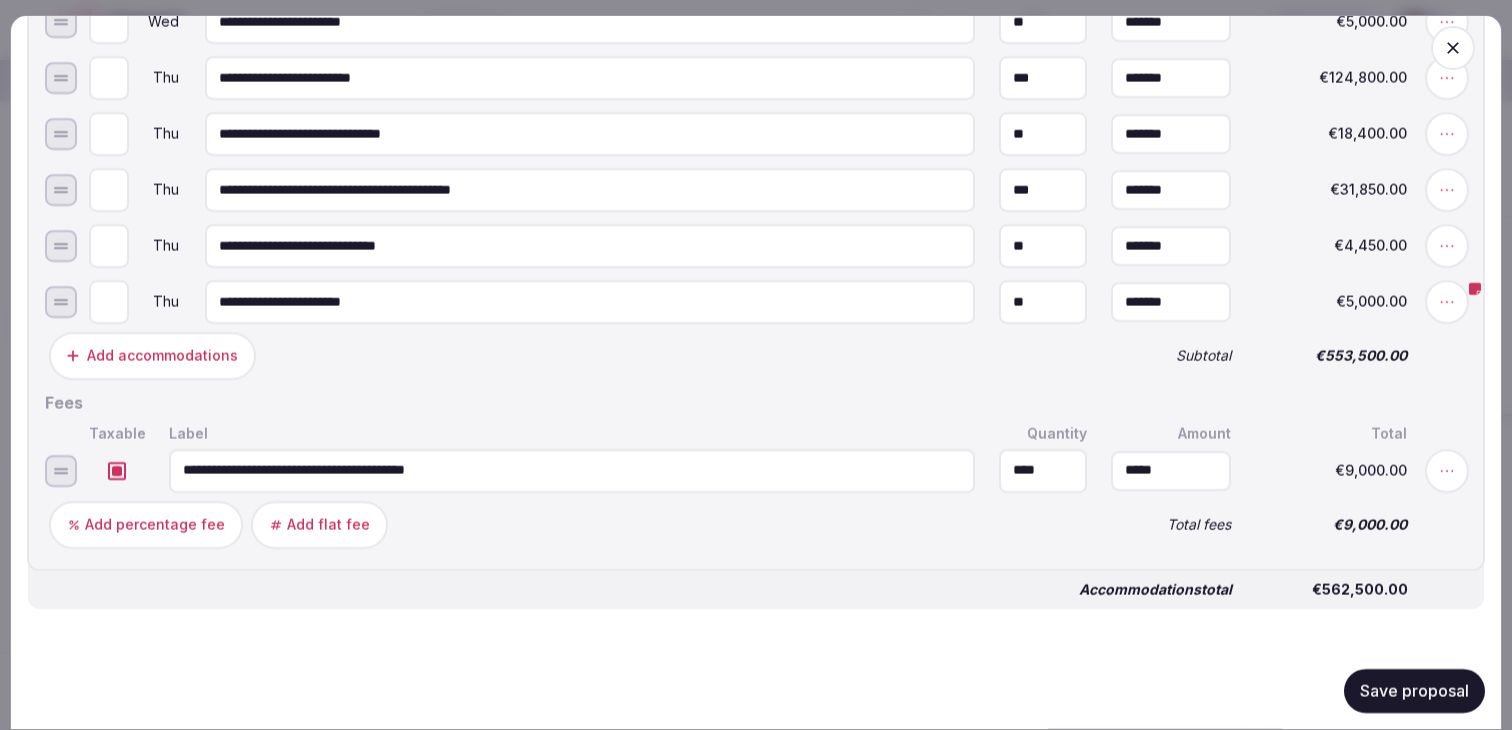 click on "Save proposal" at bounding box center [1414, 691] 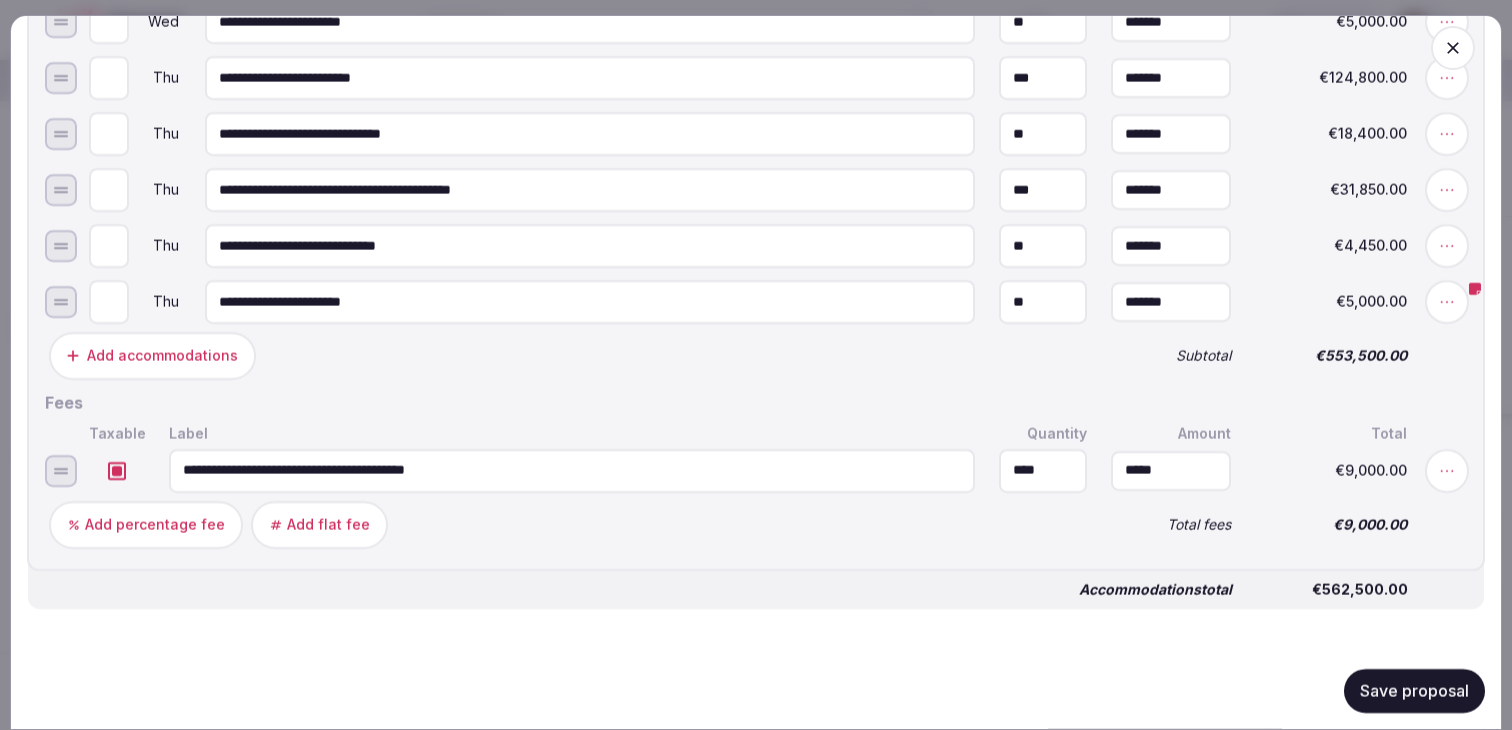 click on "Add percentage fee Add flat fee" at bounding box center (568, 524) 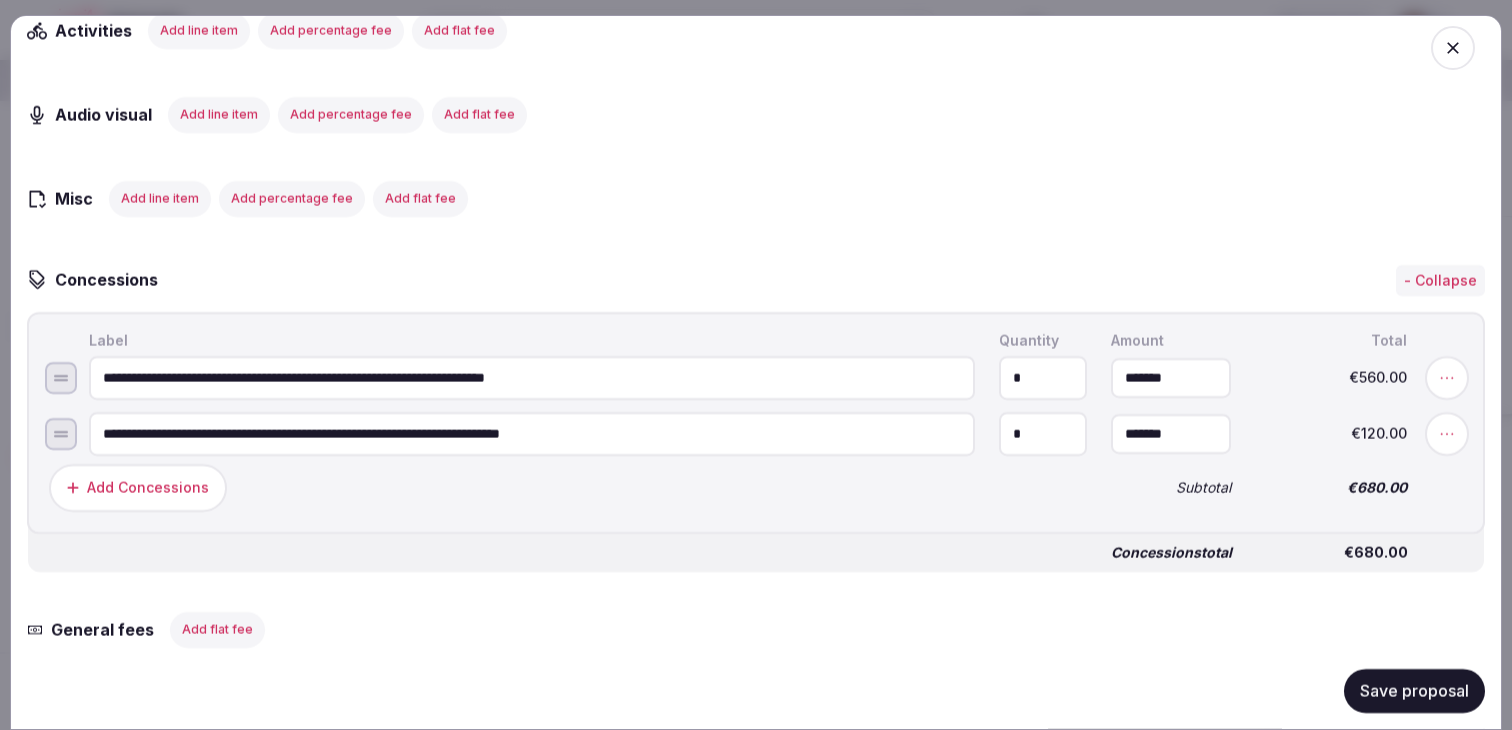 scroll, scrollTop: 3590, scrollLeft: 0, axis: vertical 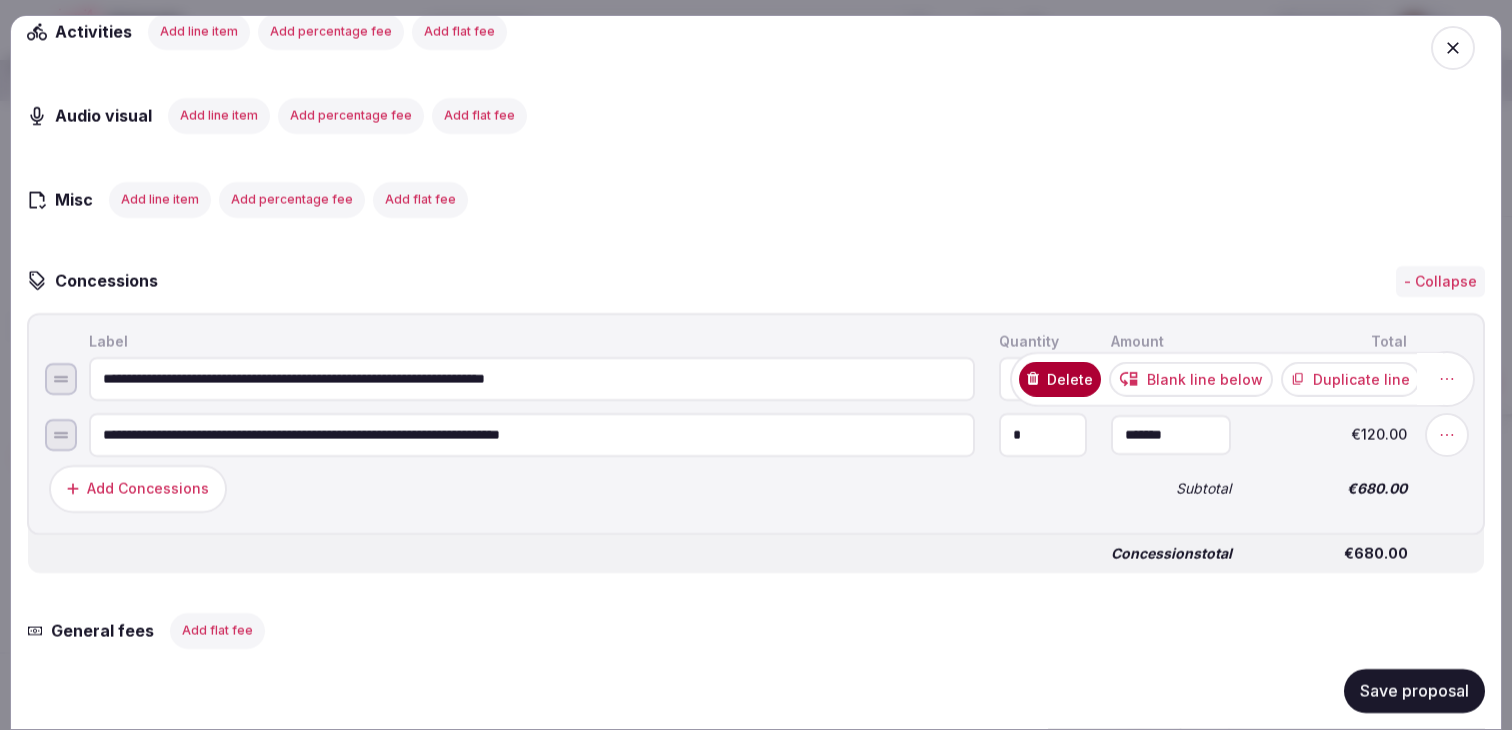 click 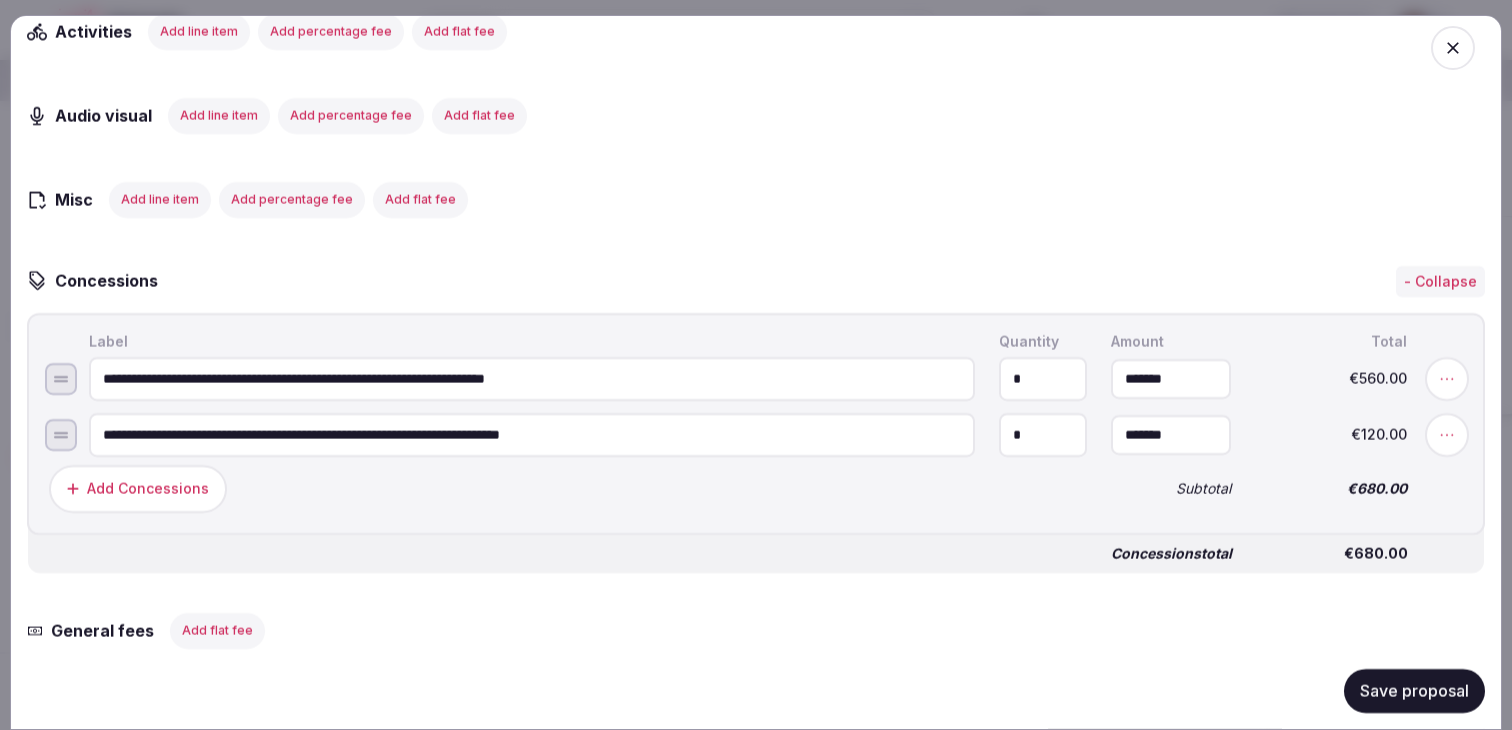 click on "**********" at bounding box center [532, 379] 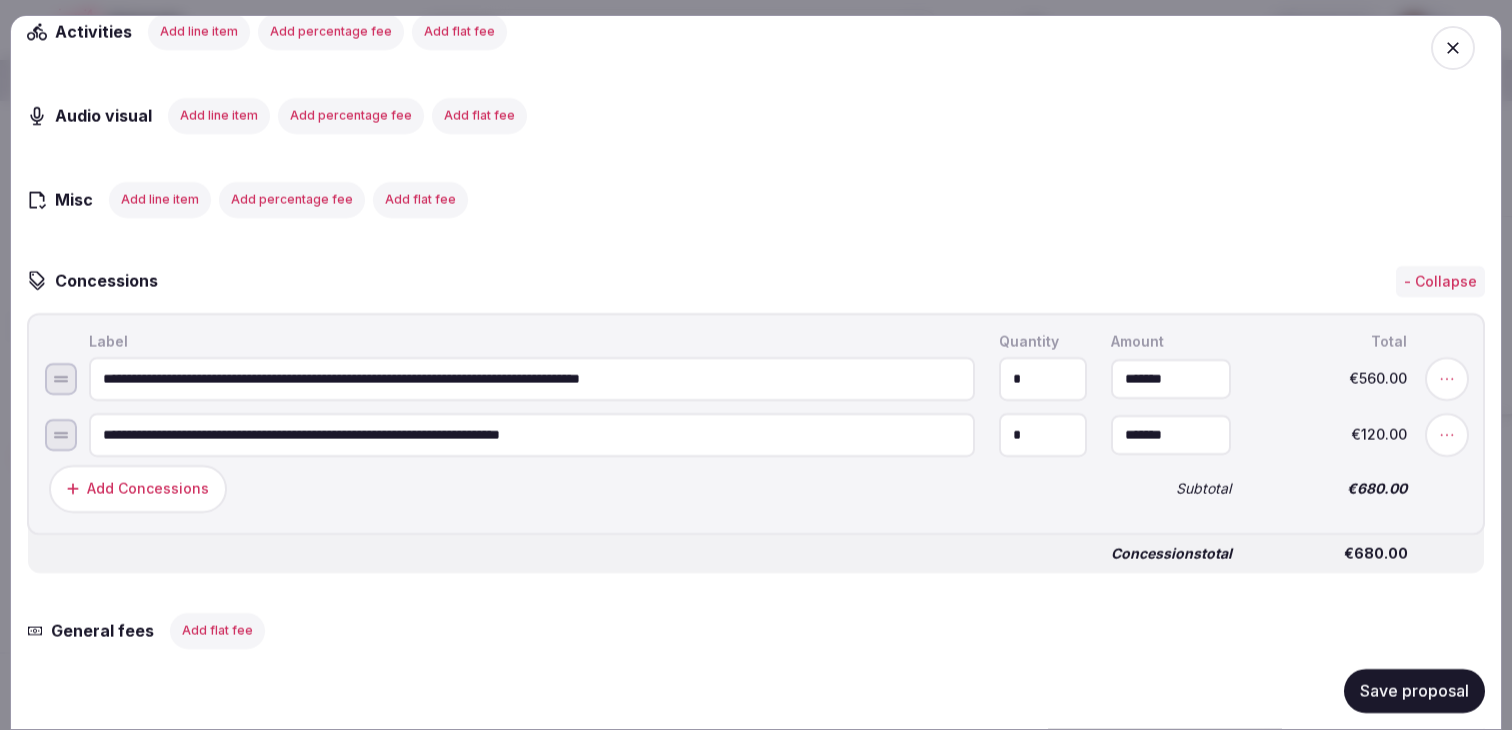 click on "**********" at bounding box center [532, 379] 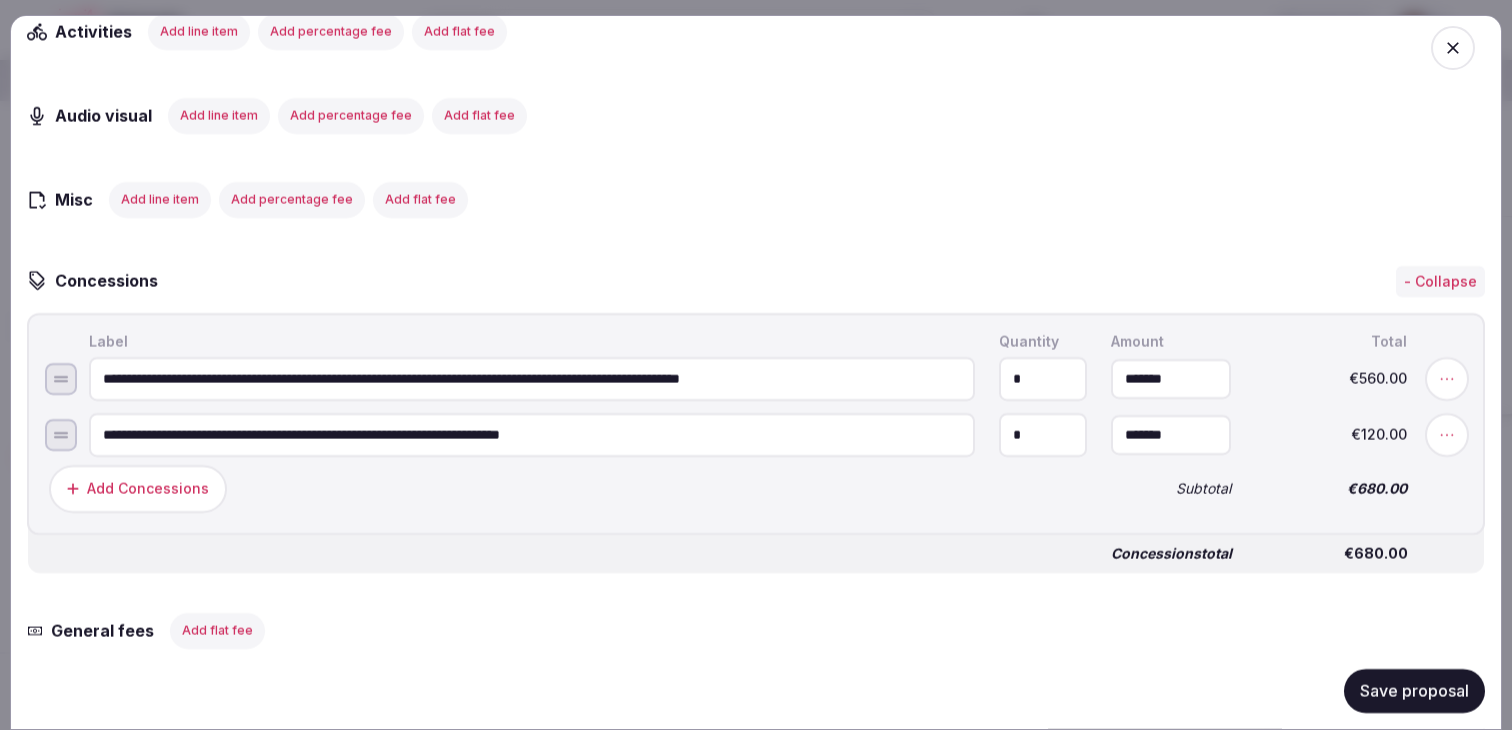type on "**********" 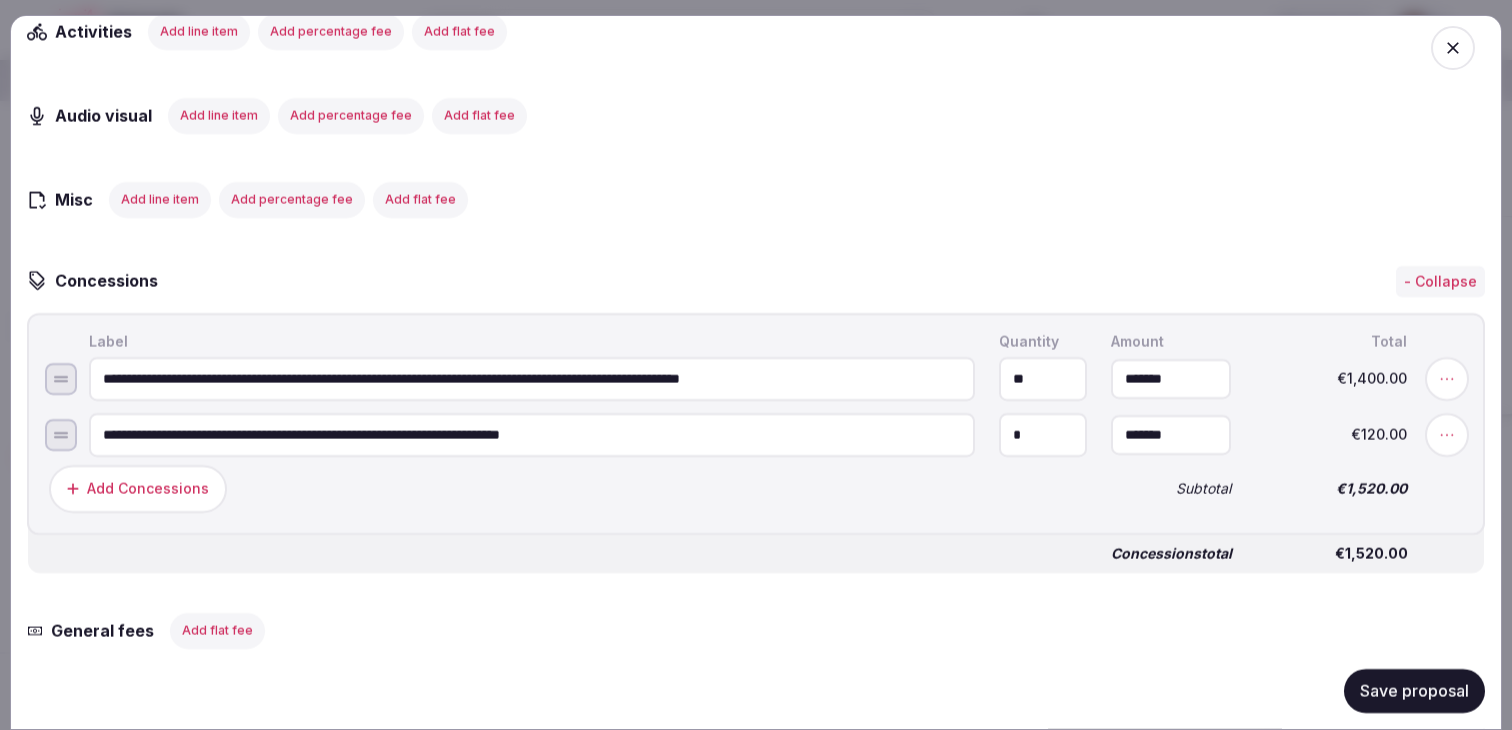 type on "**" 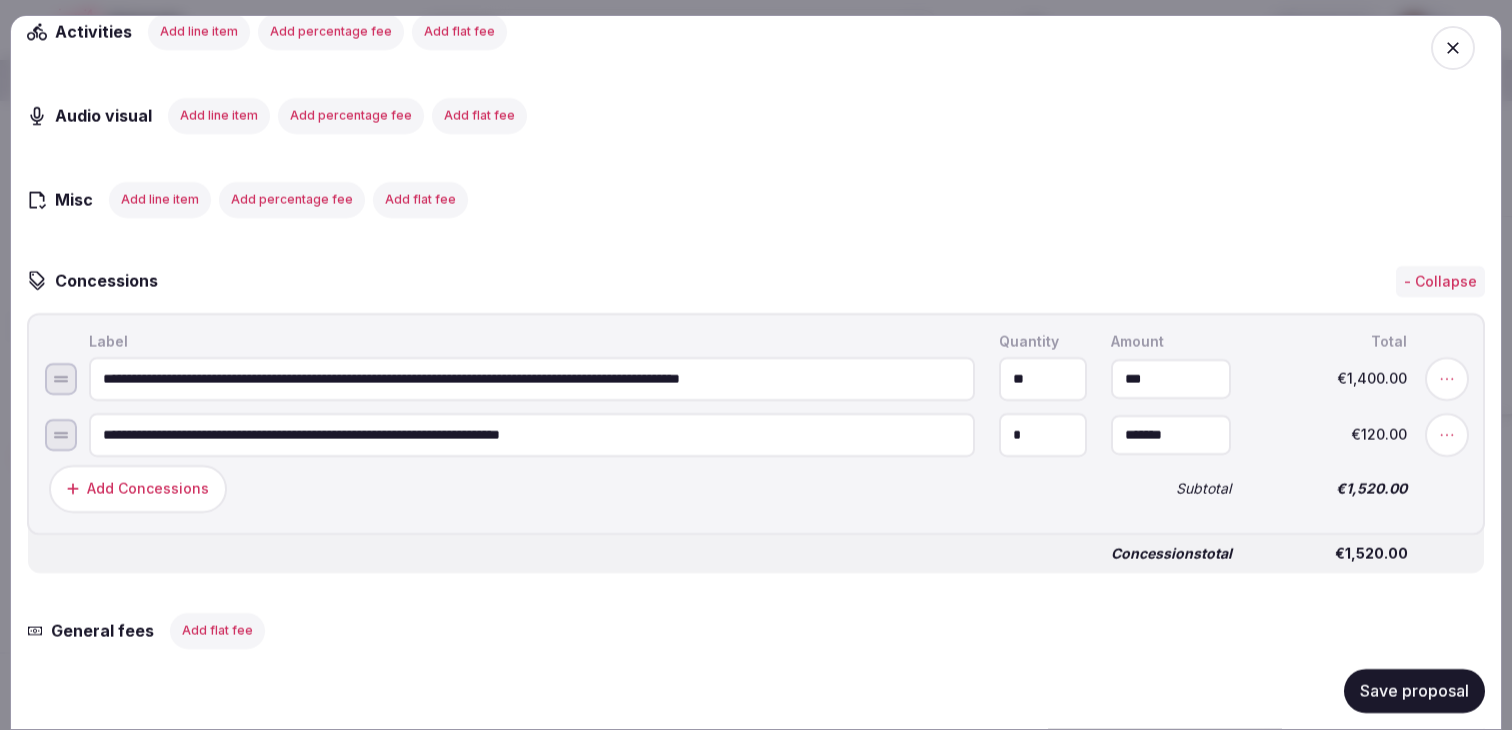 click on "***" at bounding box center (1171, 379) 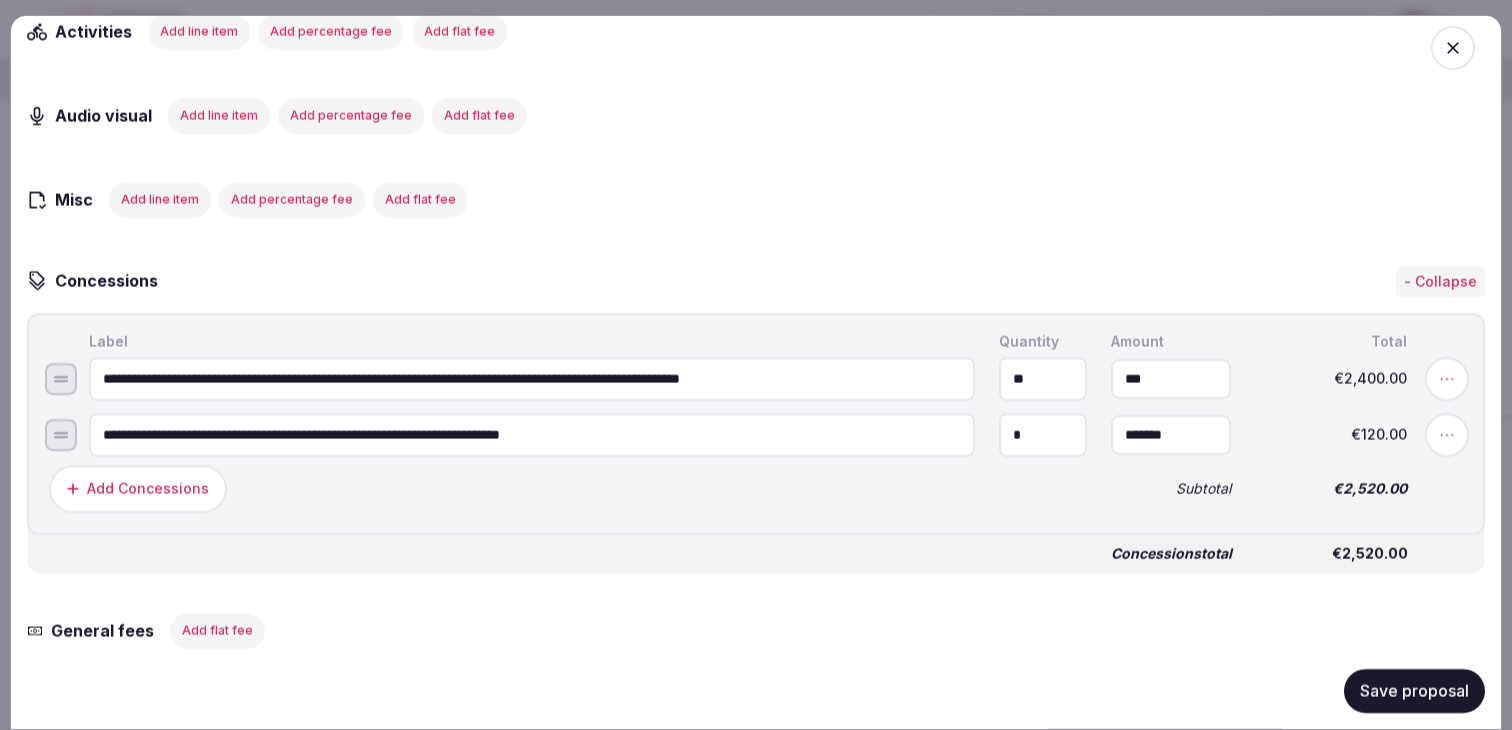 type on "*******" 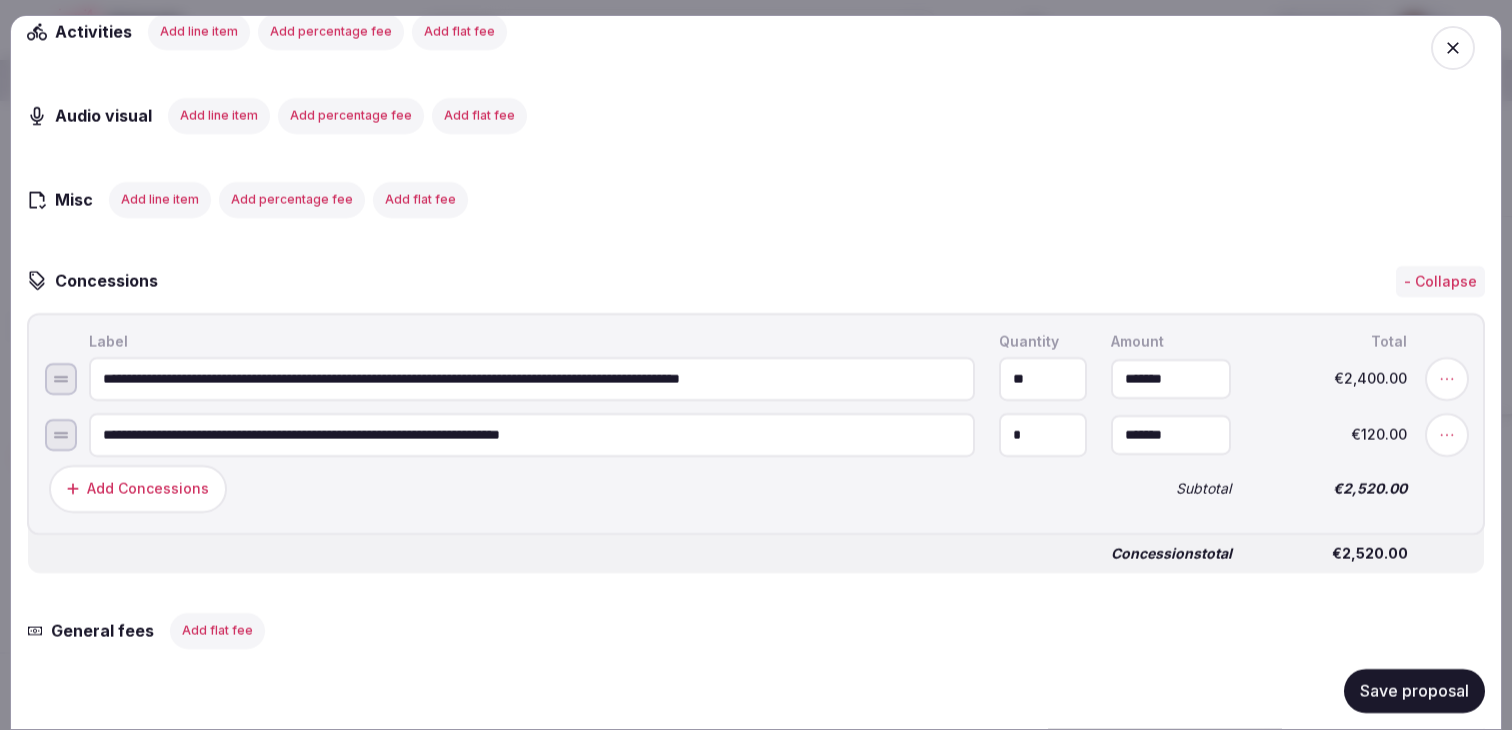 click on "**********" at bounding box center (756, 424) 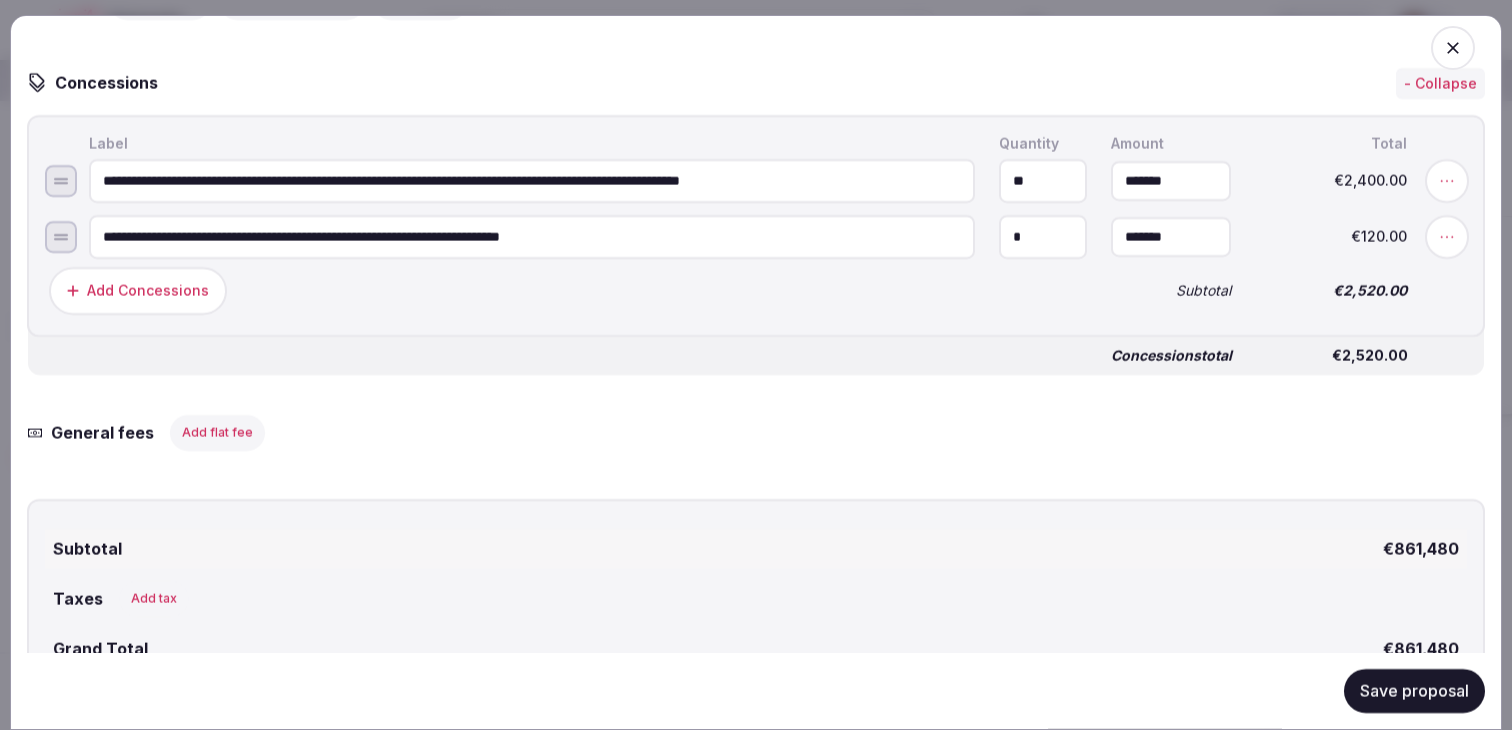 scroll, scrollTop: 3795, scrollLeft: 0, axis: vertical 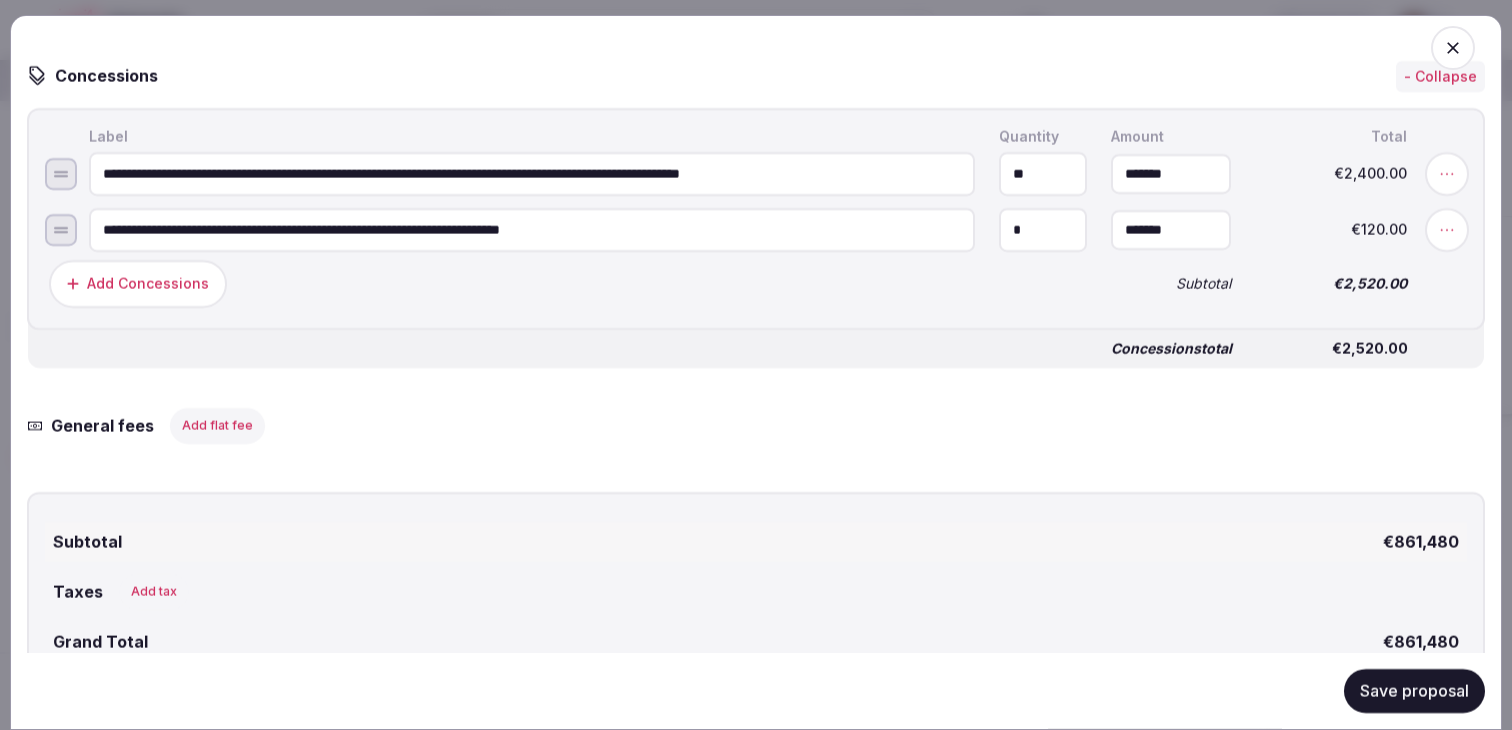 click on "**********" at bounding box center [532, 230] 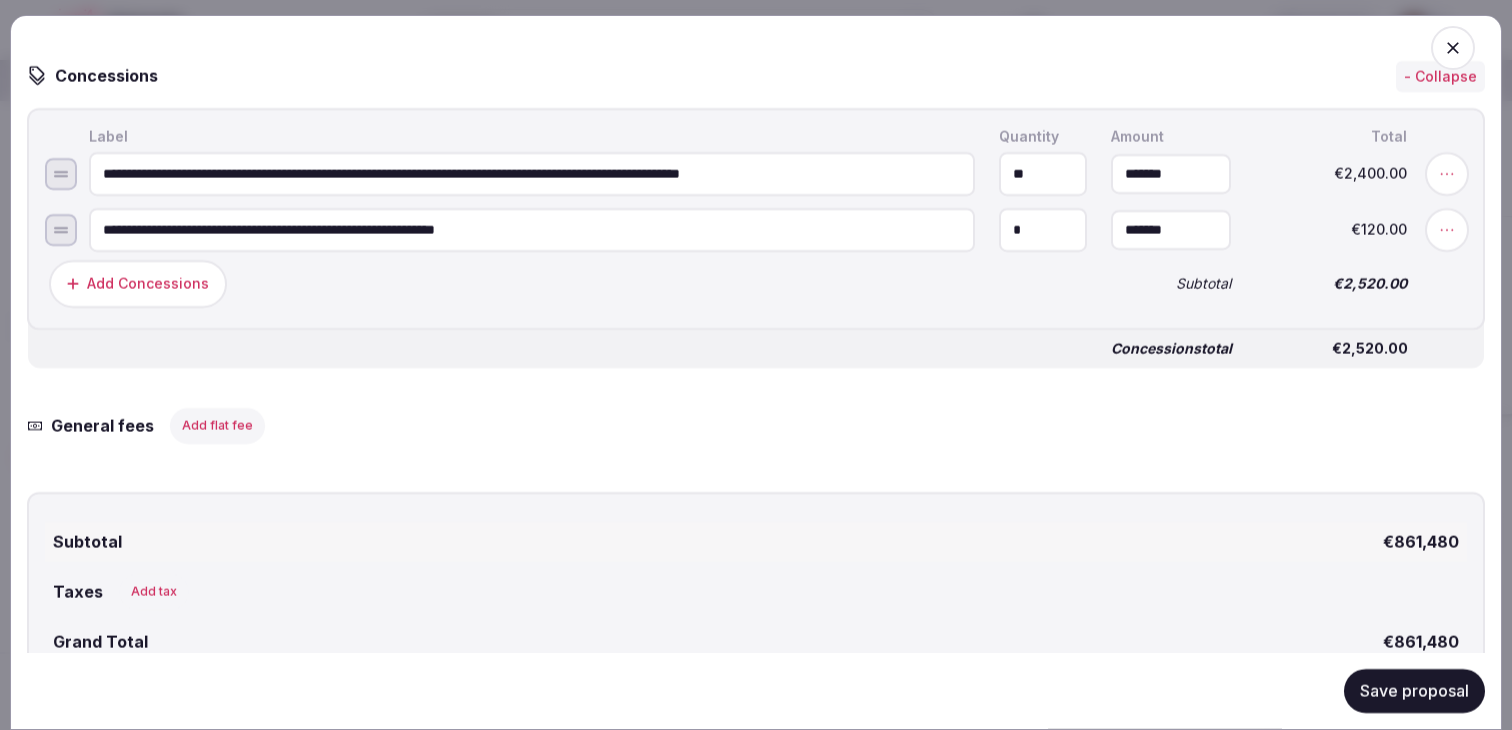 click on "**********" at bounding box center [532, 230] 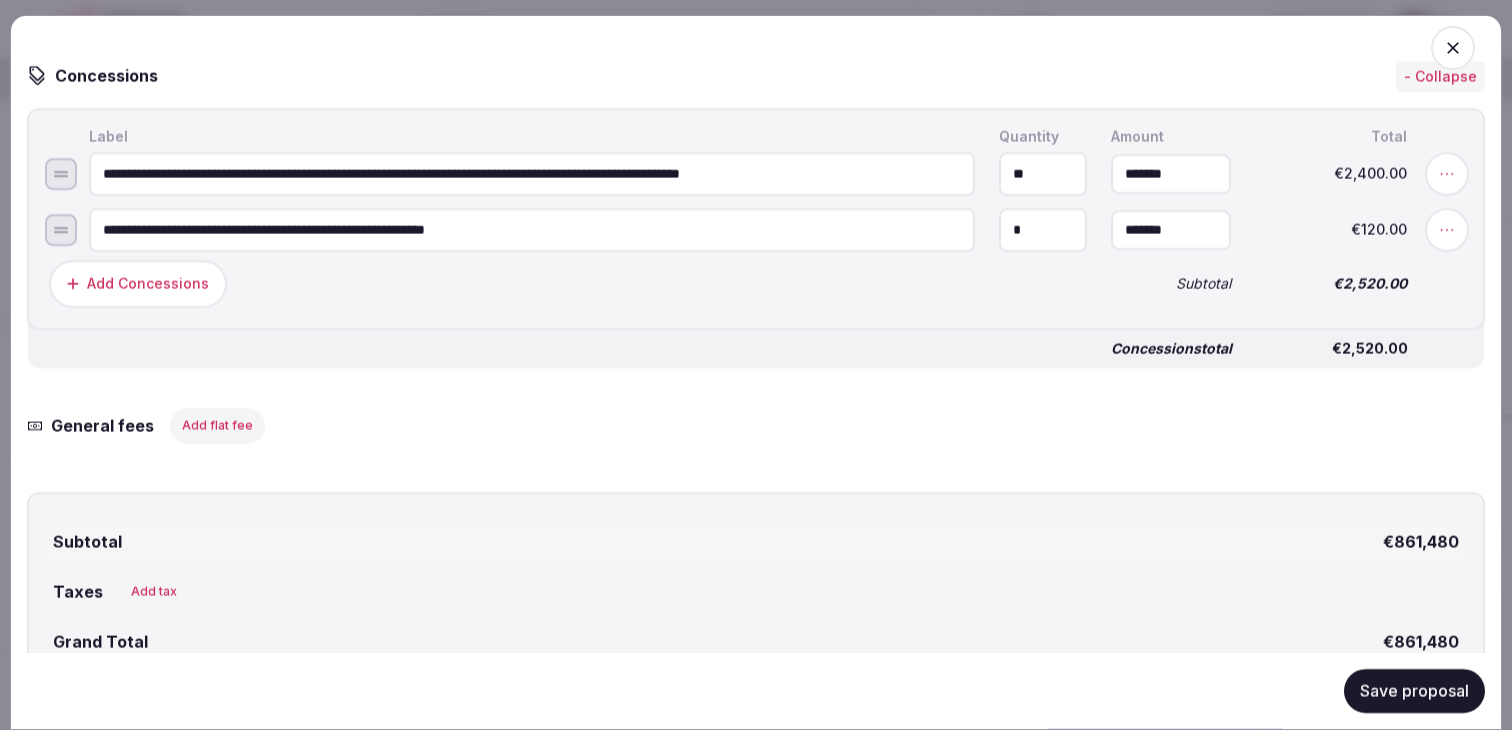 type on "**********" 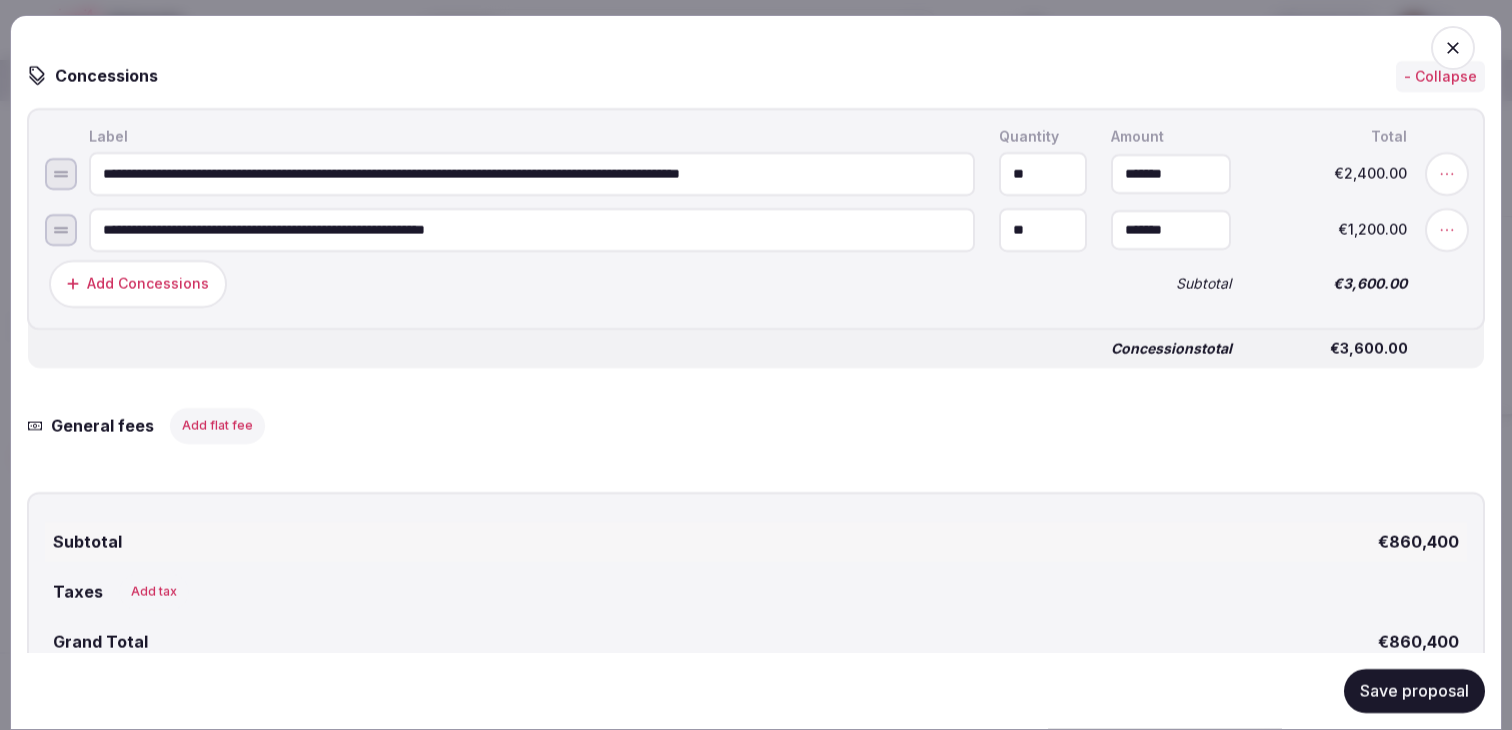 type on "**" 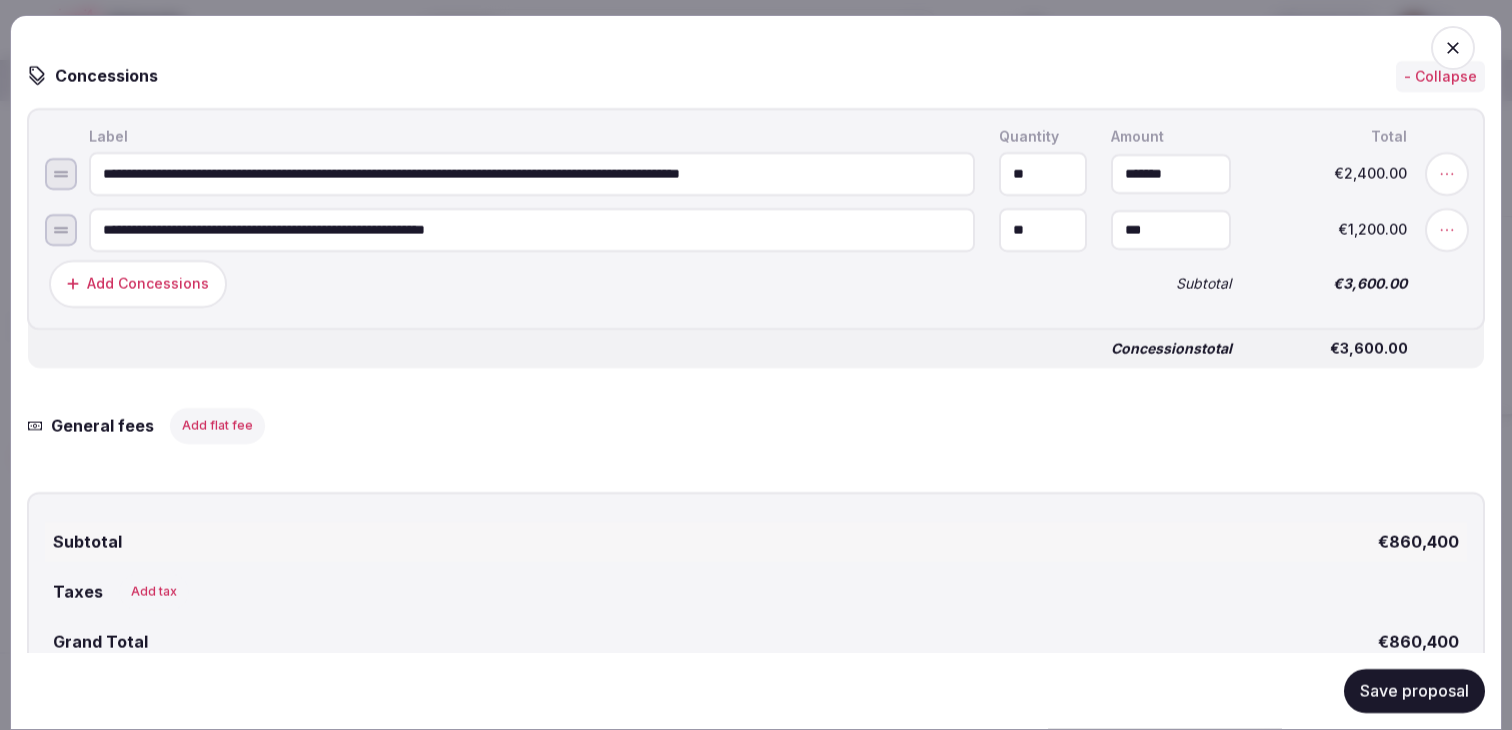 click on "***" at bounding box center (1171, 230) 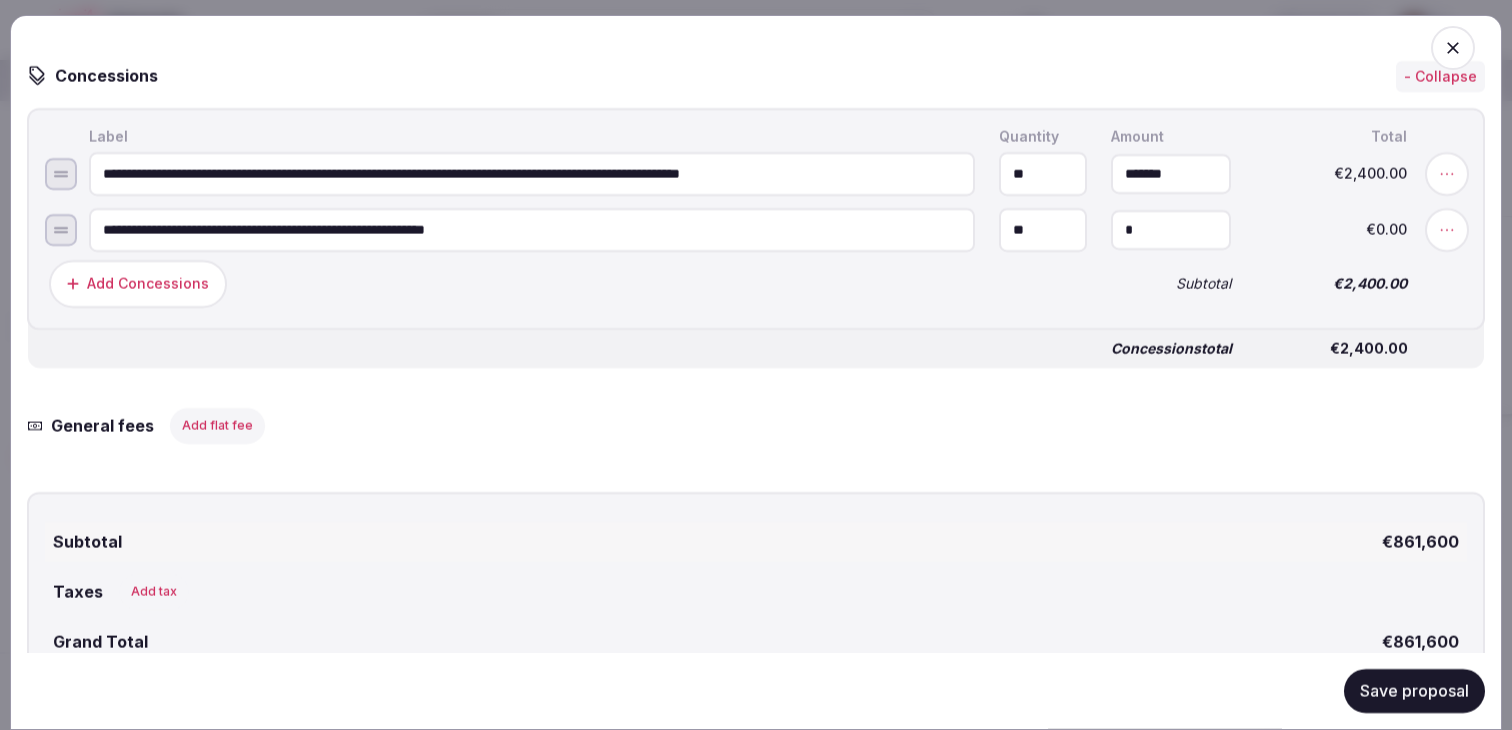 click on "*" at bounding box center (1171, 230) 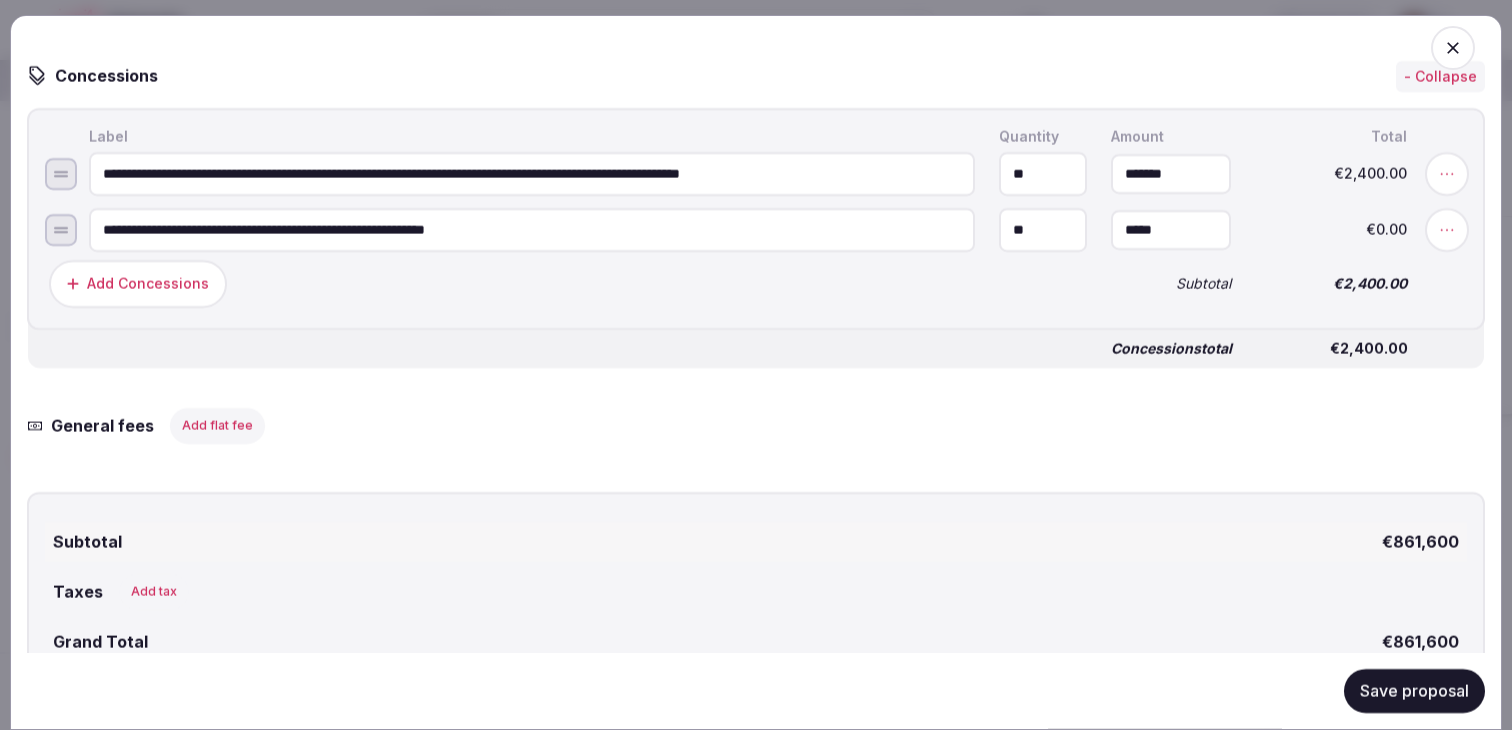 click on "Subtotal" at bounding box center [1171, 284] 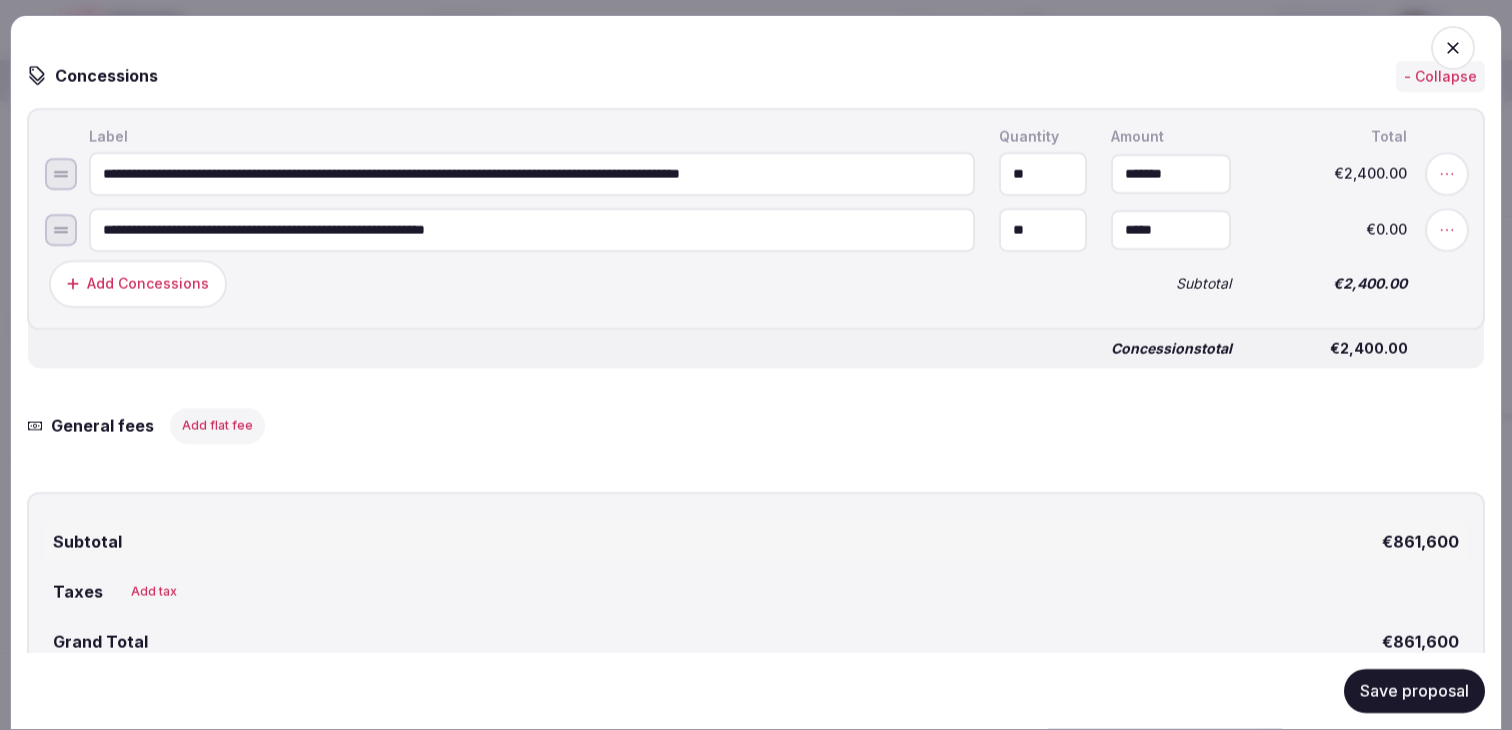 click on "Add Concessions" at bounding box center (148, 284) 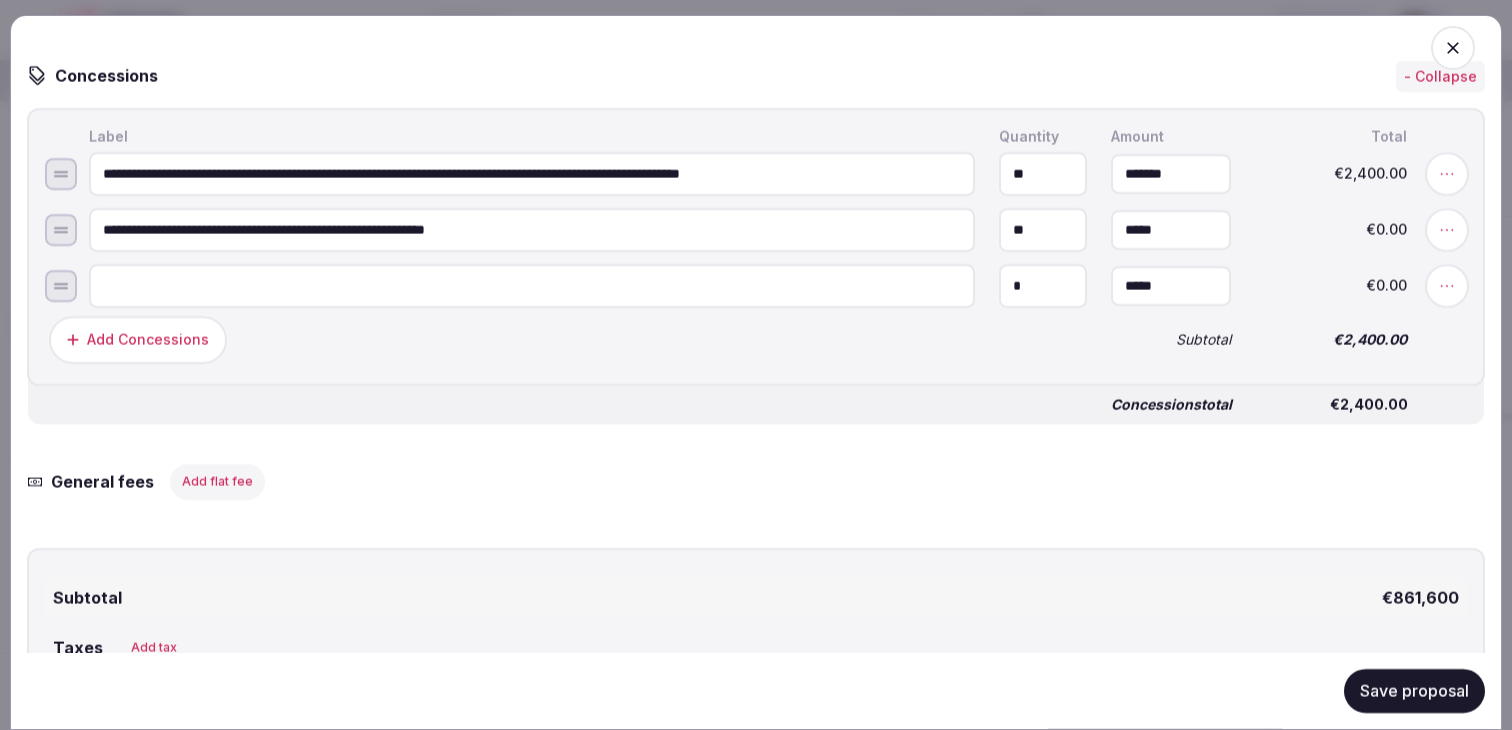 click at bounding box center (532, 286) 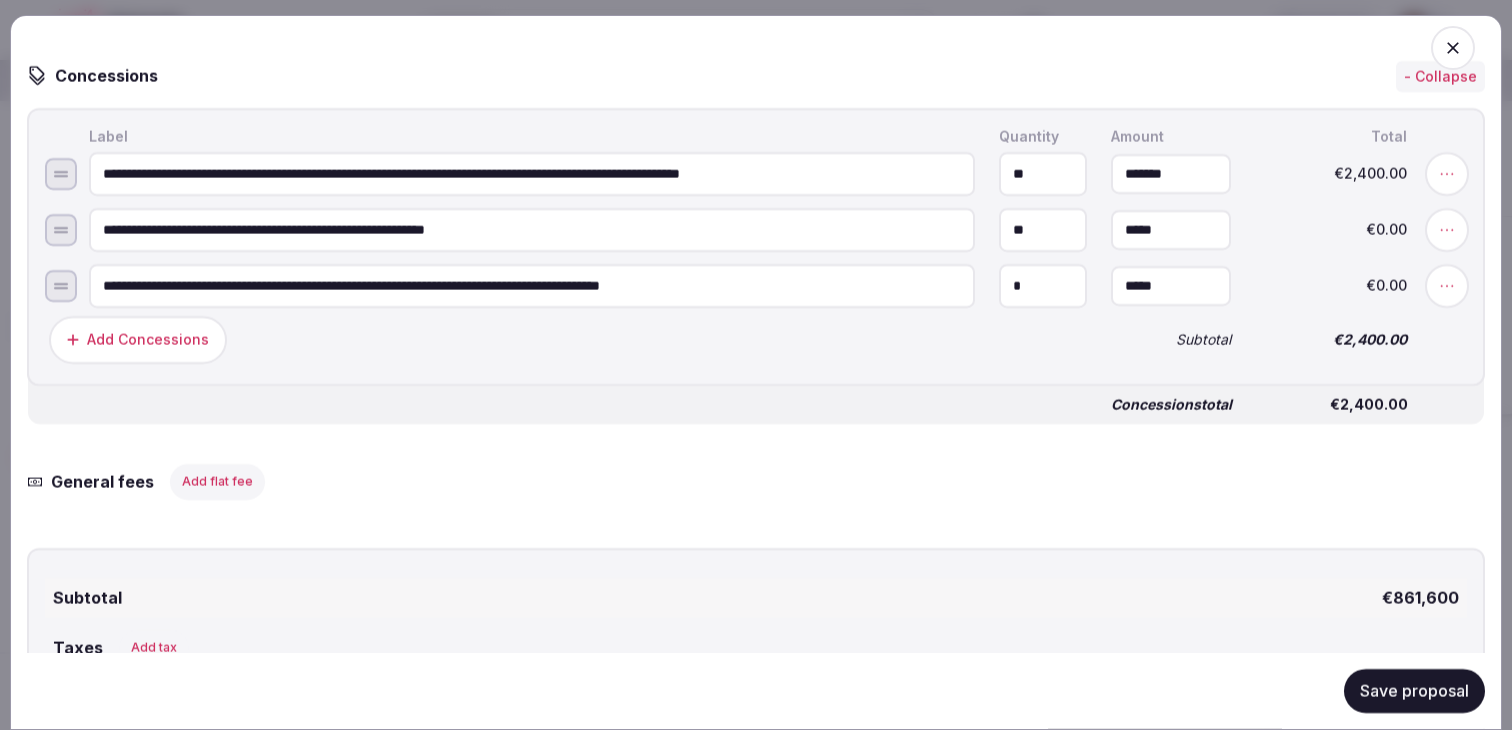 click on "**********" at bounding box center [532, 286] 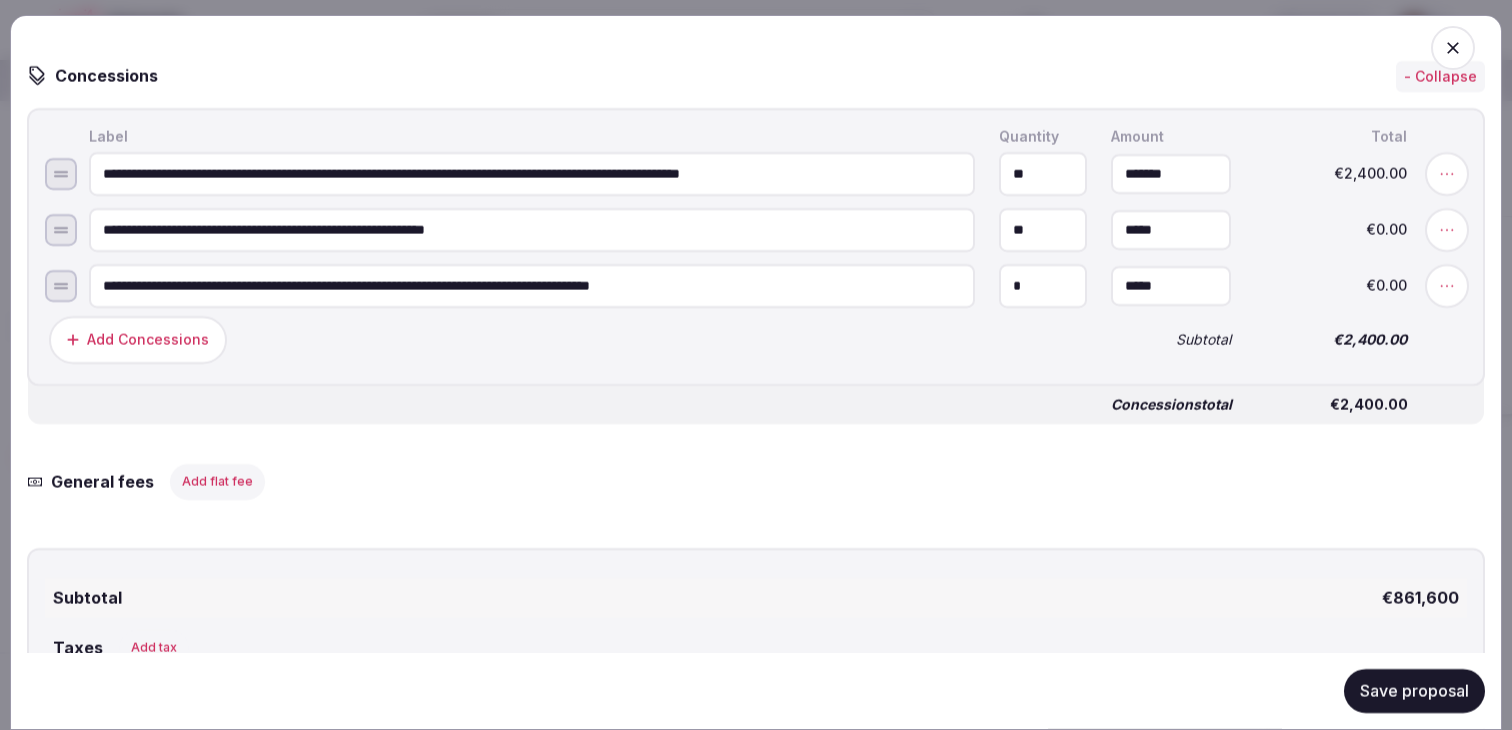 type on "**********" 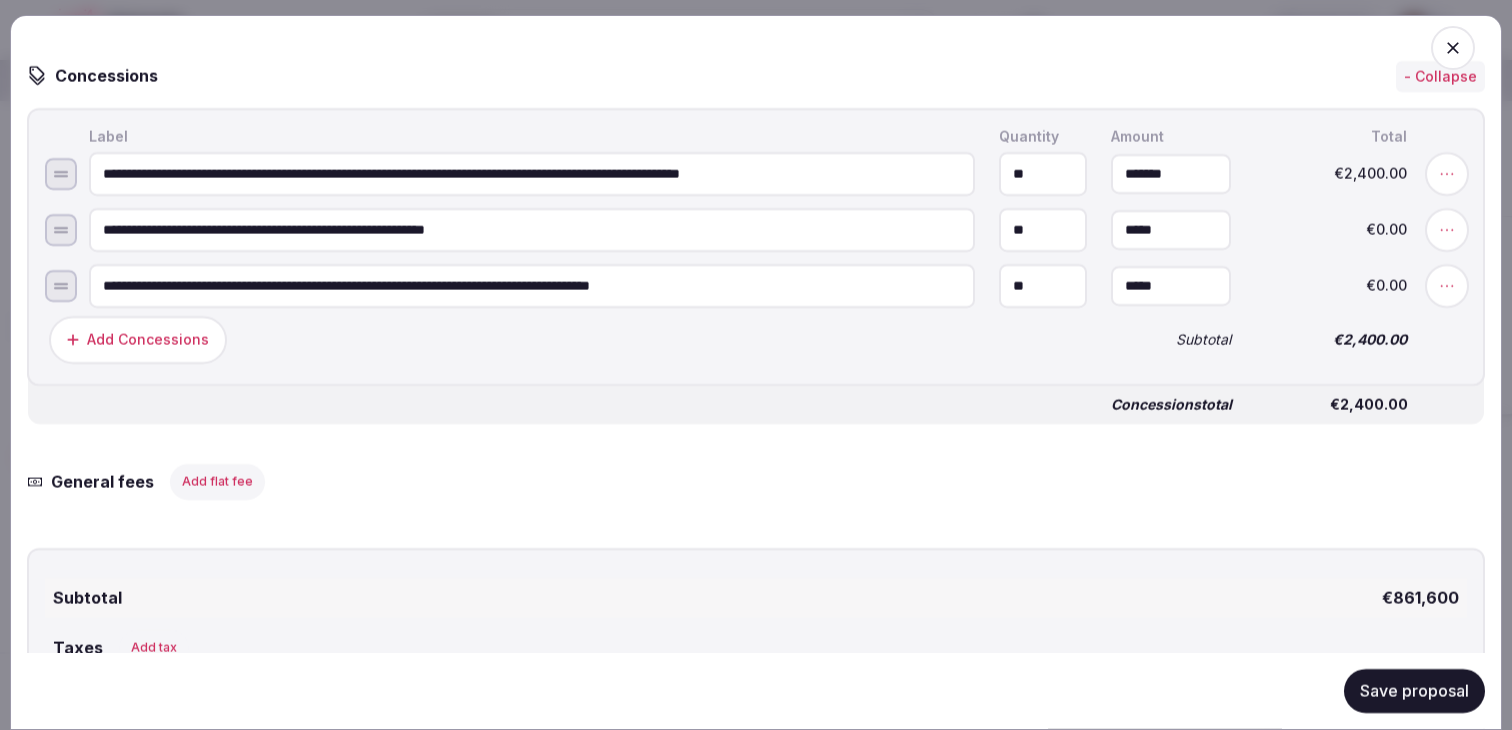 type on "**" 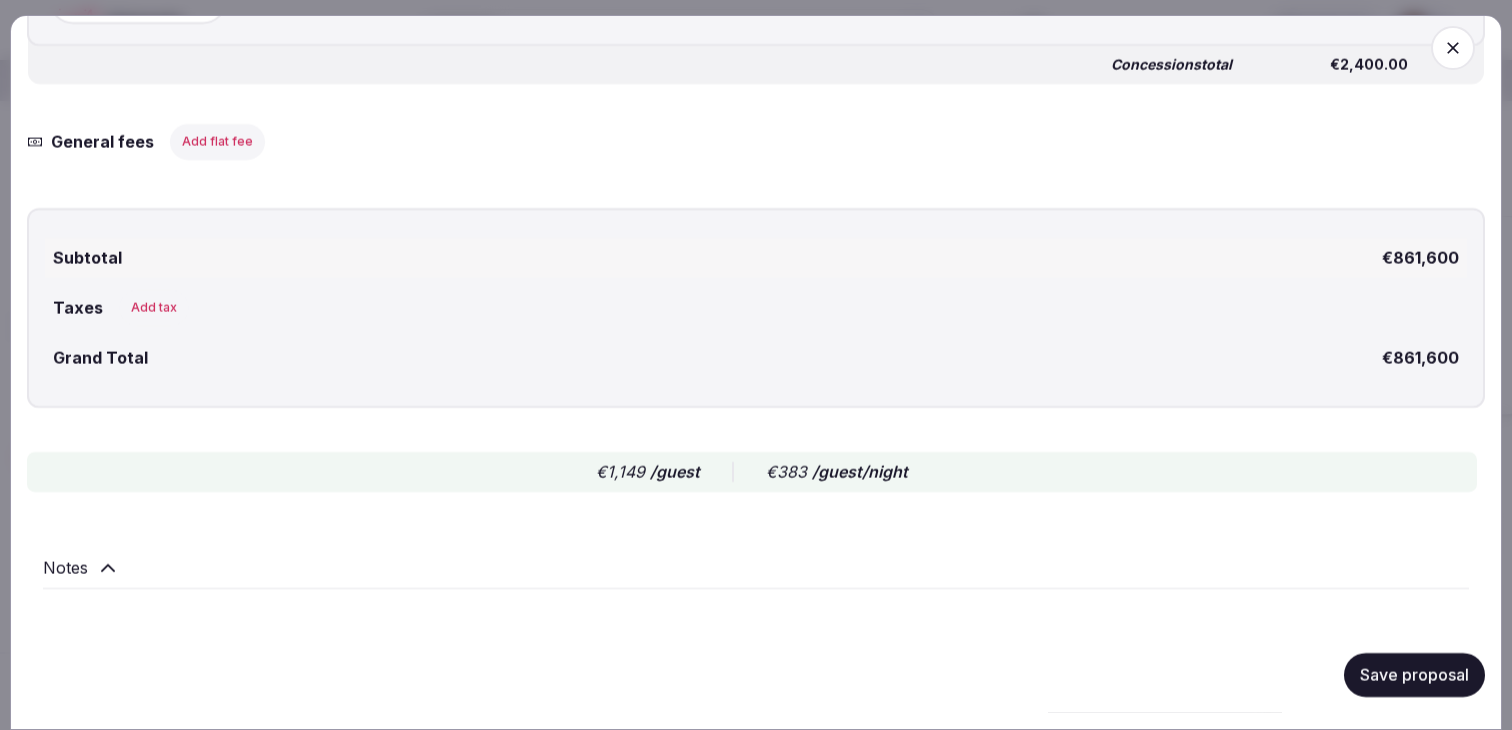 scroll, scrollTop: 4142, scrollLeft: 0, axis: vertical 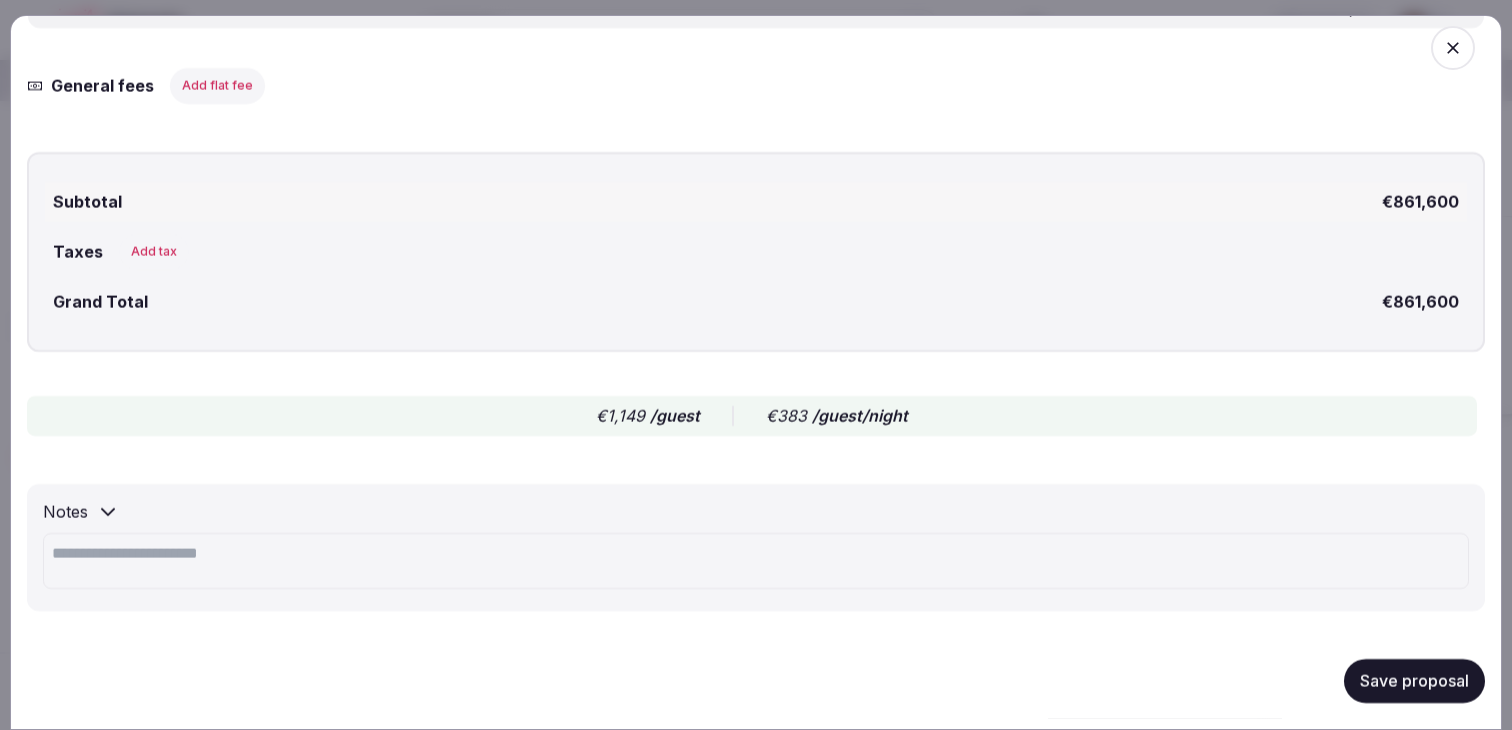 click on "Save proposal" at bounding box center (1414, 681) 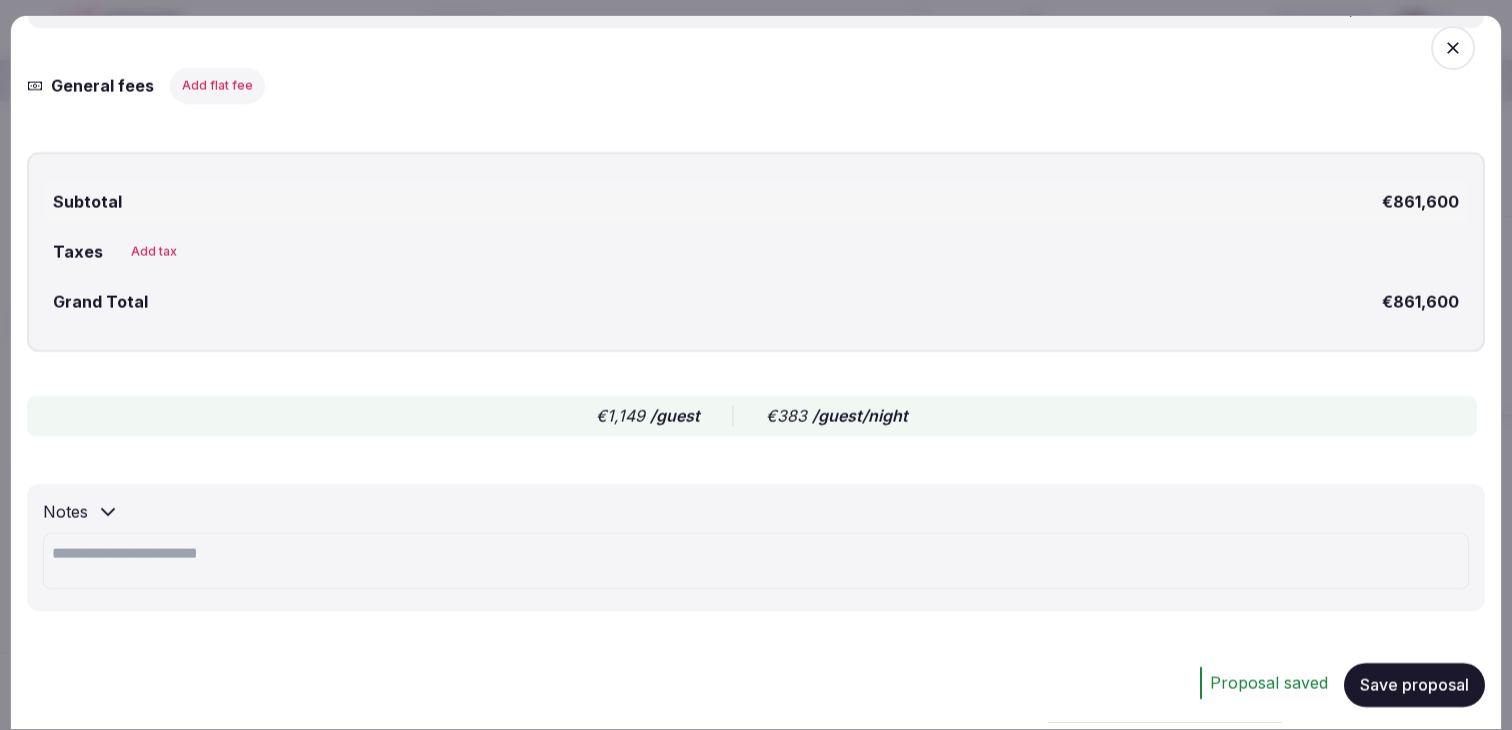 click at bounding box center (756, 561) 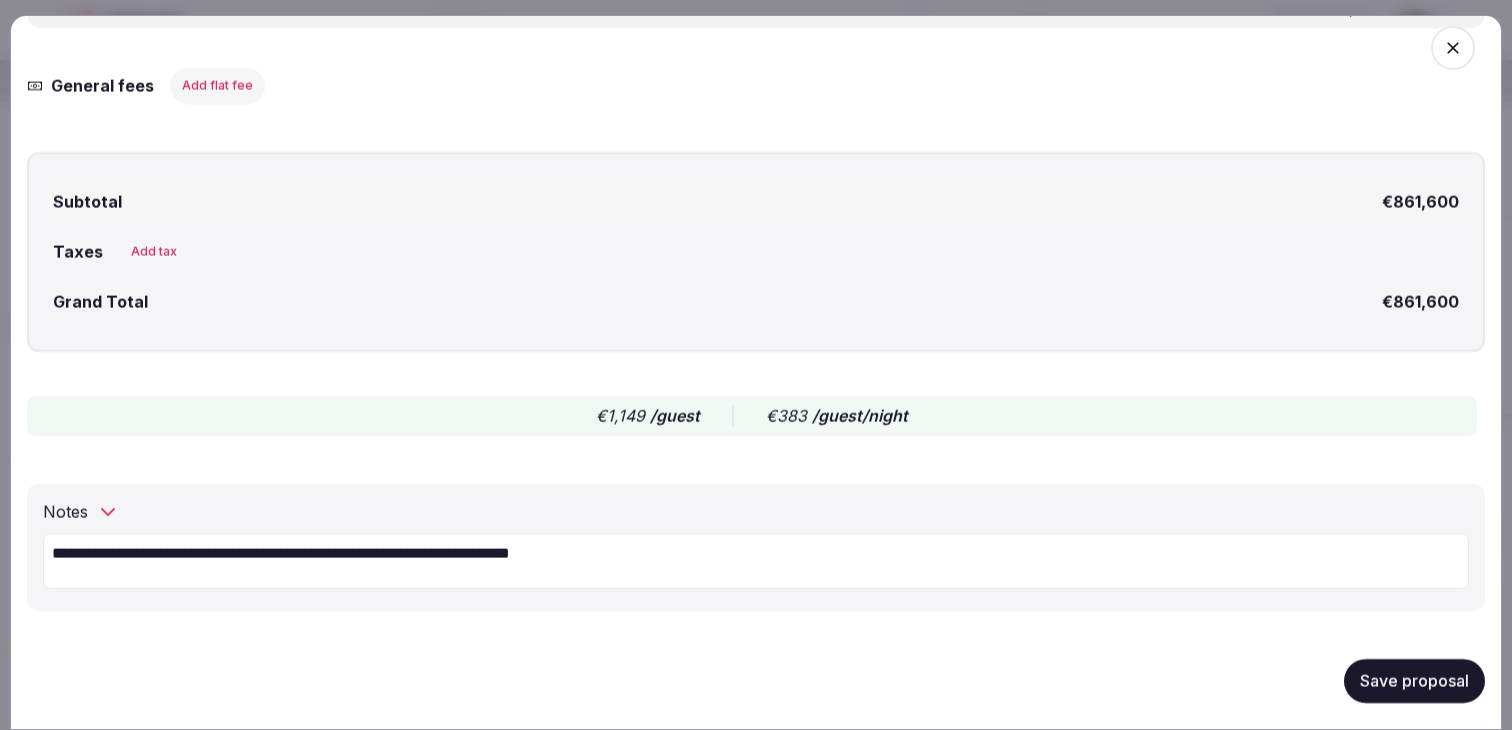 click on "**********" at bounding box center [756, 561] 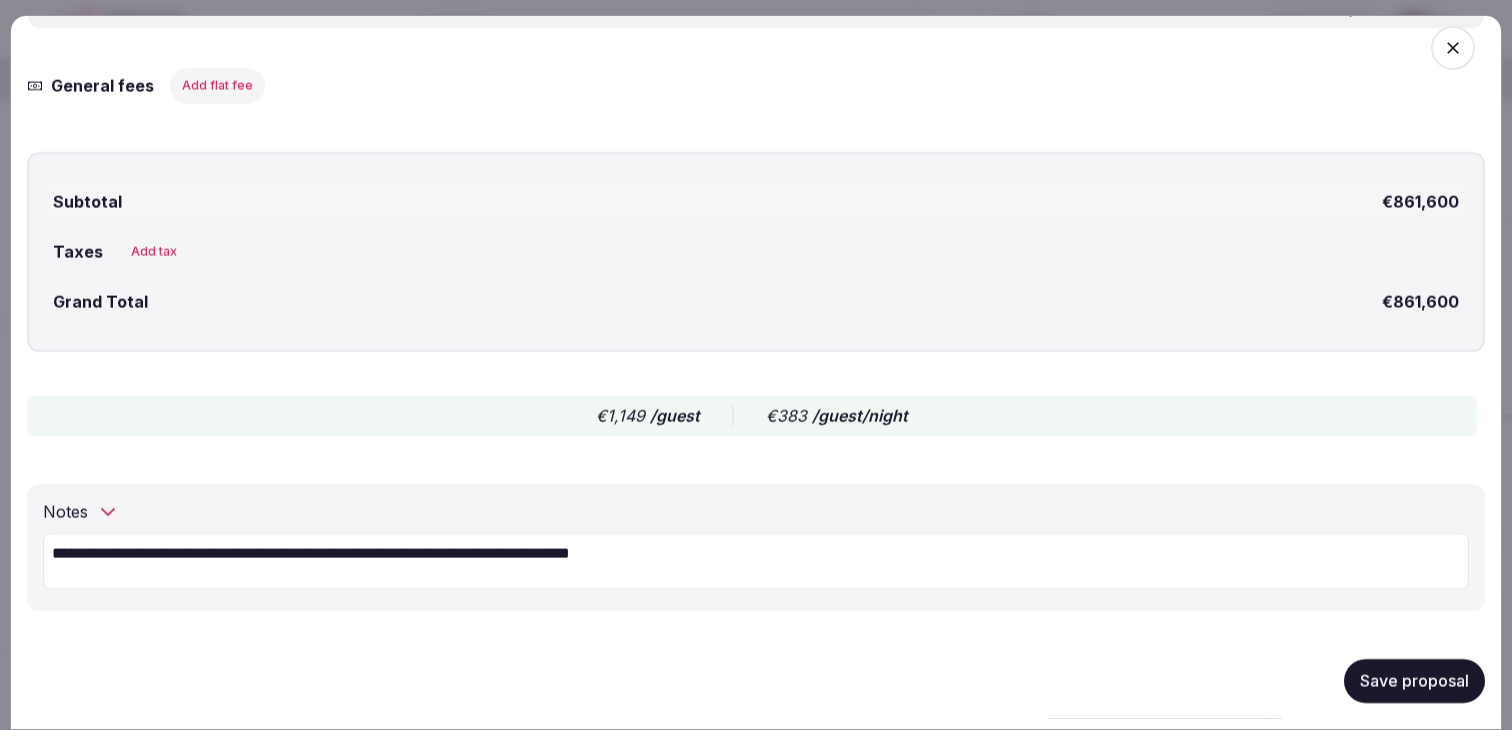 click on "**********" at bounding box center (756, 561) 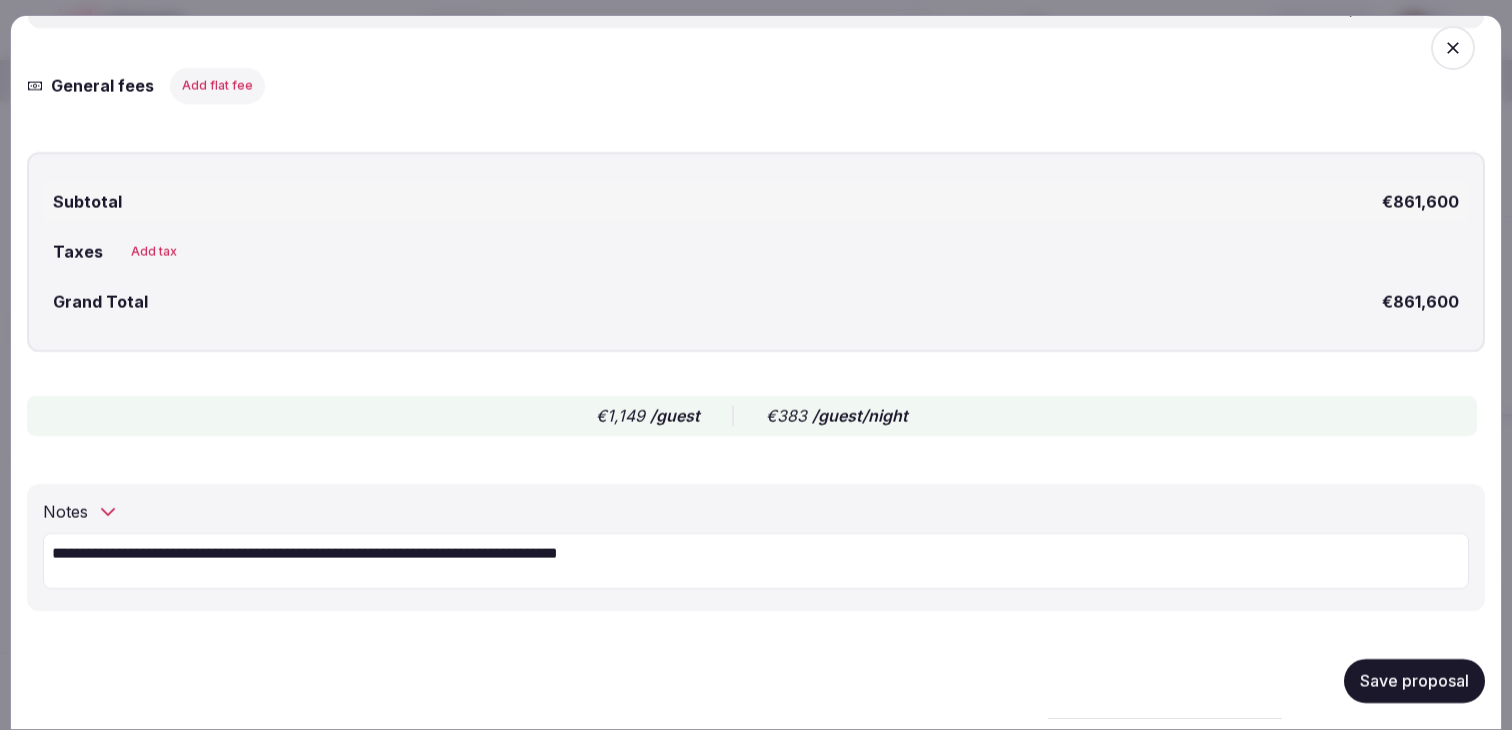 drag, startPoint x: 745, startPoint y: 561, endPoint x: 587, endPoint y: 556, distance: 158.0791 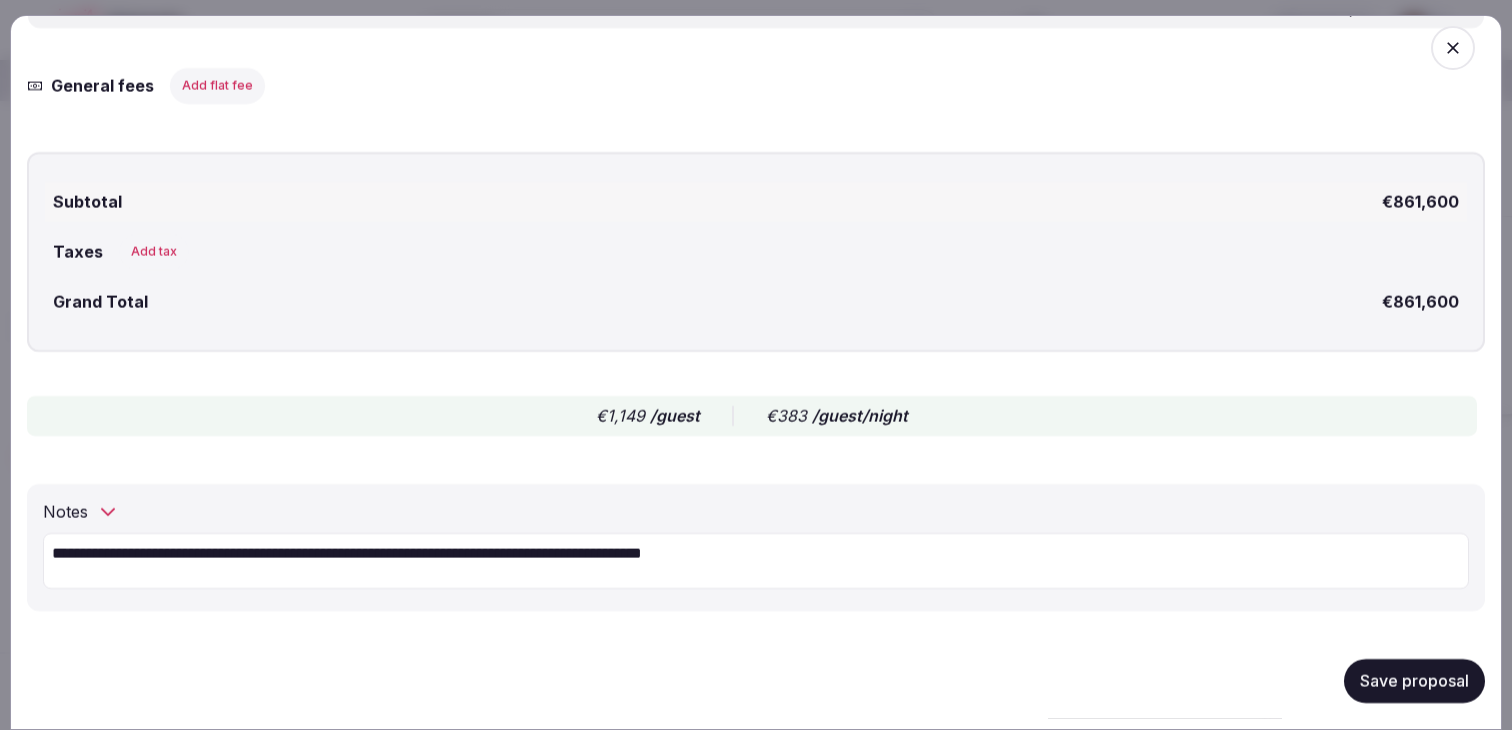 type on "**********" 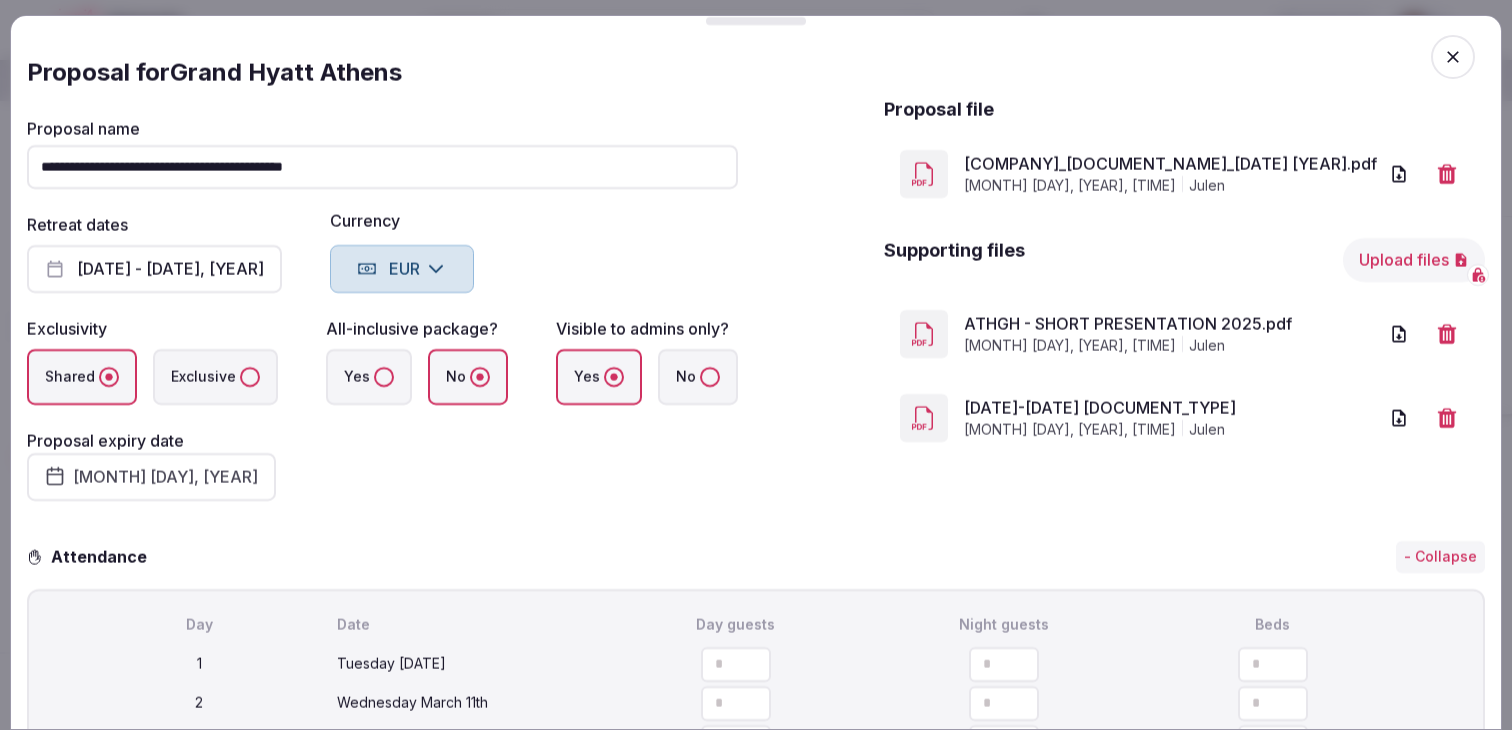 scroll, scrollTop: 0, scrollLeft: 0, axis: both 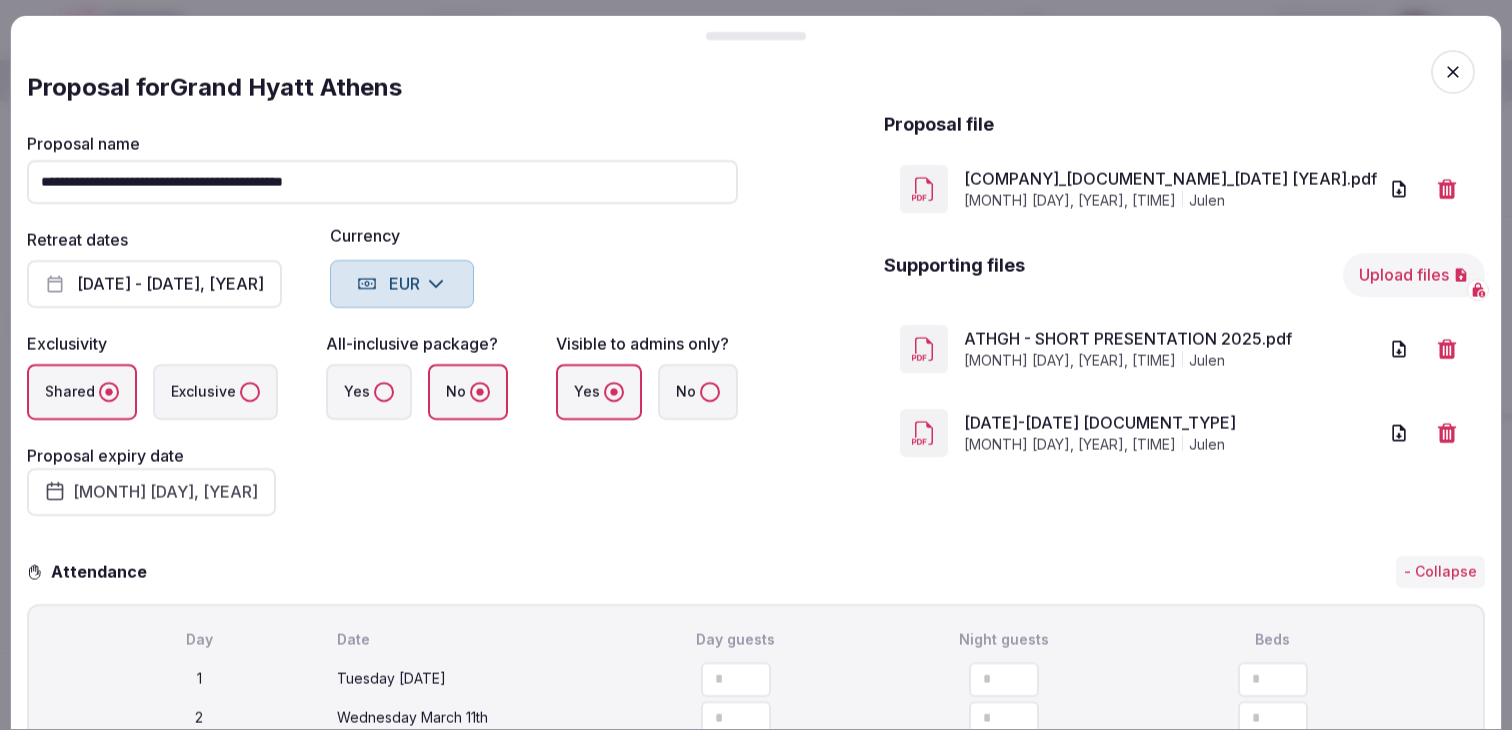 click 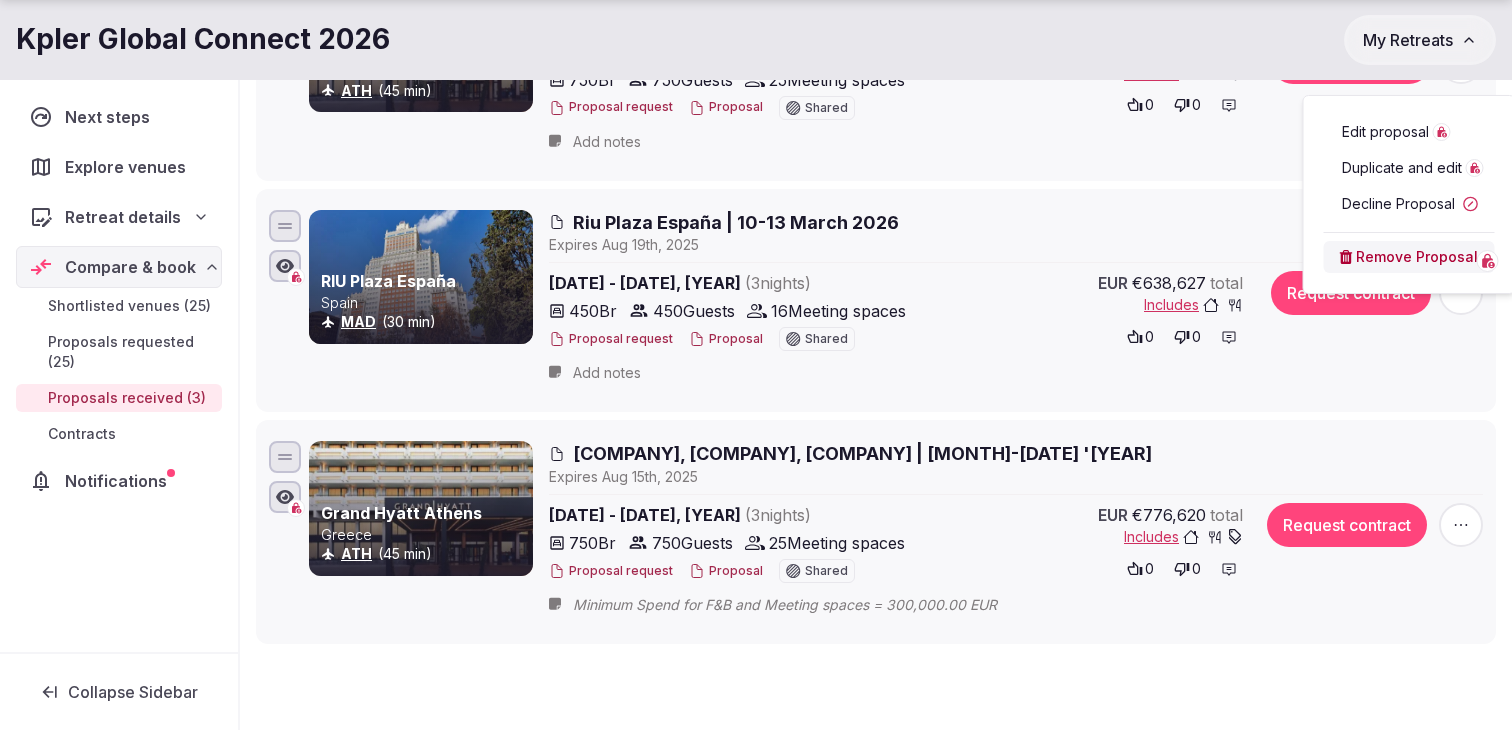 scroll, scrollTop: 434, scrollLeft: 0, axis: vertical 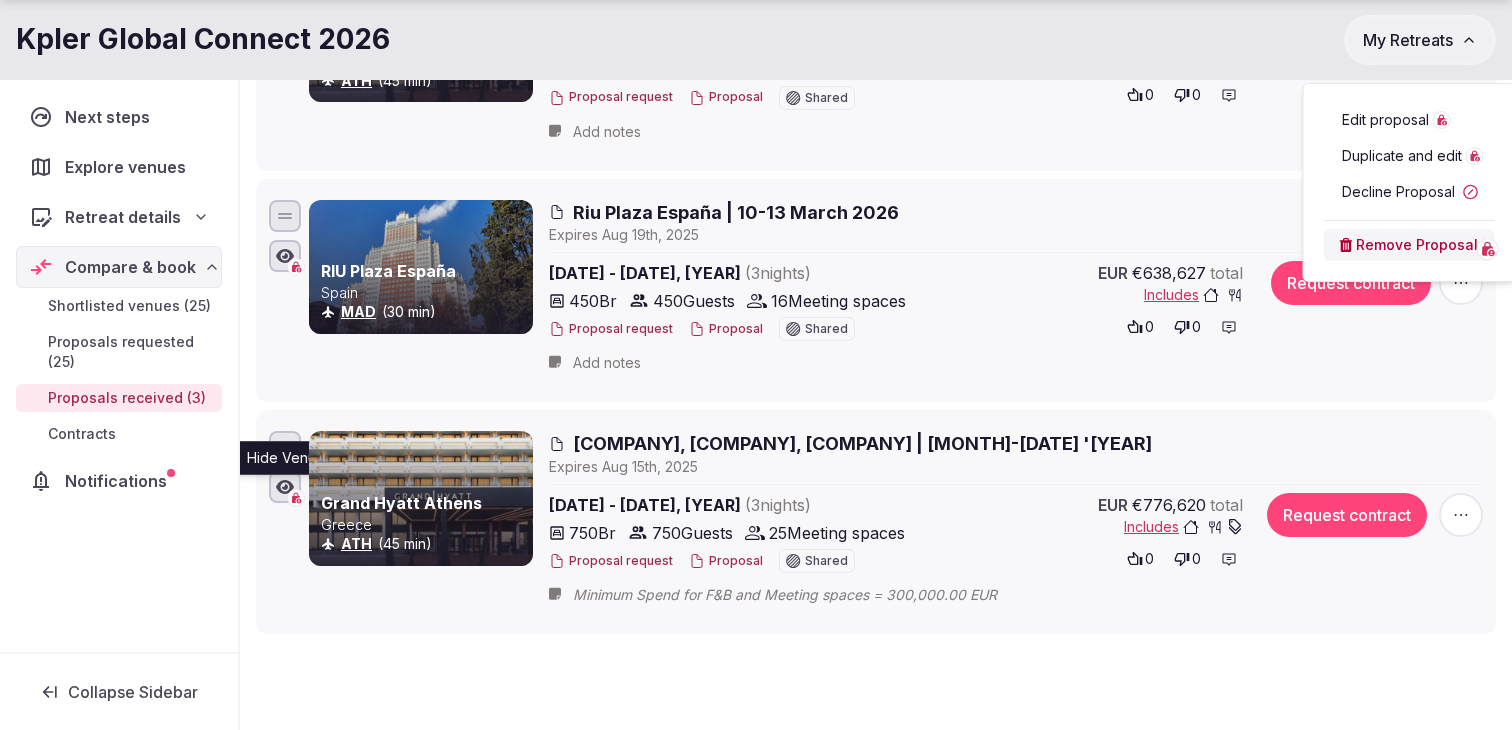 click 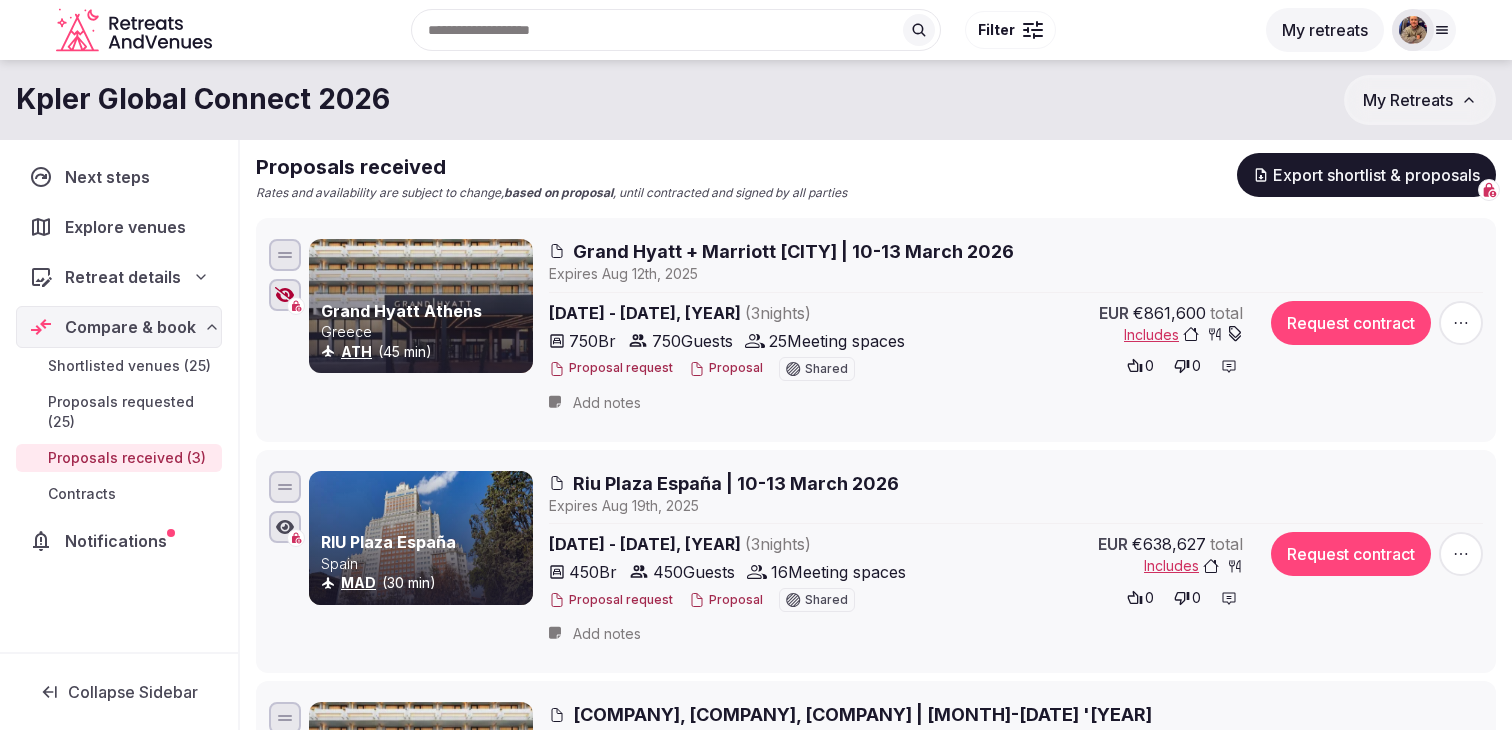 scroll, scrollTop: 154, scrollLeft: 0, axis: vertical 